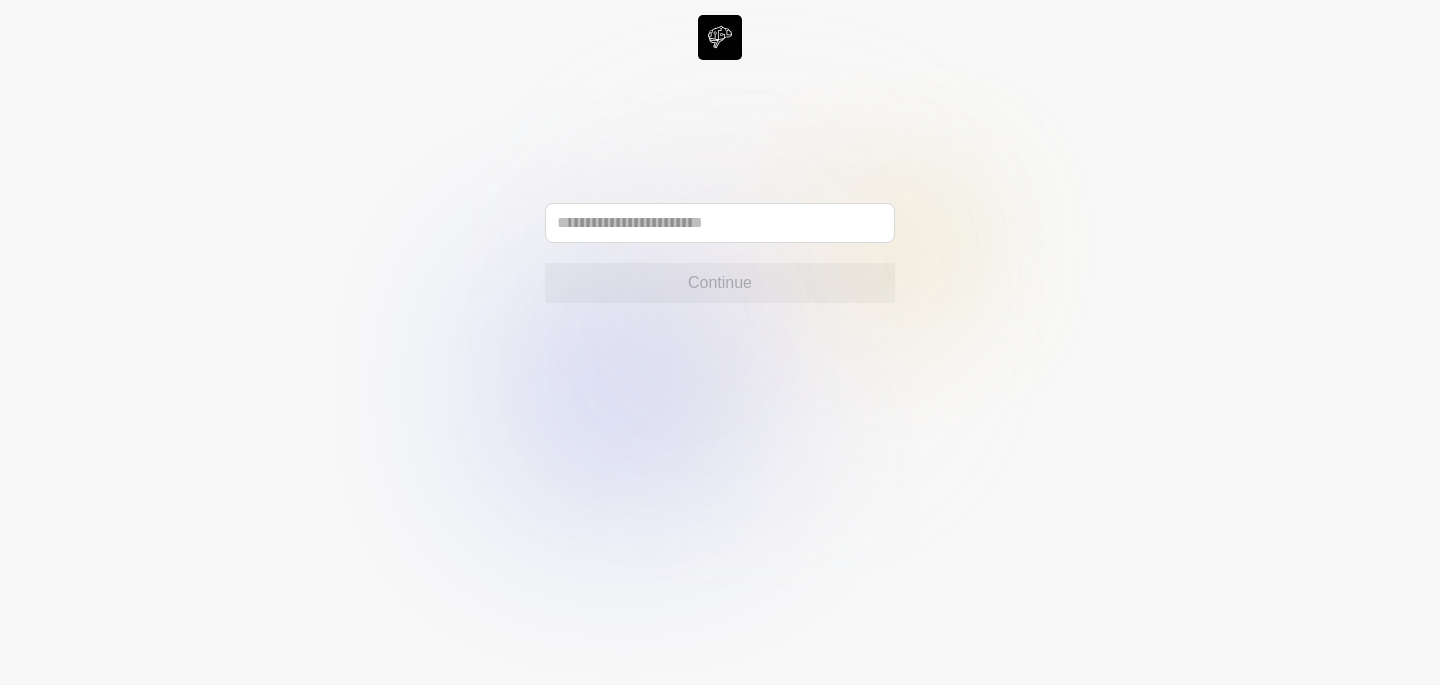 scroll, scrollTop: 0, scrollLeft: 0, axis: both 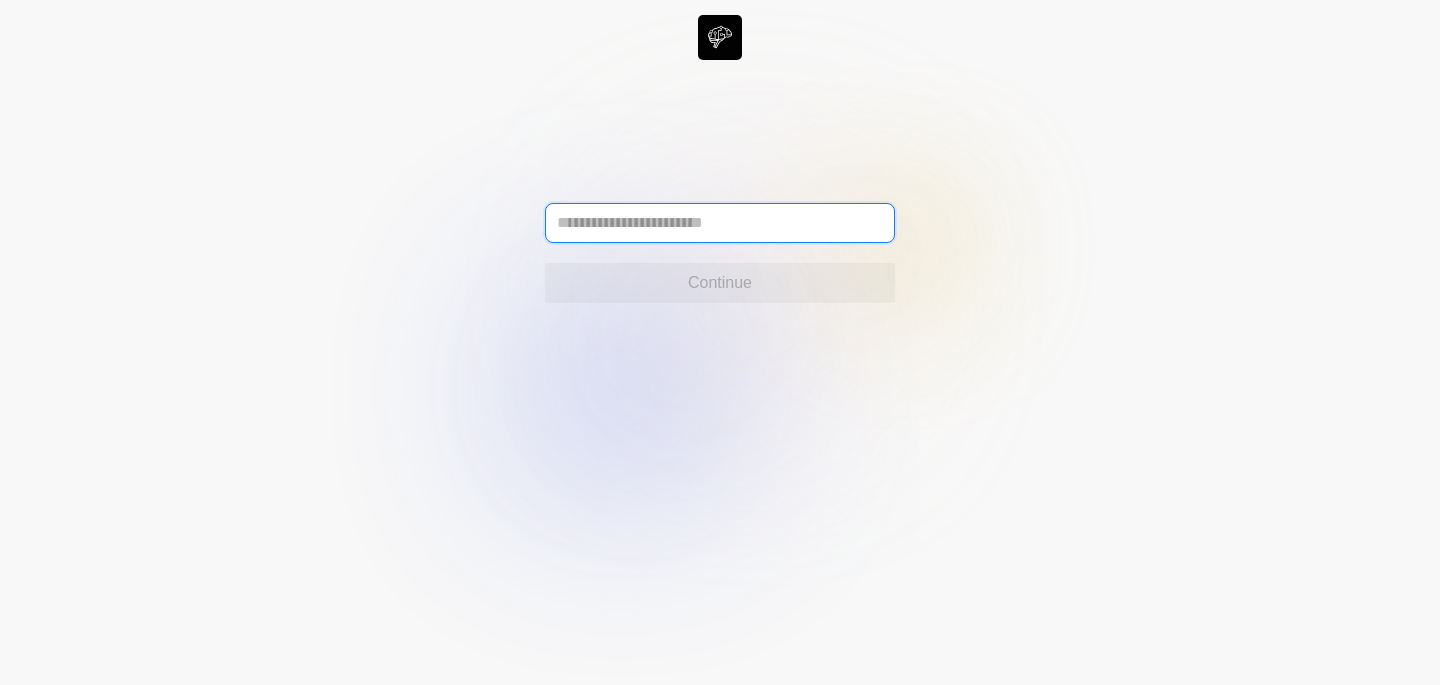 click at bounding box center [720, 223] 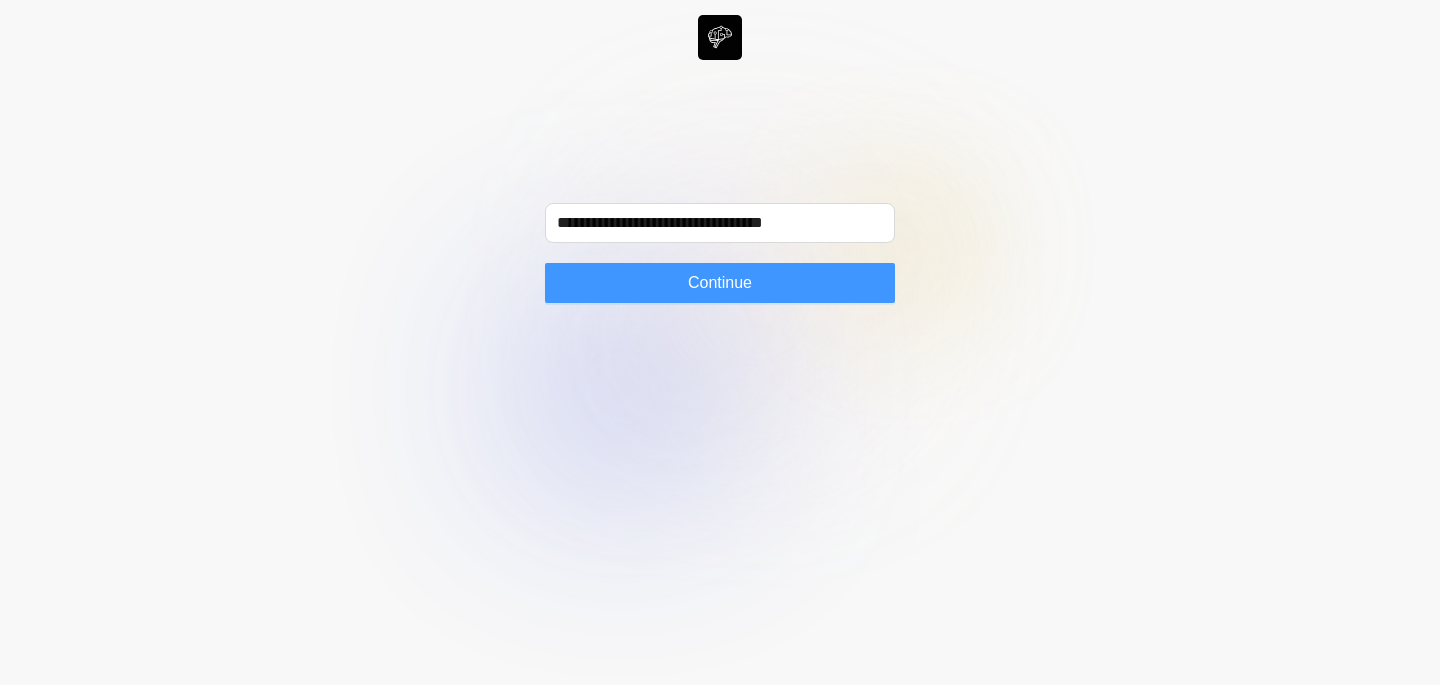 click on "Continue" at bounding box center [720, 283] 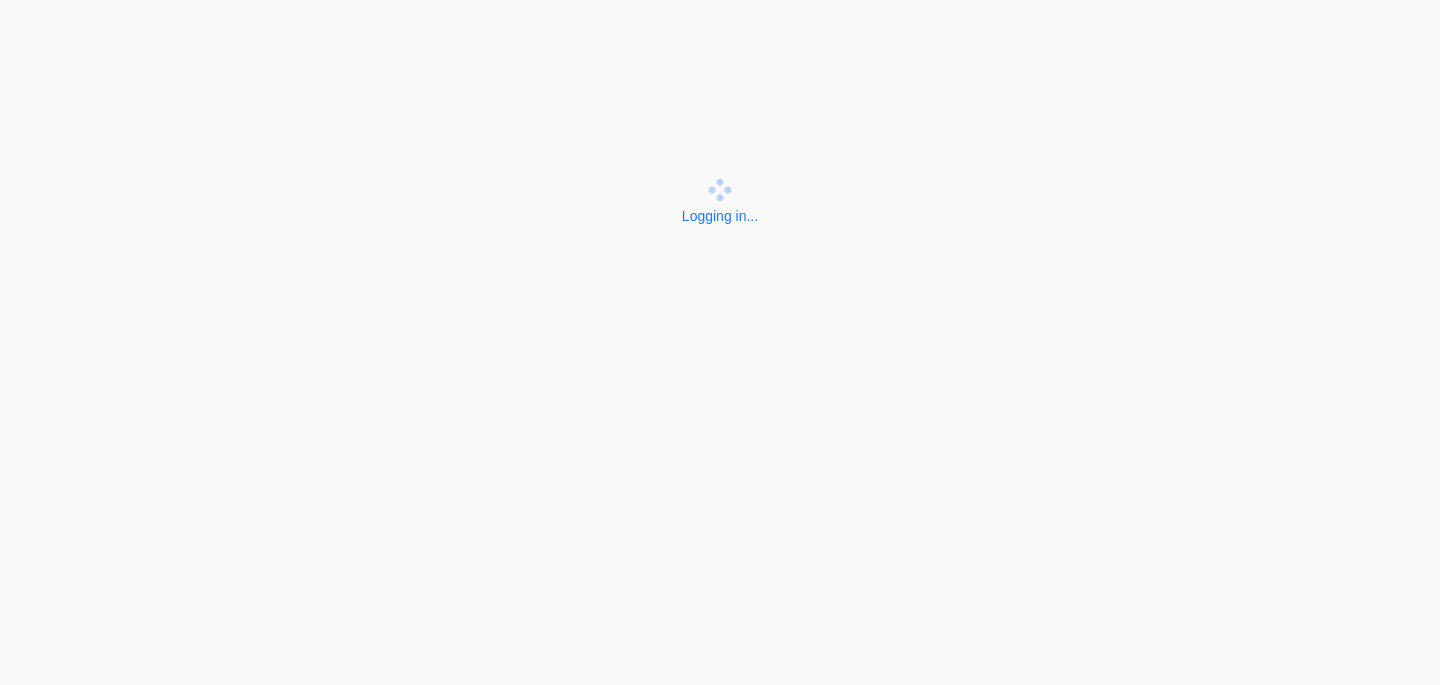 scroll, scrollTop: 0, scrollLeft: 0, axis: both 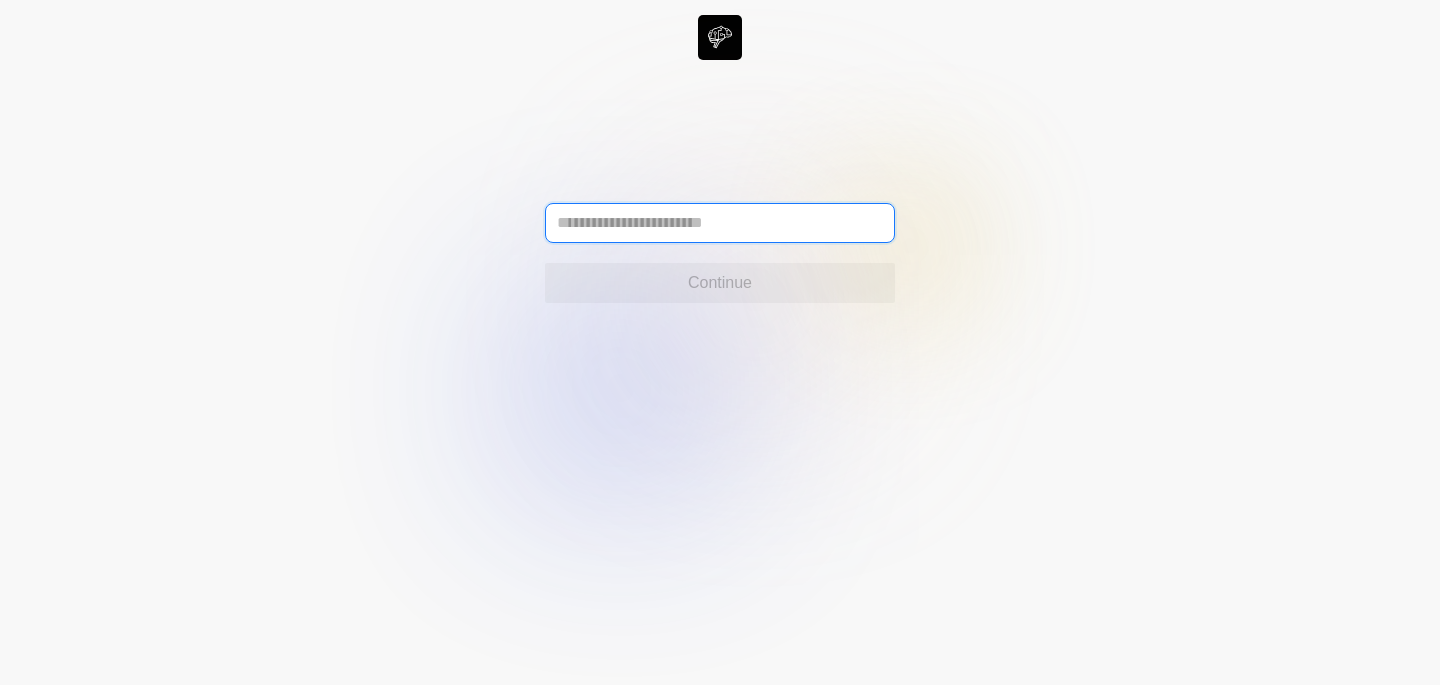 click at bounding box center [720, 223] 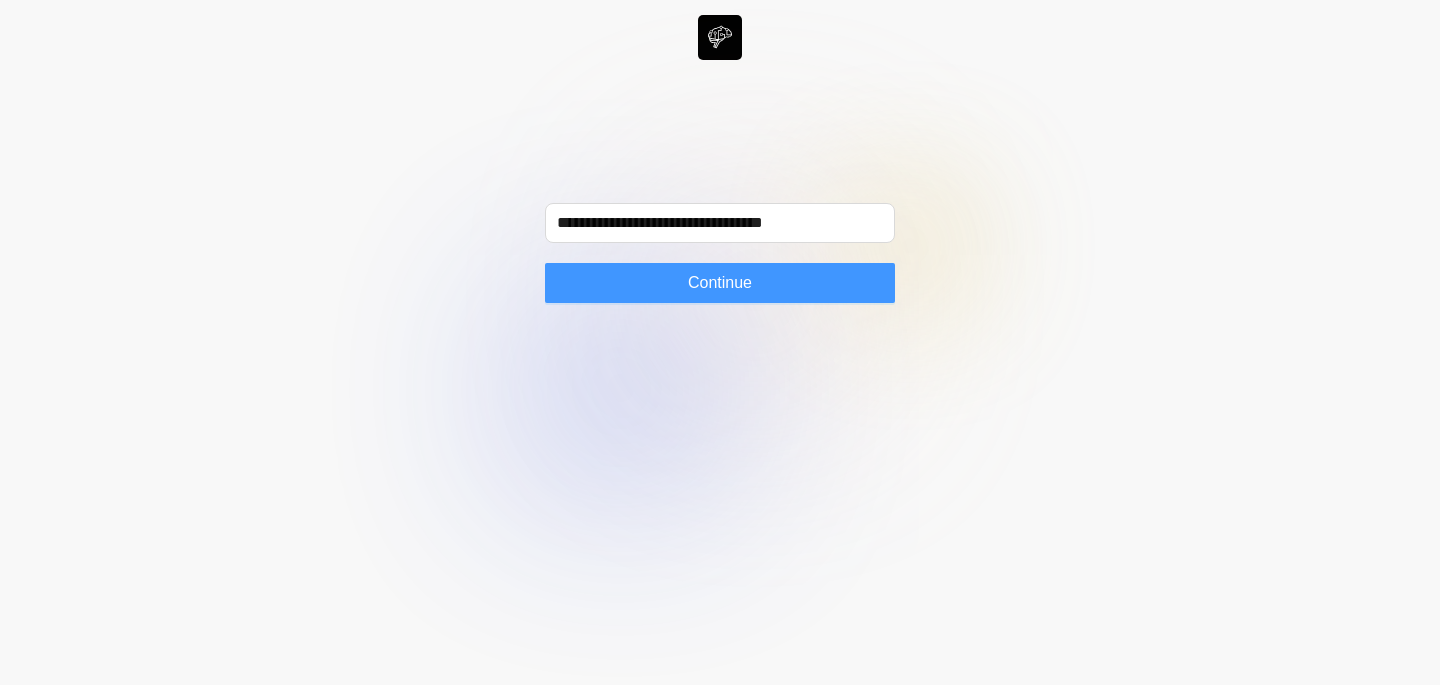 click on "Continue" at bounding box center [720, 283] 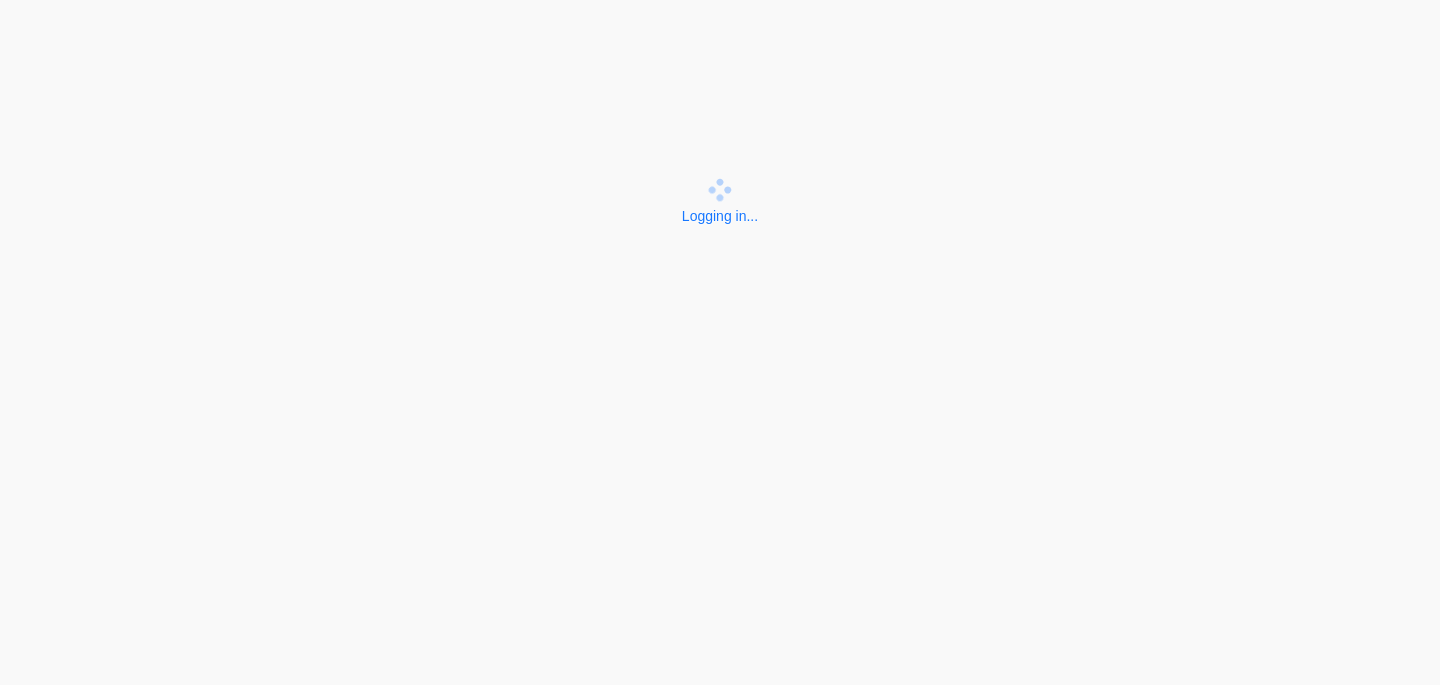 scroll, scrollTop: 0, scrollLeft: 0, axis: both 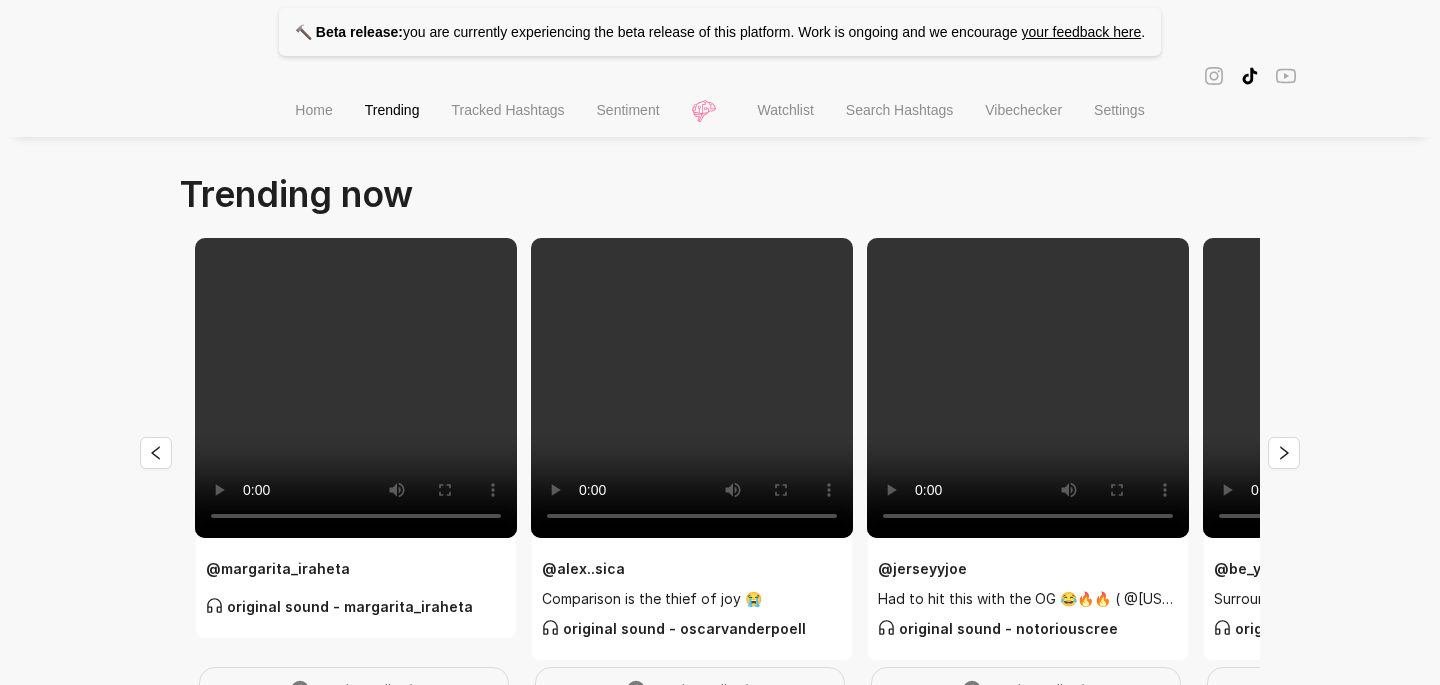 click on "Search Hashtags" at bounding box center [899, 110] 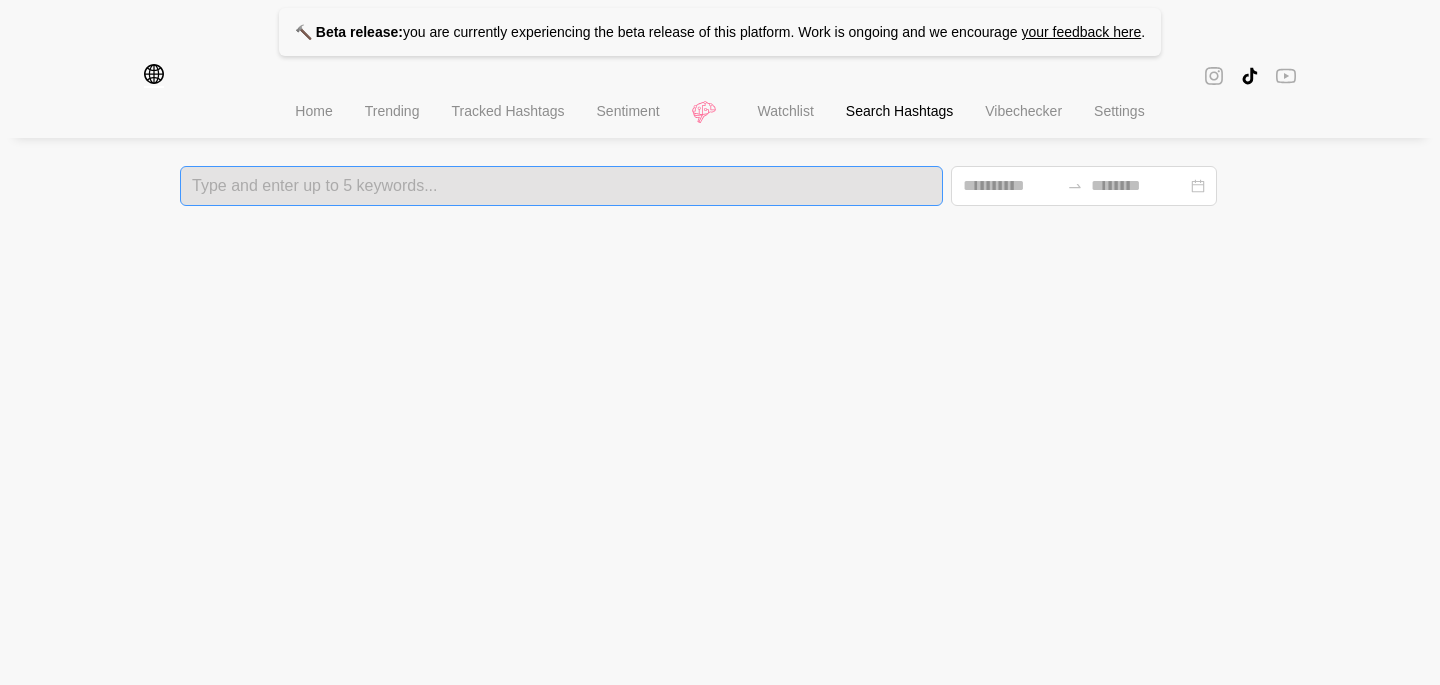 click at bounding box center (561, 186) 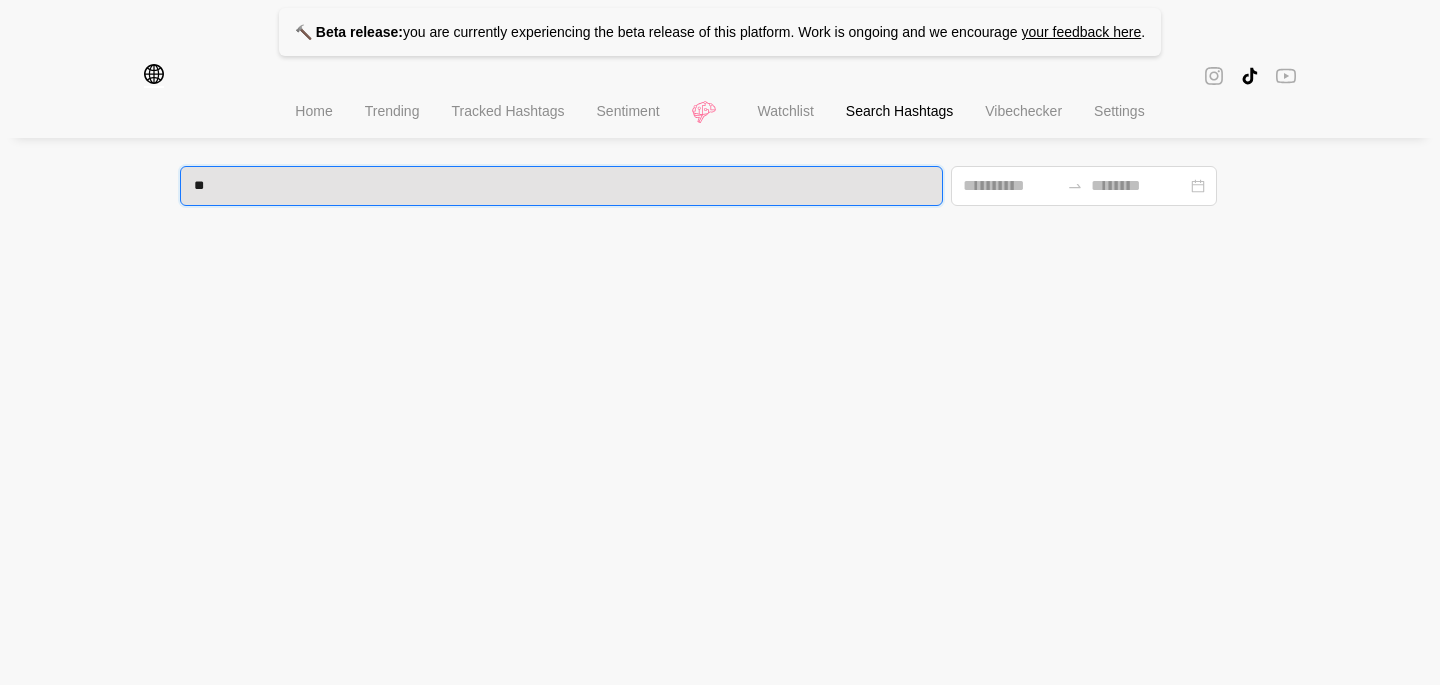 type on "***" 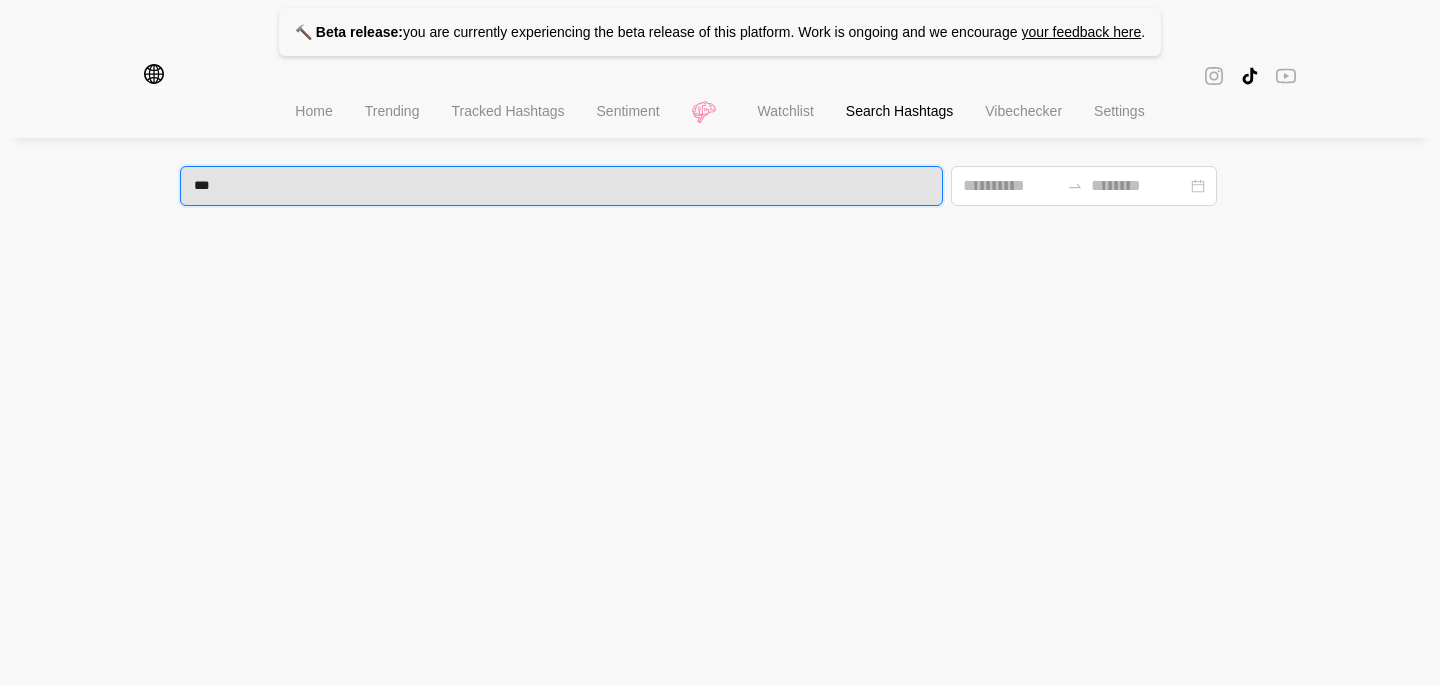 type 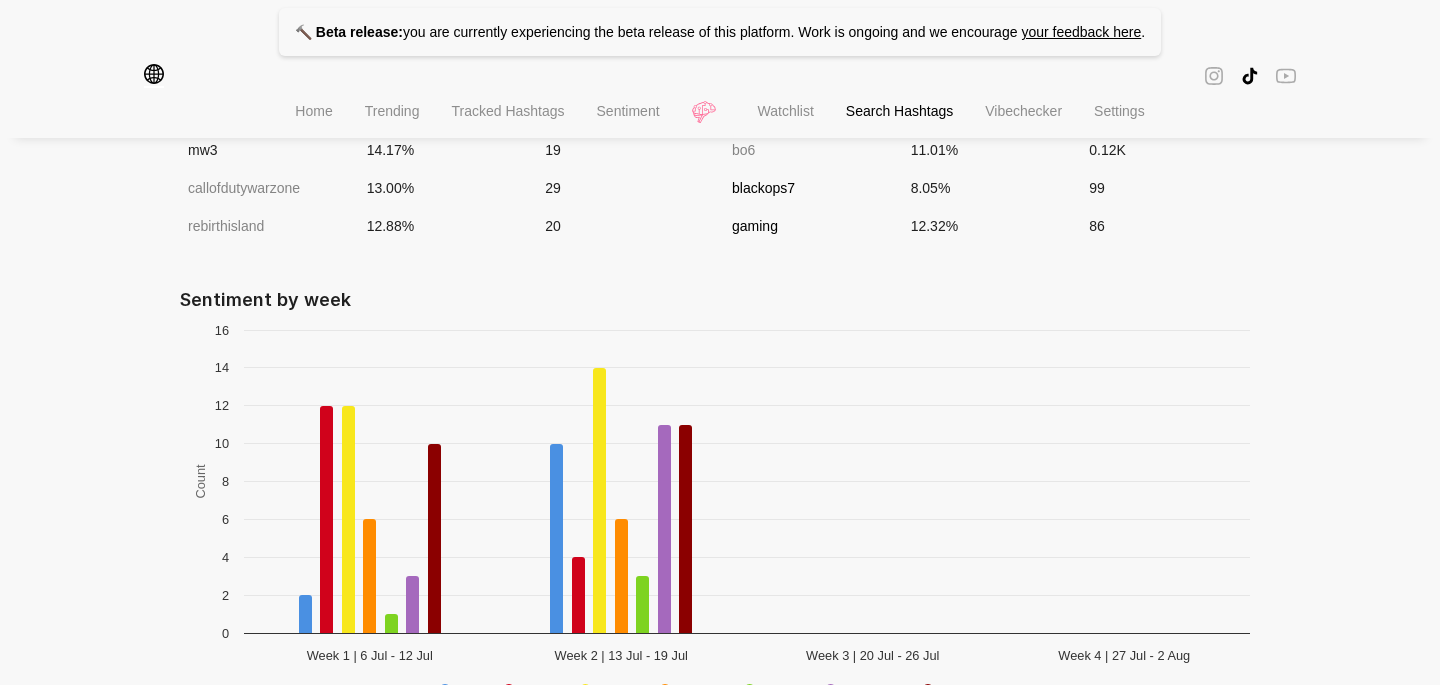 scroll, scrollTop: 1806, scrollLeft: 0, axis: vertical 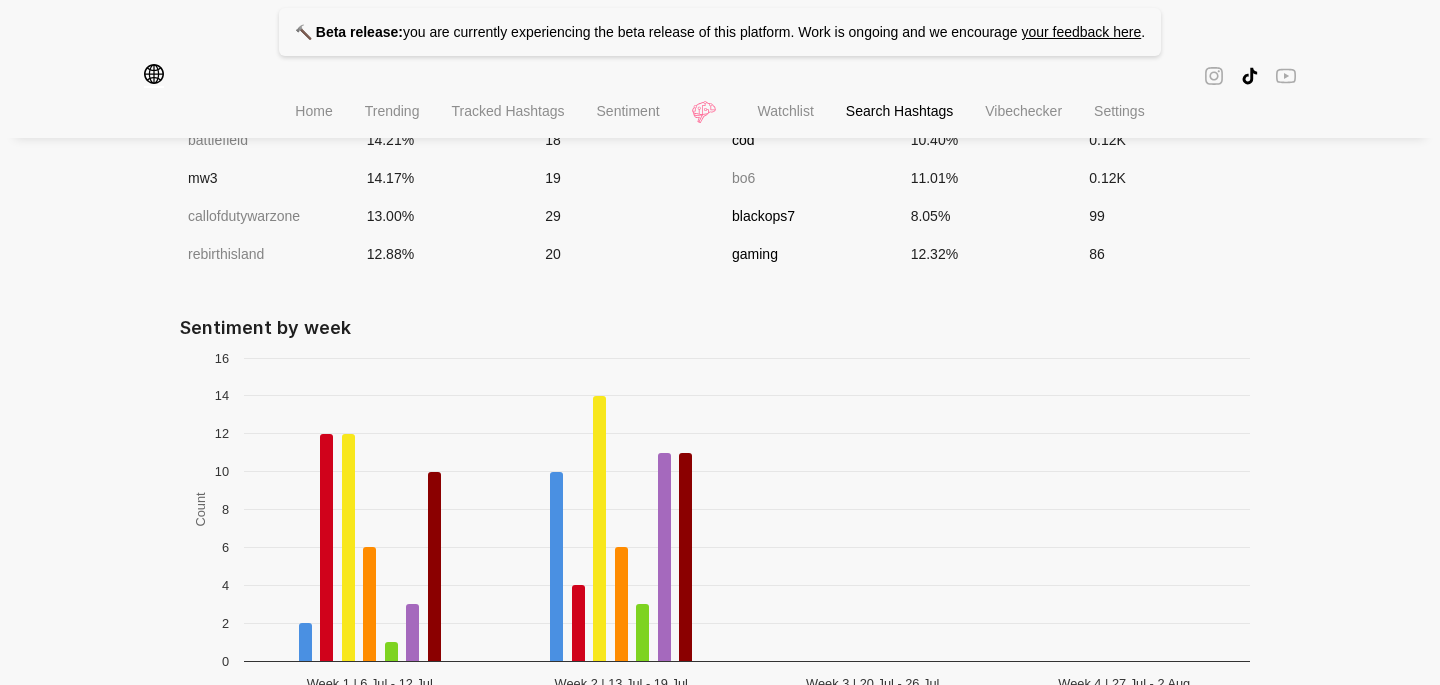 click on "Sentiment by week" at bounding box center (720, 328) 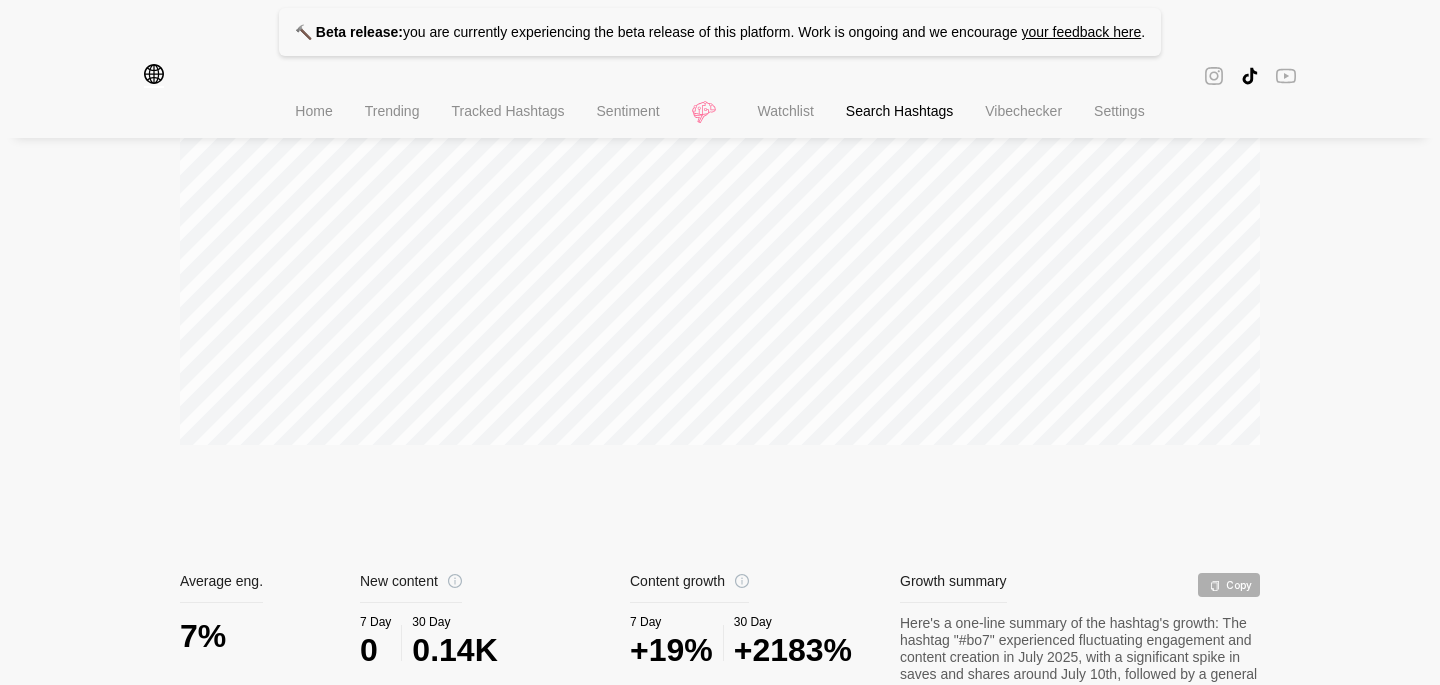 scroll, scrollTop: 0, scrollLeft: 0, axis: both 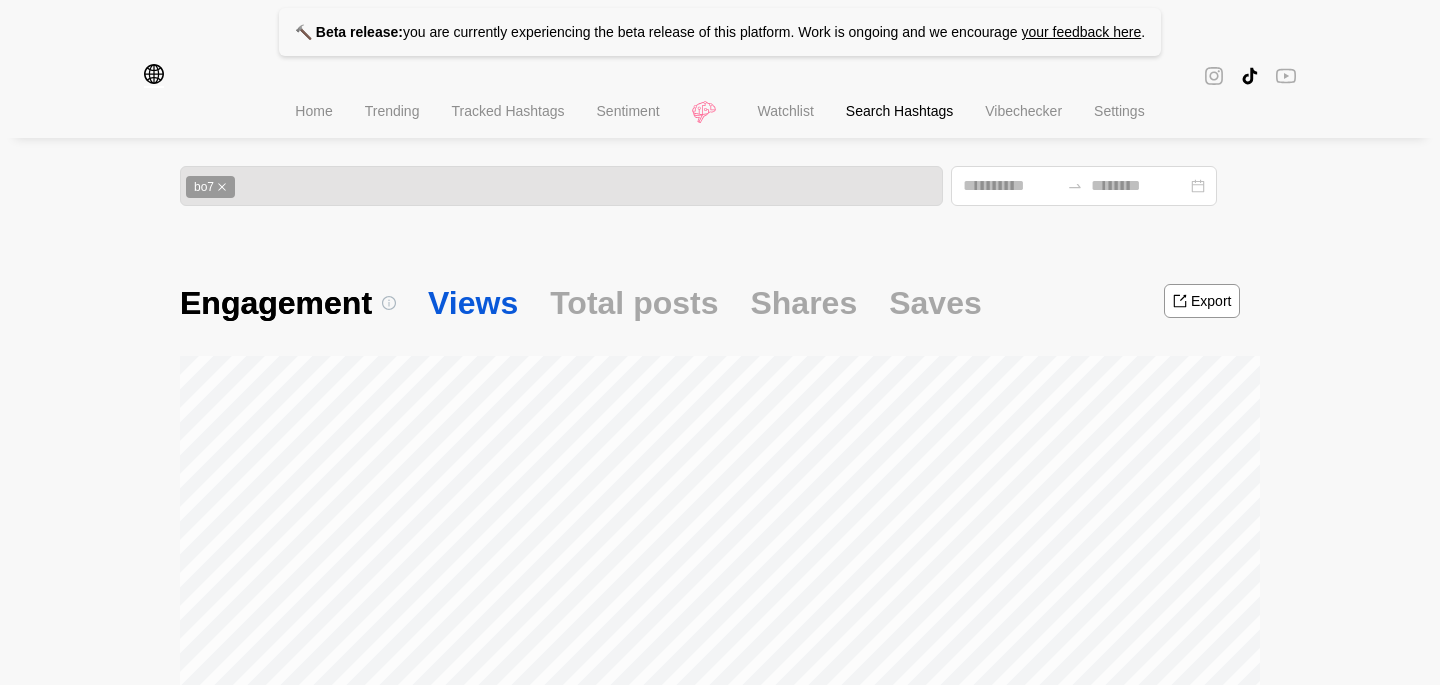 click on "Views" at bounding box center [473, 303] 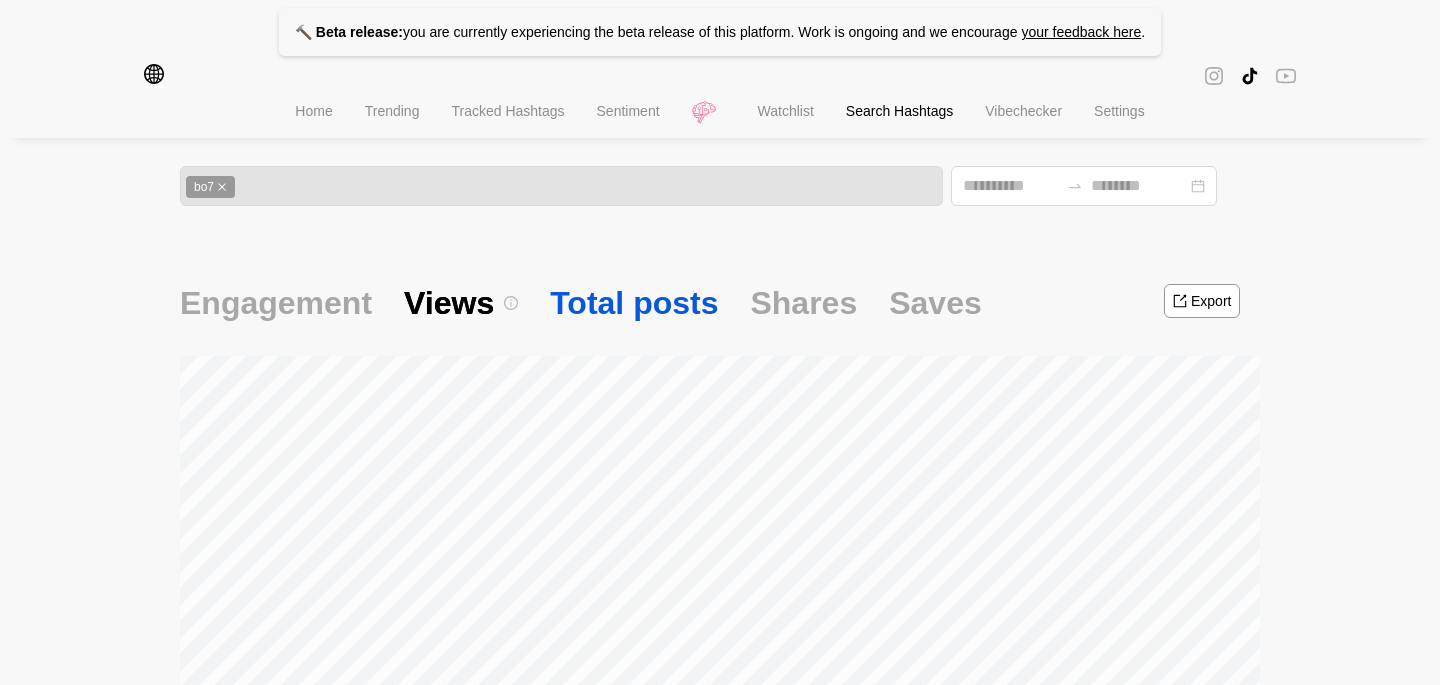 click on "Total posts" at bounding box center (634, 303) 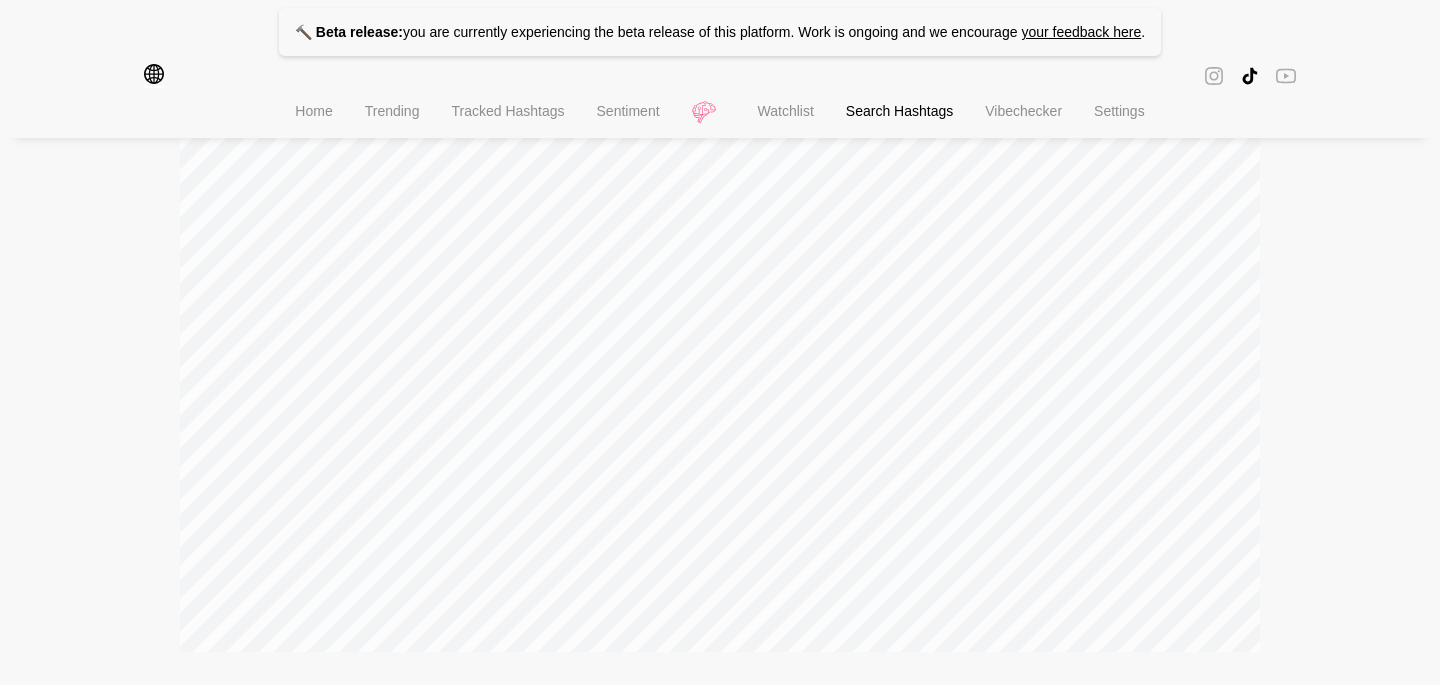 scroll, scrollTop: 0, scrollLeft: 0, axis: both 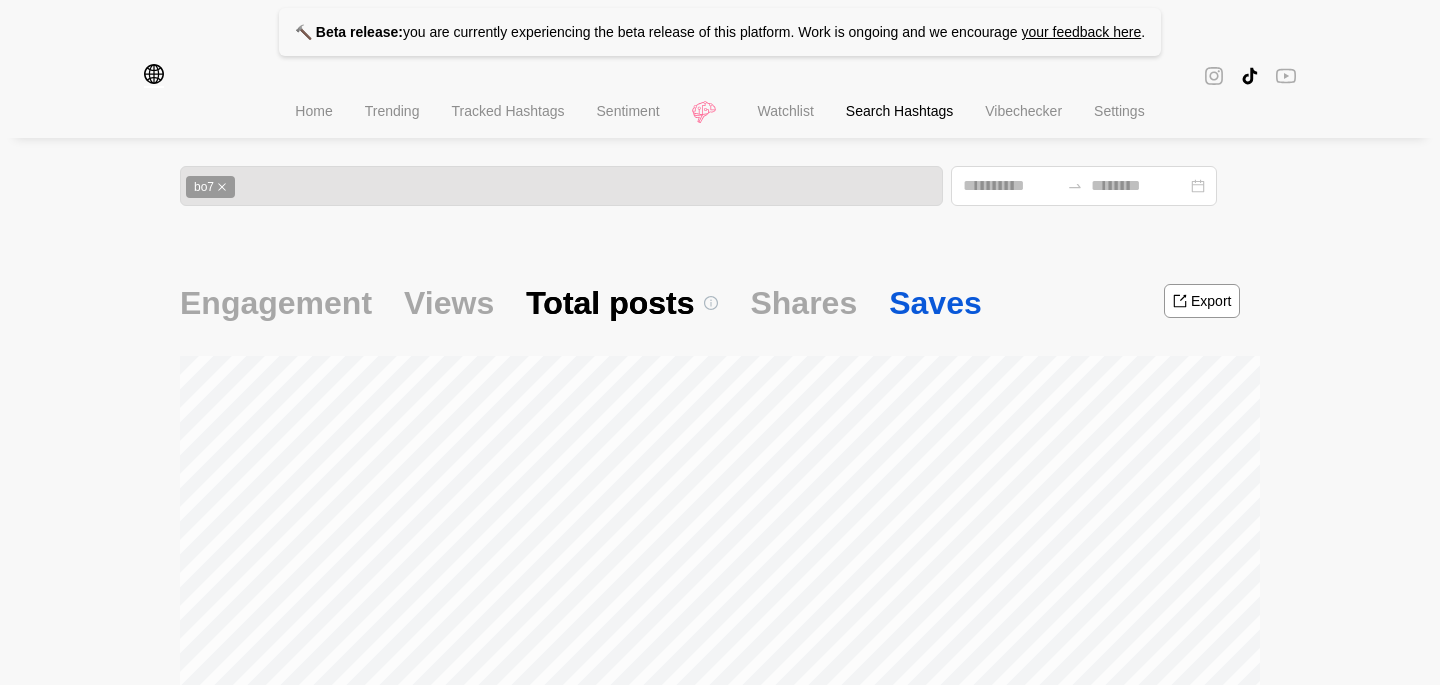 click on "Saves" at bounding box center [935, 303] 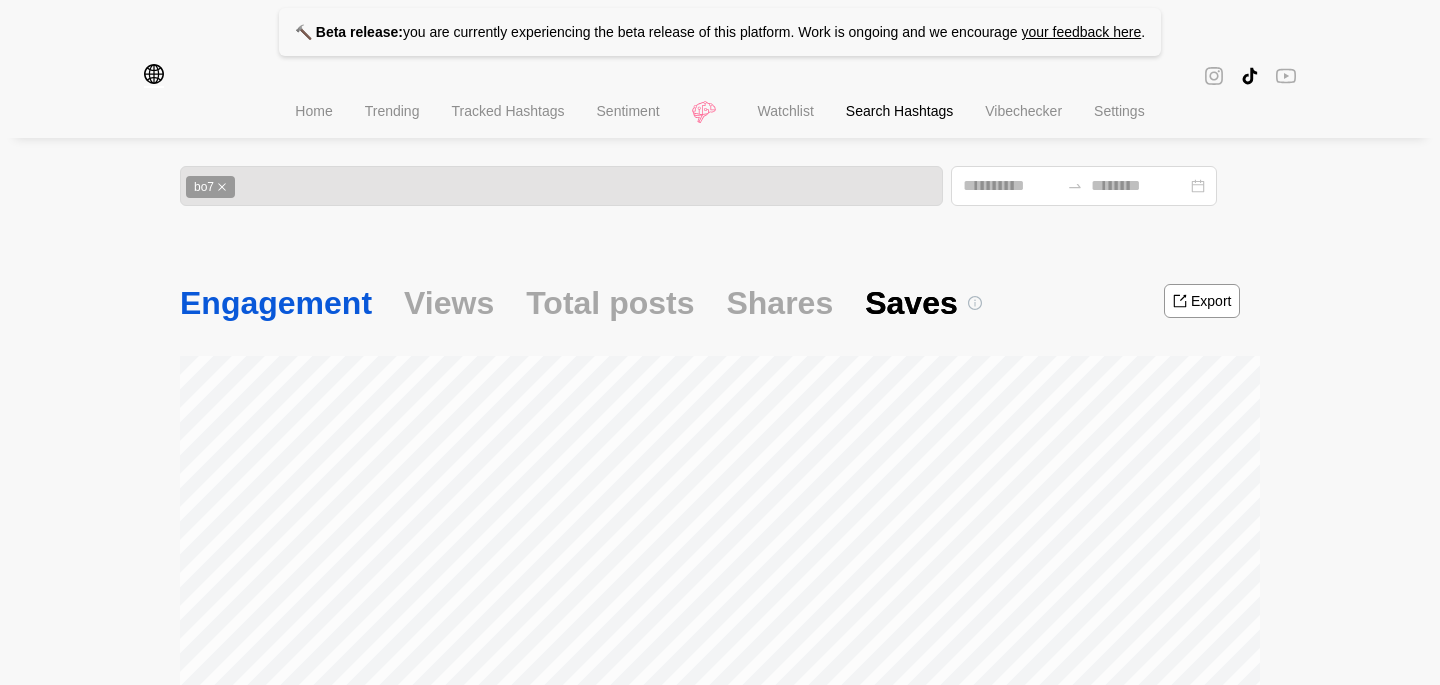 click on "Engagement" at bounding box center [276, 303] 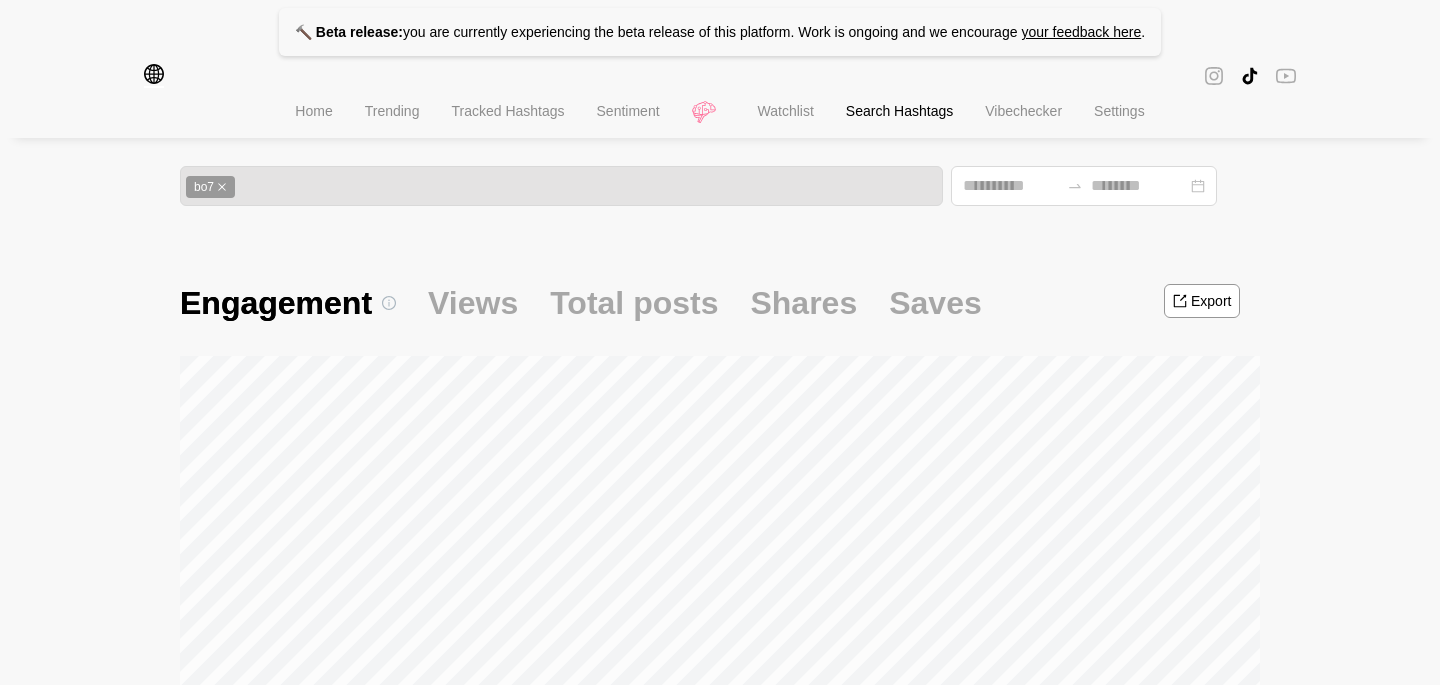 scroll, scrollTop: 849, scrollLeft: 0, axis: vertical 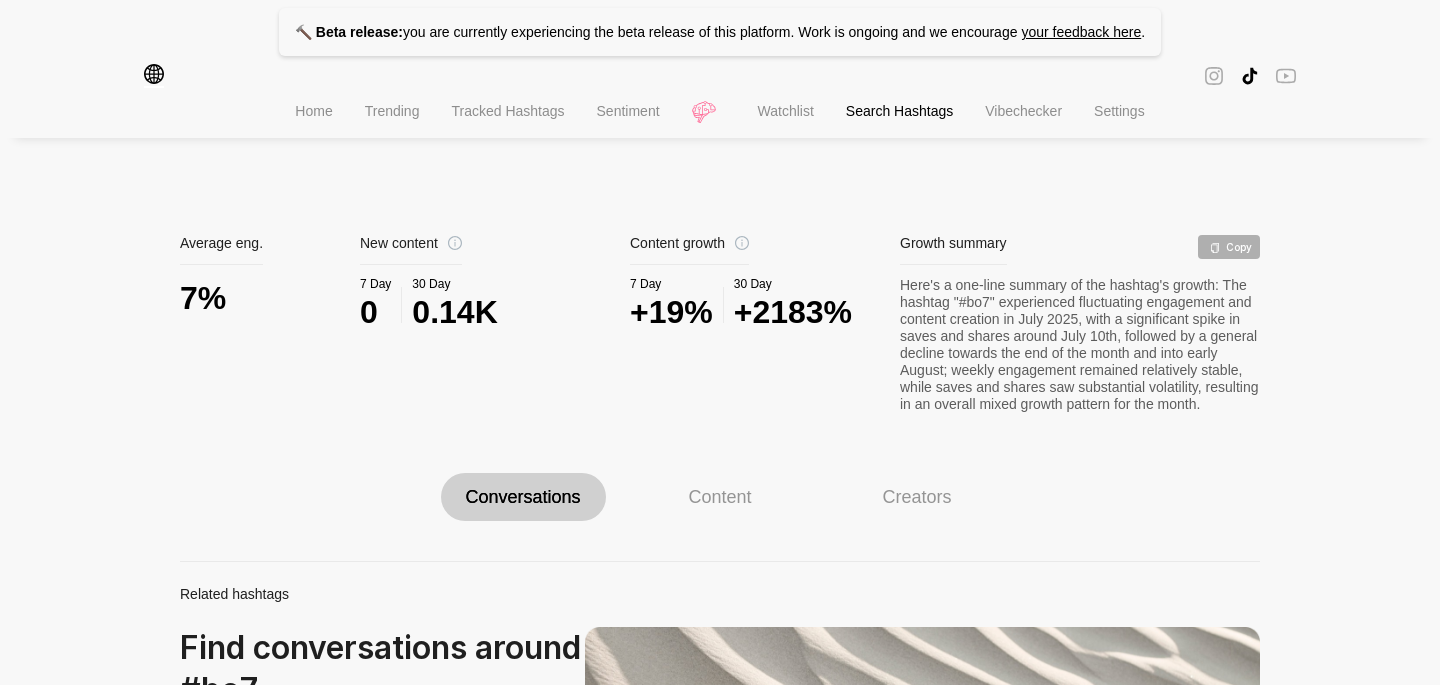 click on "Here's a one-line summary of the hashtag's growth:
The hashtag "#bo7" experienced fluctuating engagement and content creation in July 2025, with a significant spike in saves and shares around July 10th, followed by a general decline towards the end of the month and into early August; weekly engagement remained relatively stable, while saves and shares saw substantial volatility, resulting in an overall mixed growth pattern for the month." at bounding box center [1080, 345] 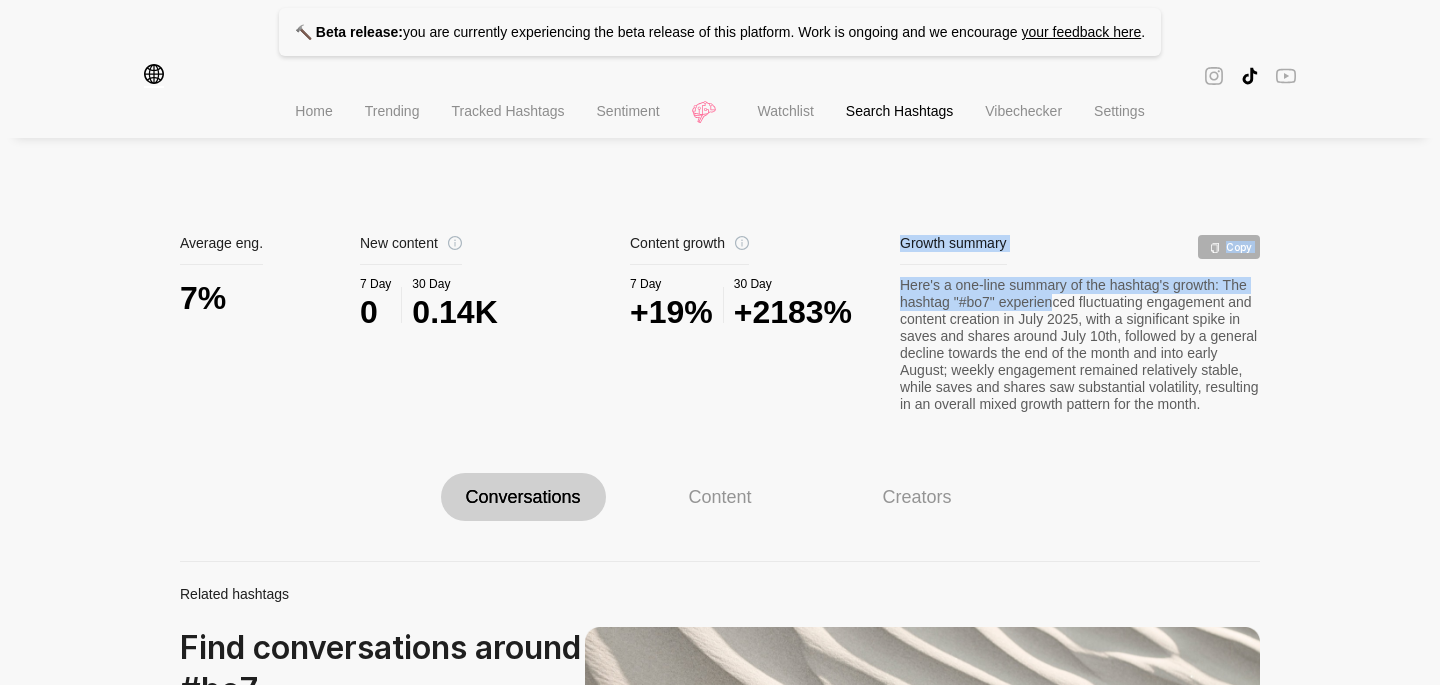 drag, startPoint x: 890, startPoint y: 304, endPoint x: 1083, endPoint y: 305, distance: 193.0026 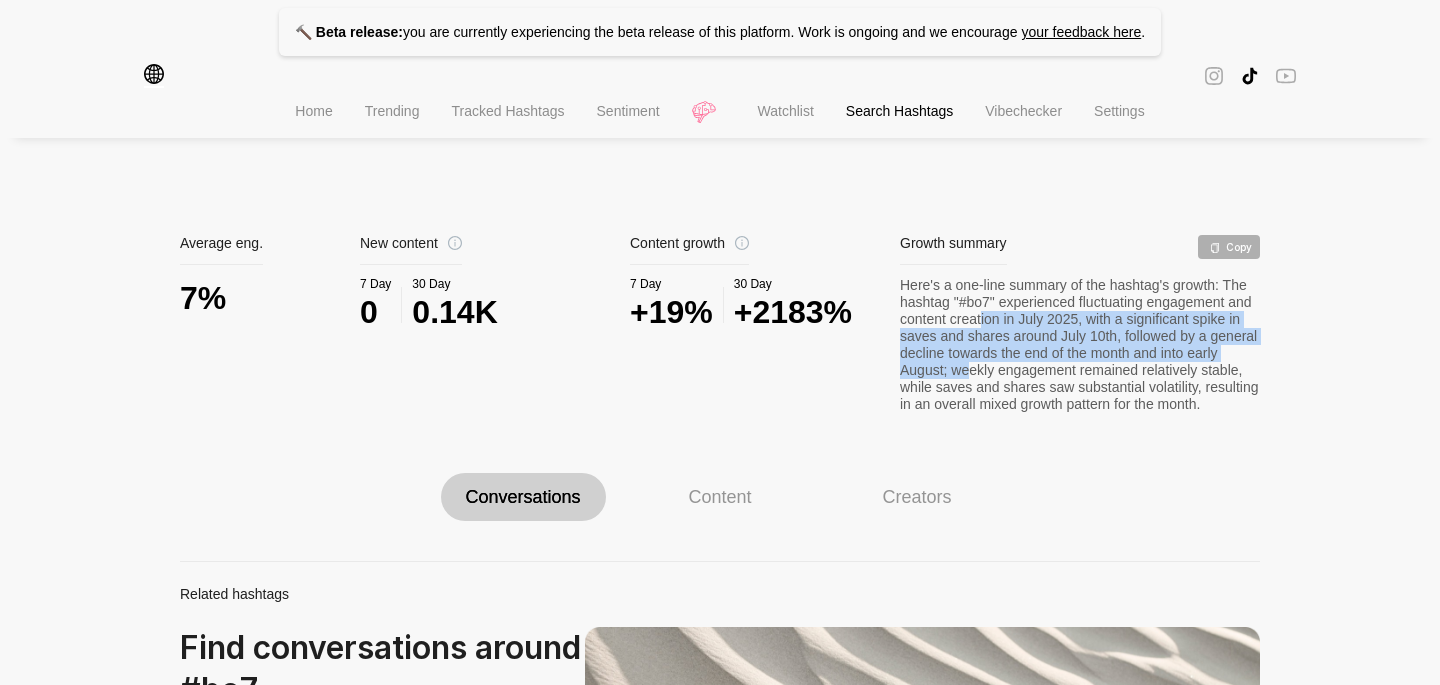 drag, startPoint x: 1098, startPoint y: 324, endPoint x: 1116, endPoint y: 373, distance: 52.201534 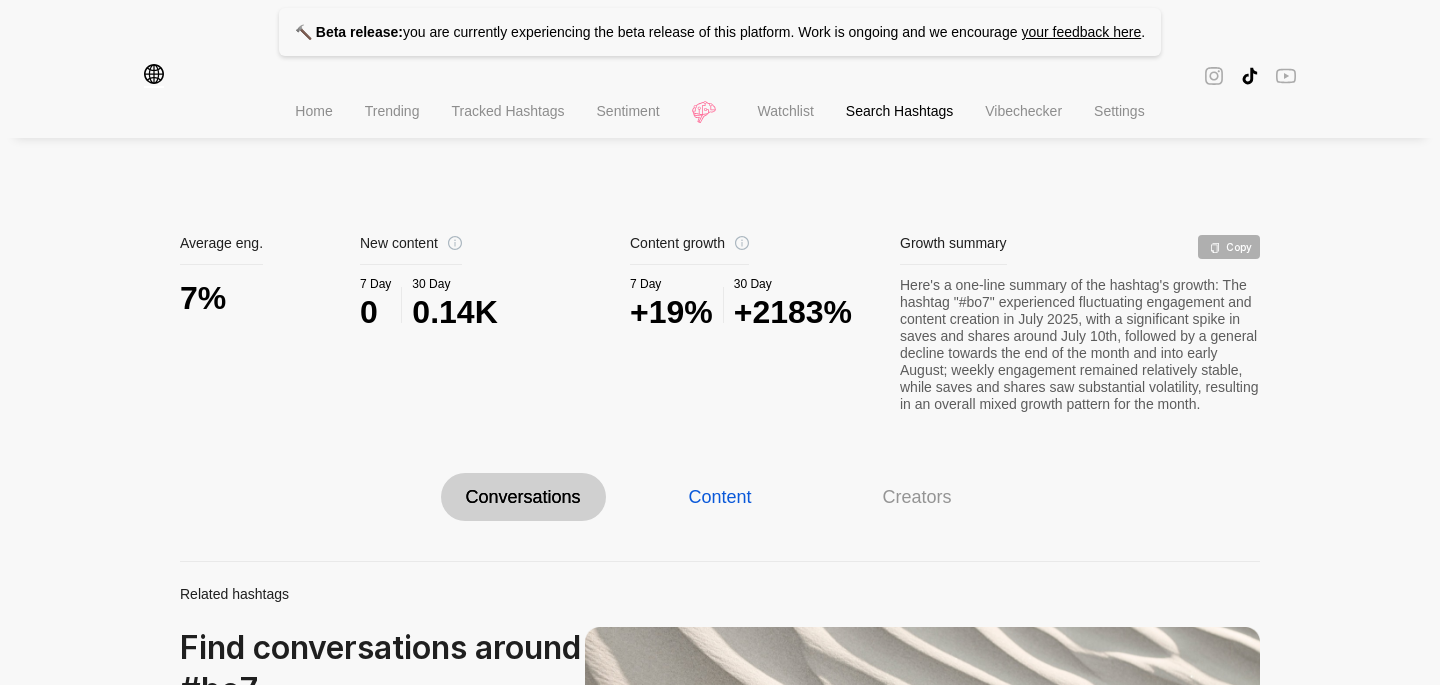 click on "Content" at bounding box center (719, 497) 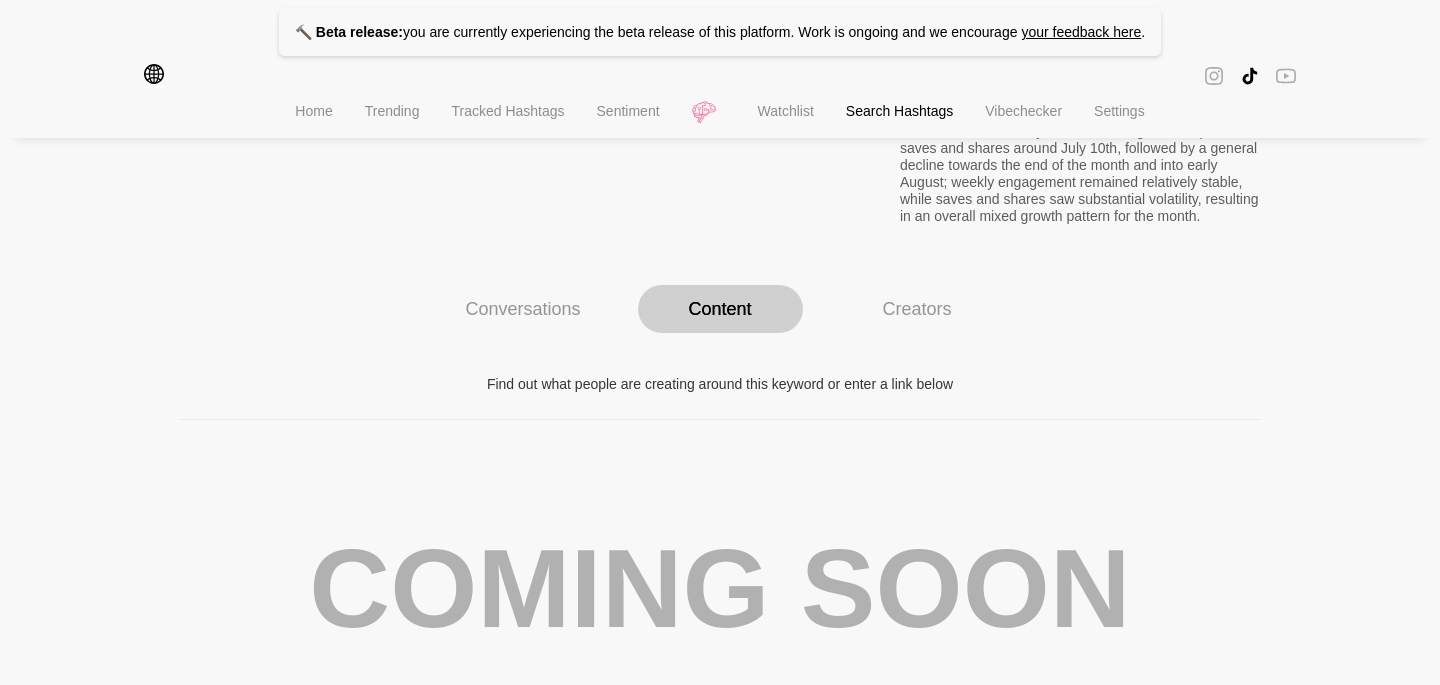 scroll, scrollTop: 1108, scrollLeft: 0, axis: vertical 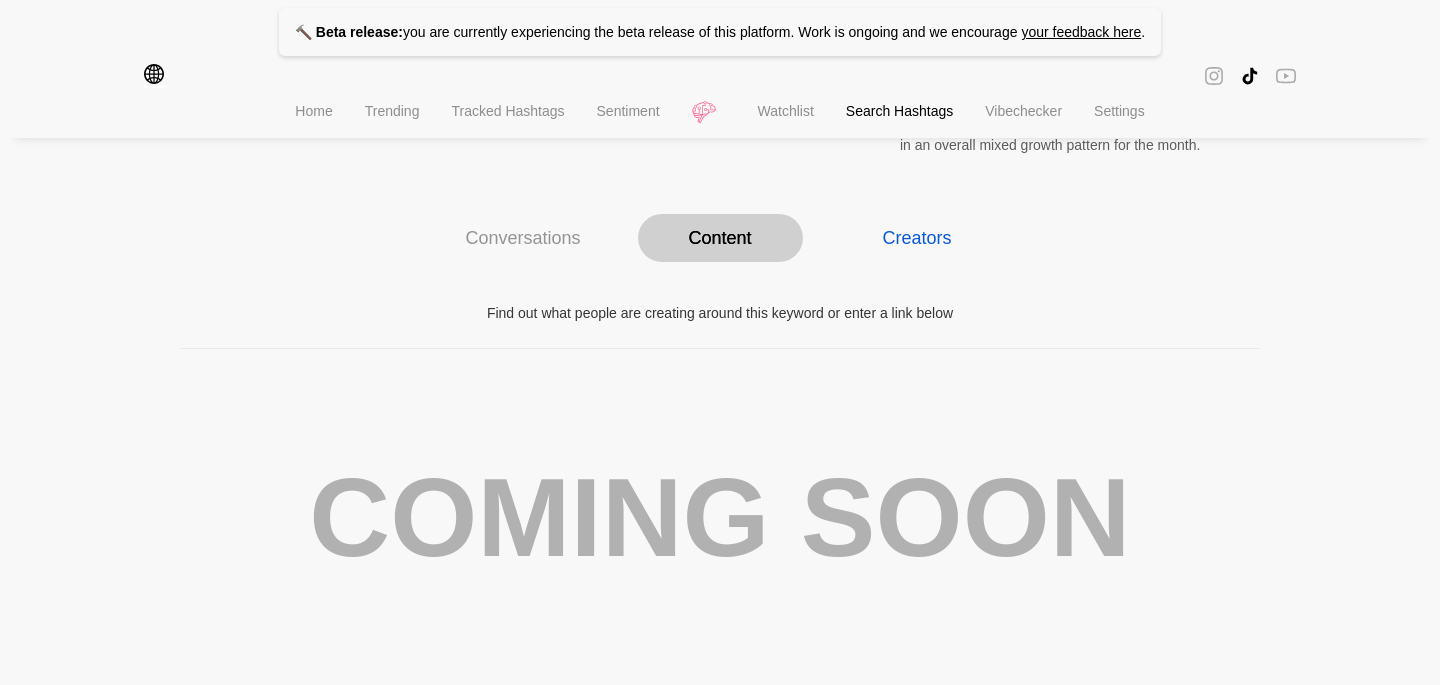 click on "Creators" at bounding box center (916, 238) 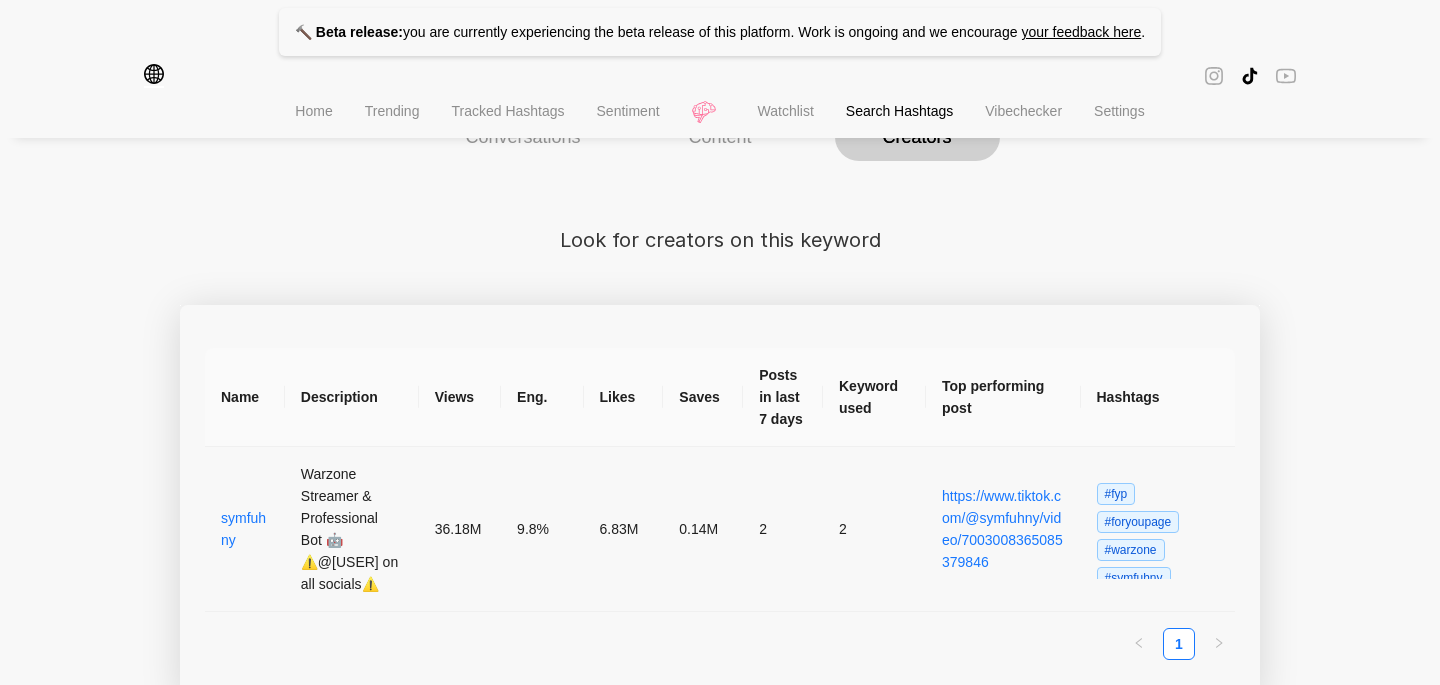 scroll, scrollTop: 1276, scrollLeft: 0, axis: vertical 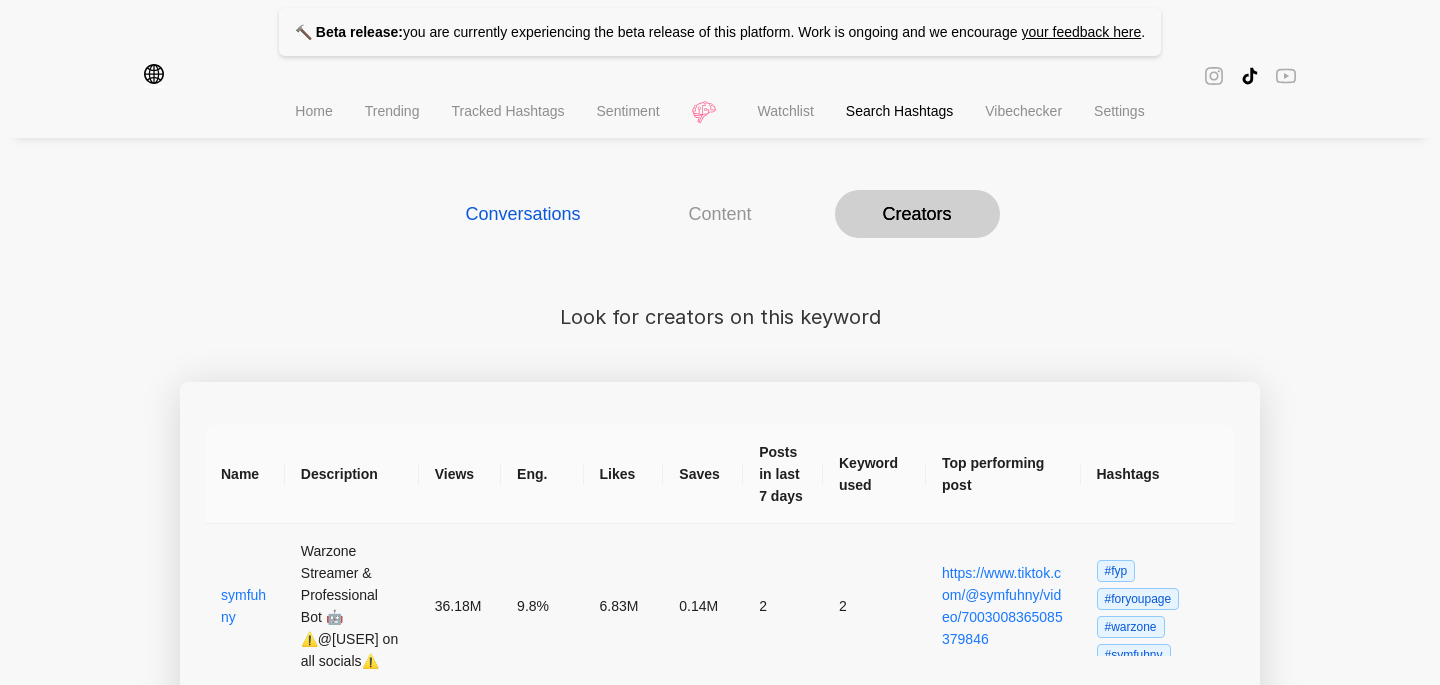 click on "Conversations" at bounding box center (522, 214) 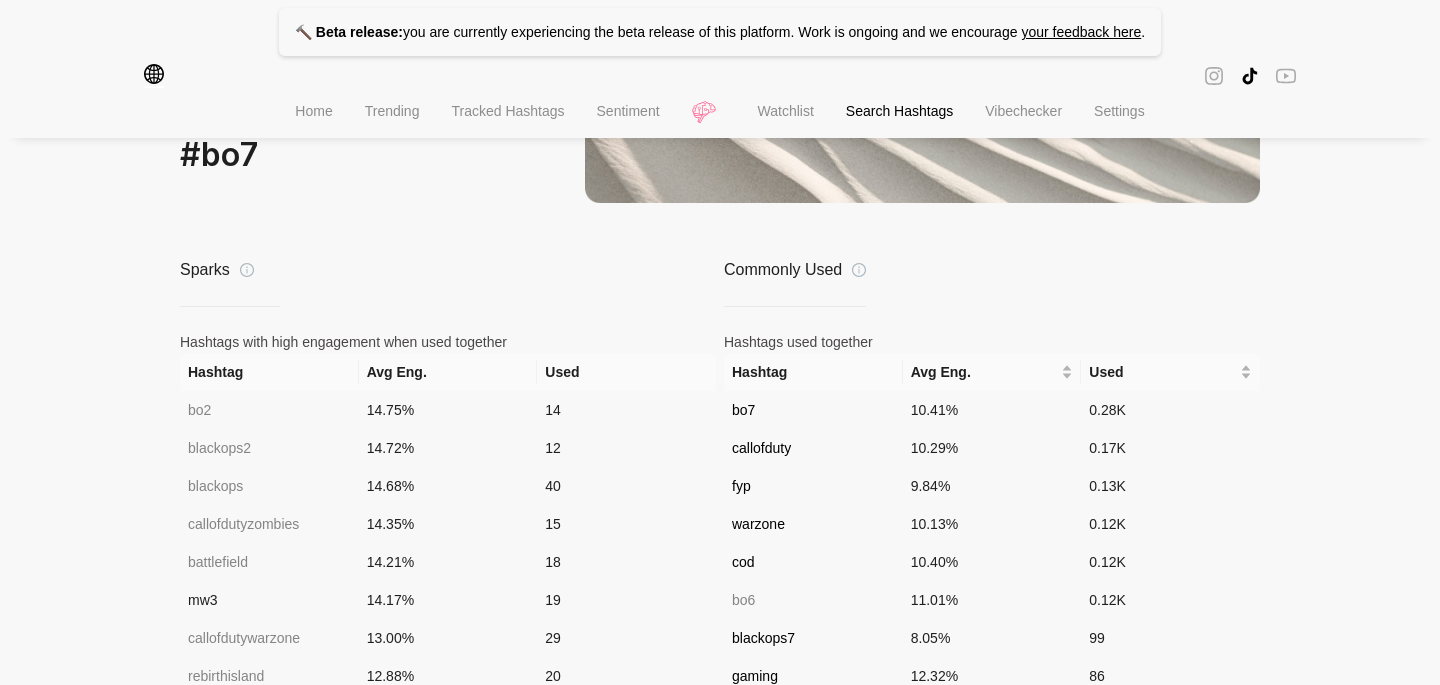 scroll, scrollTop: 1495, scrollLeft: 0, axis: vertical 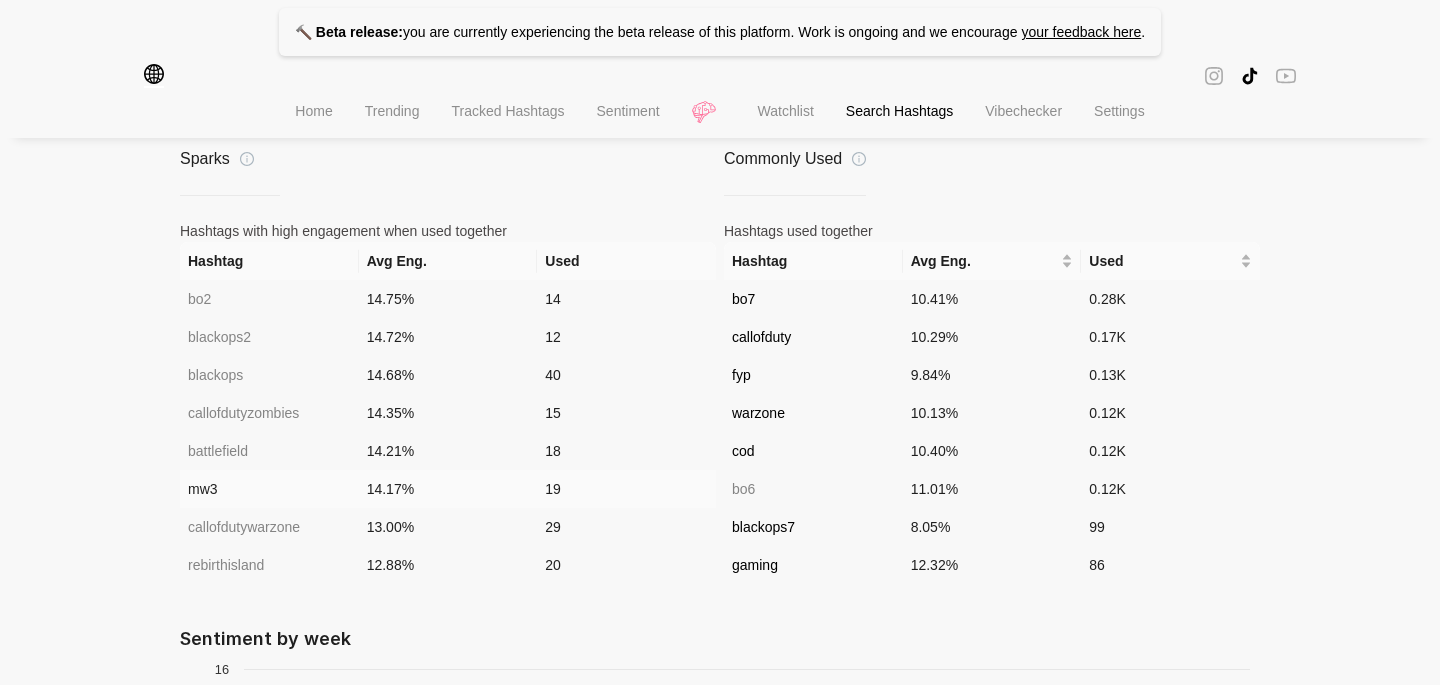 click on "mw3" at bounding box center (269, 489) 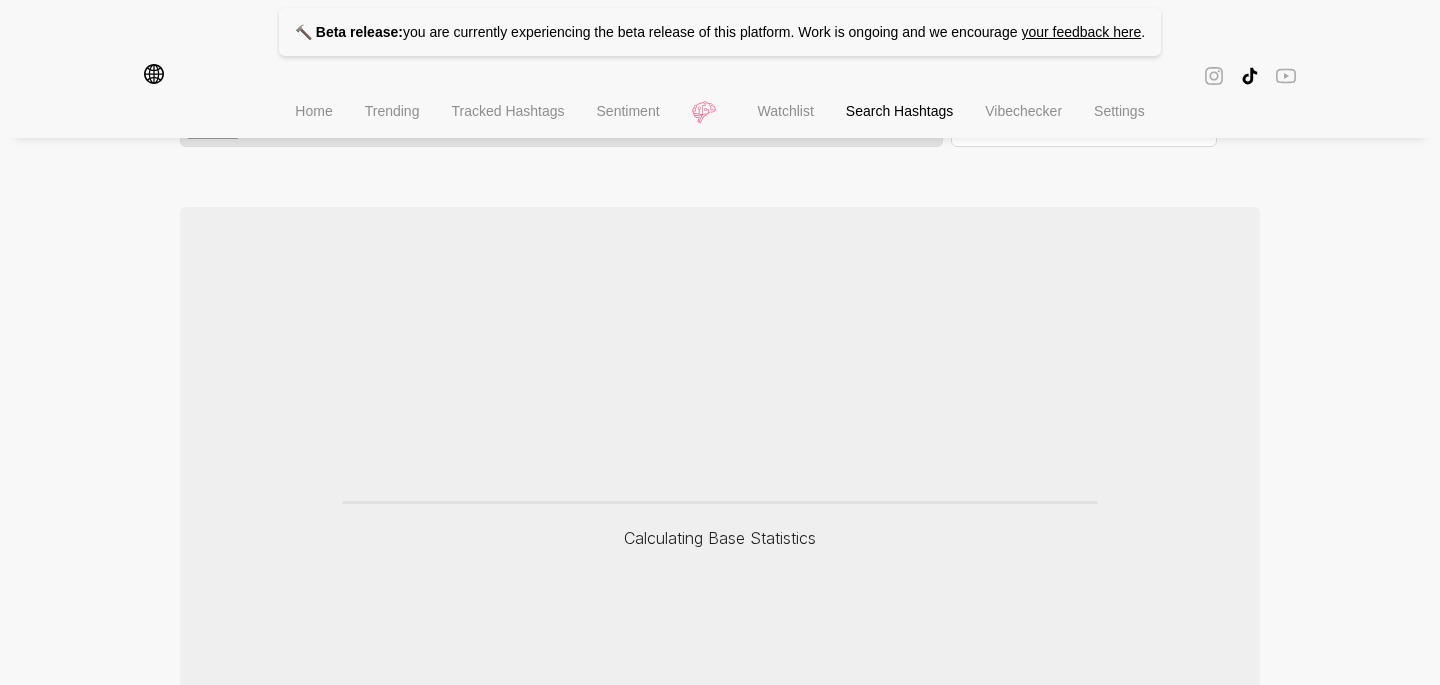 scroll, scrollTop: 0, scrollLeft: 0, axis: both 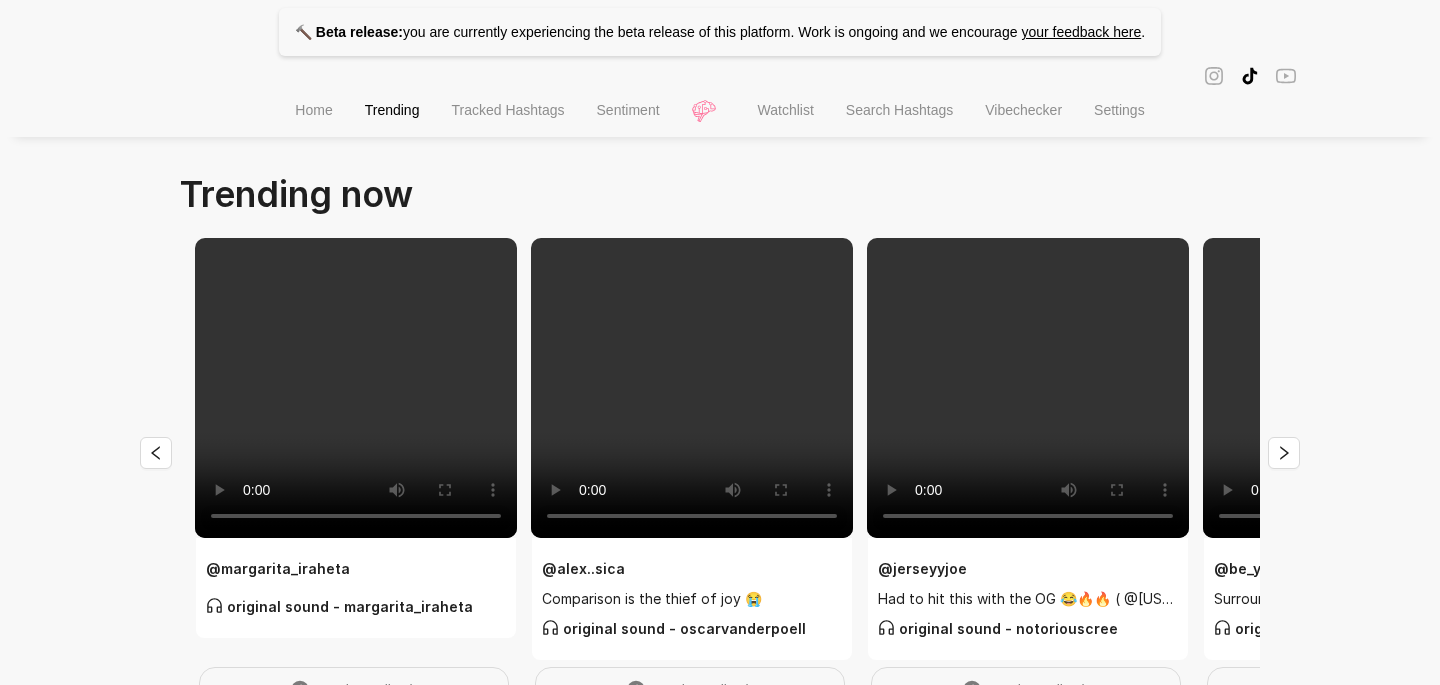 click on "Search Hashtags" at bounding box center [899, 110] 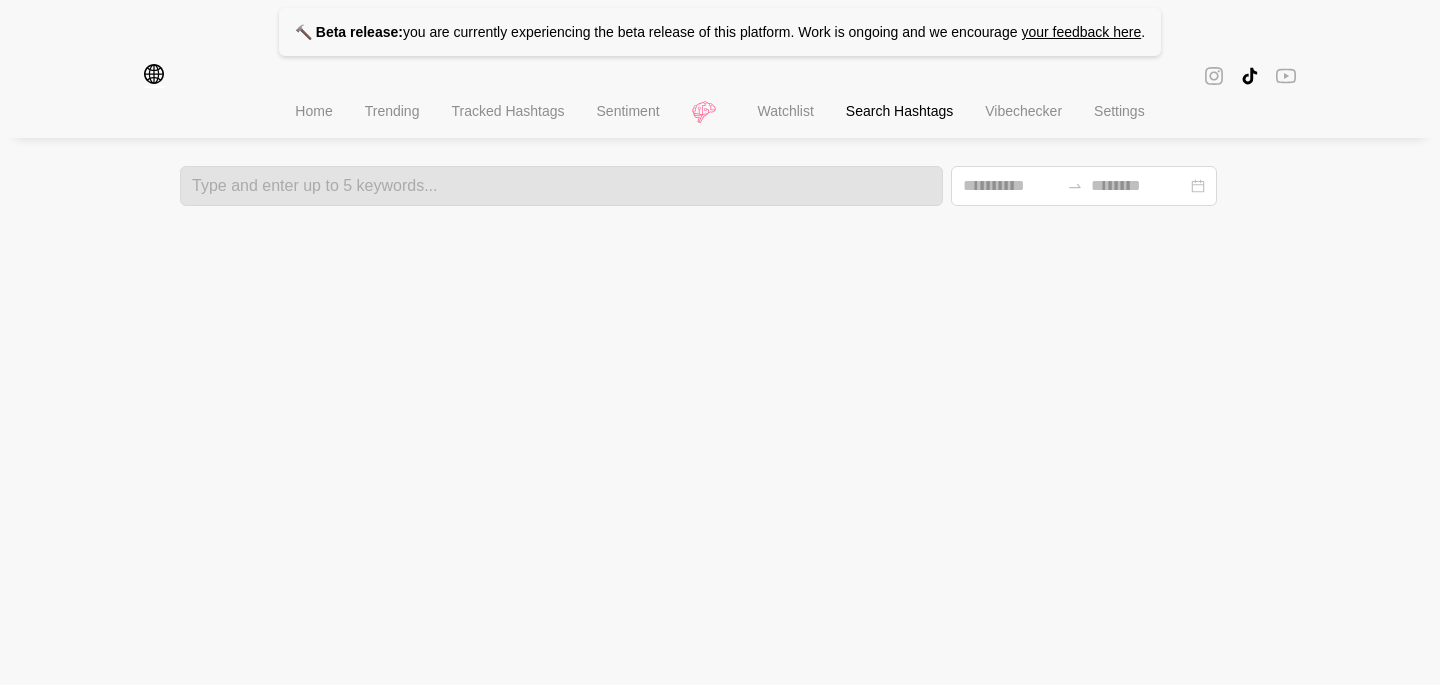 click on "Tracked Hashtags" at bounding box center (507, 113) 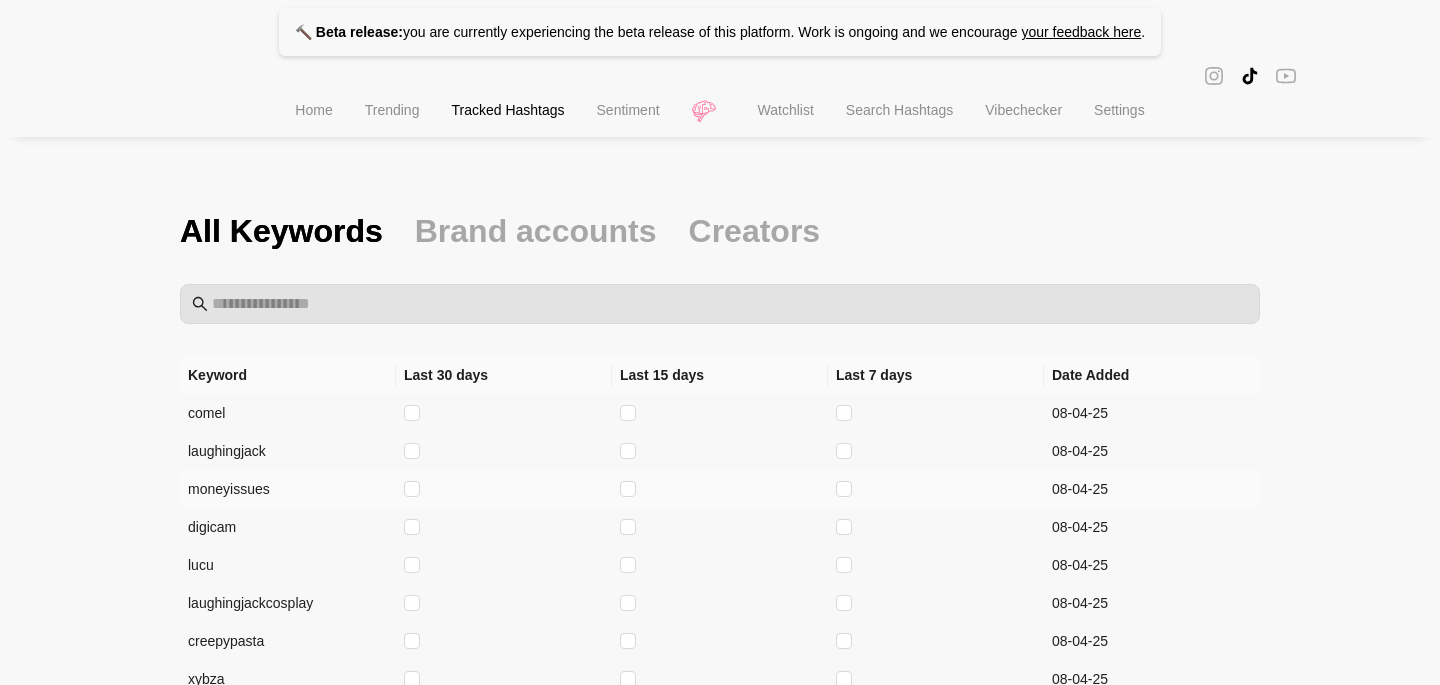 scroll, scrollTop: 217, scrollLeft: 0, axis: vertical 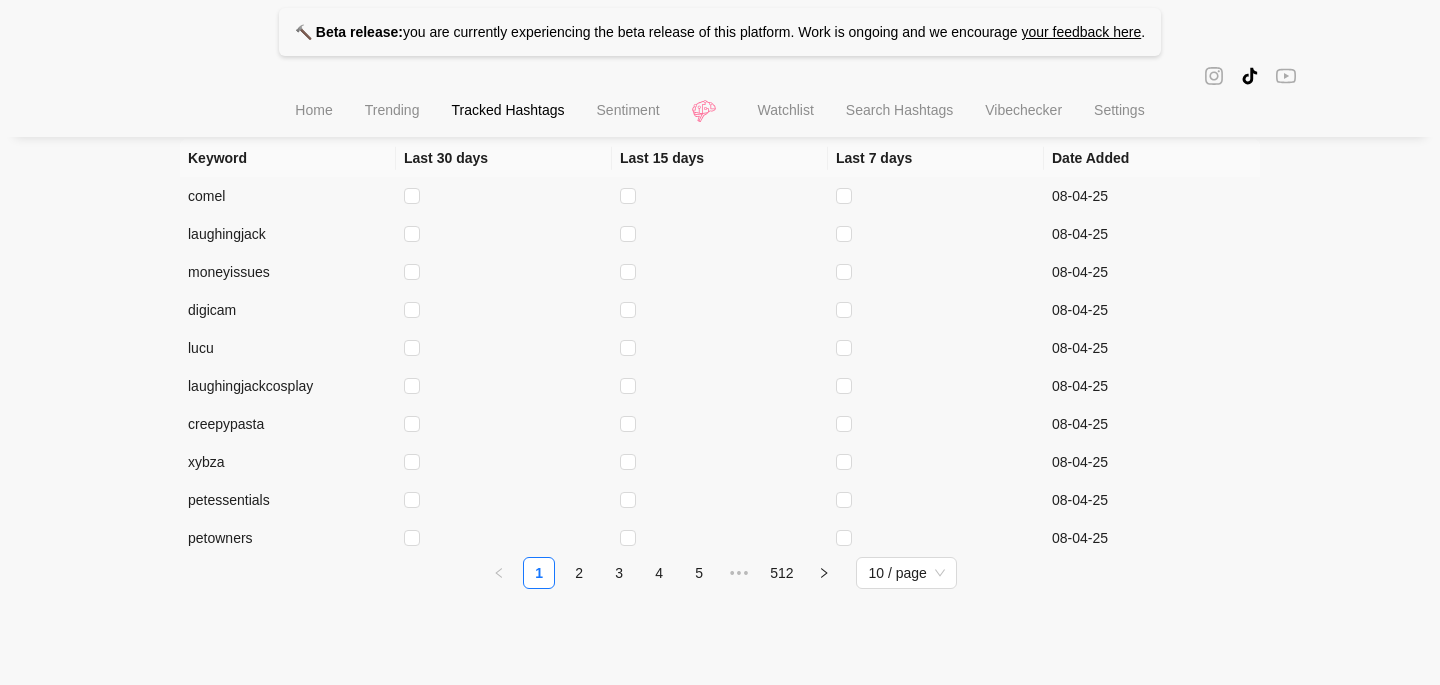 click on "All Keywords Brand accounts Creators Keyword Last 30 days Last 15 days Last 7 days Date Added comel [MM]-[DD]-[YY] laughingjack [MM]-[DD]-[YY] moneyissues [MM]-[DD]-[YY] digicam [MM]-[DD]-[YY] lucu [MM]-[DD]-[YY] laughingjackcosplay [MM]-[DD]-[YY] creepypasta [MM]-[DD]-[YY] xybza [MM]-[DD]-[YY] petessentials [MM]-[DD]-[YY] petowners [MM]-[DD]-[YY] 1 2 3 4 5 ••• 512 10 / page" at bounding box center (720, 317) 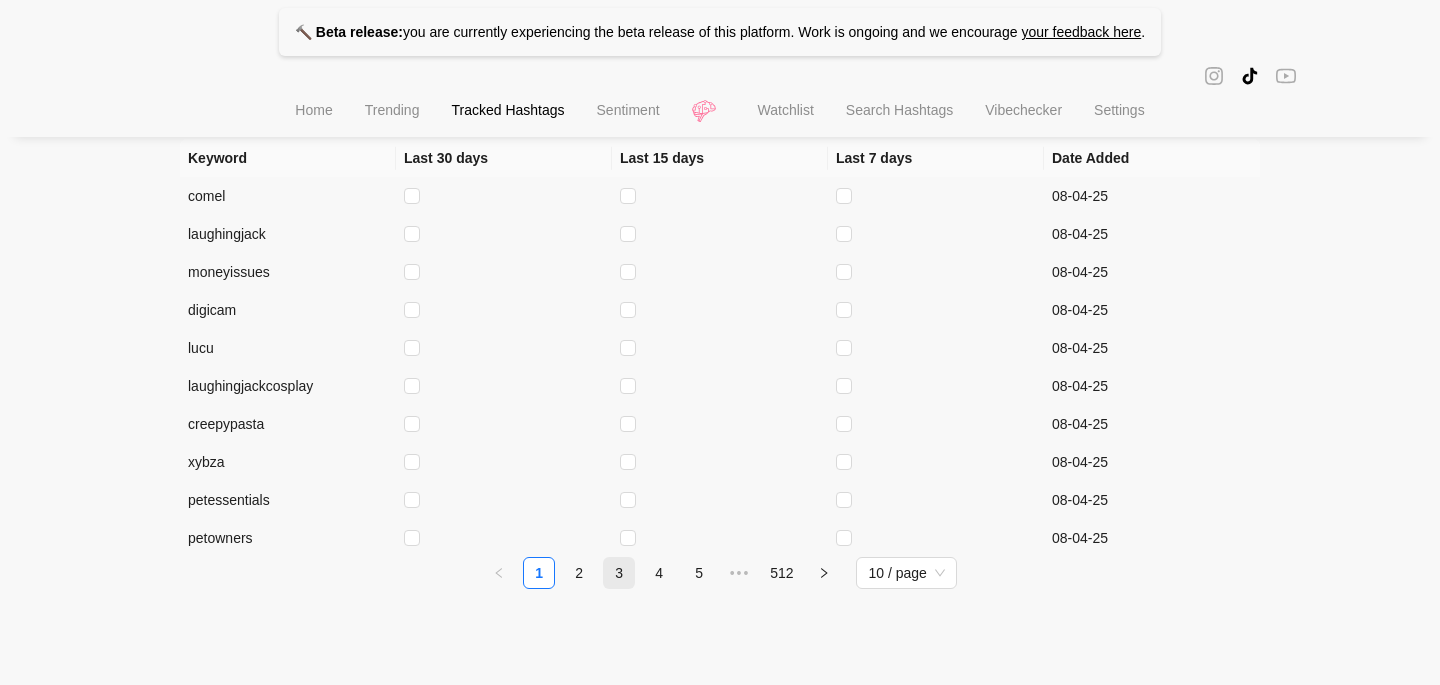 click on "3" at bounding box center [619, 573] 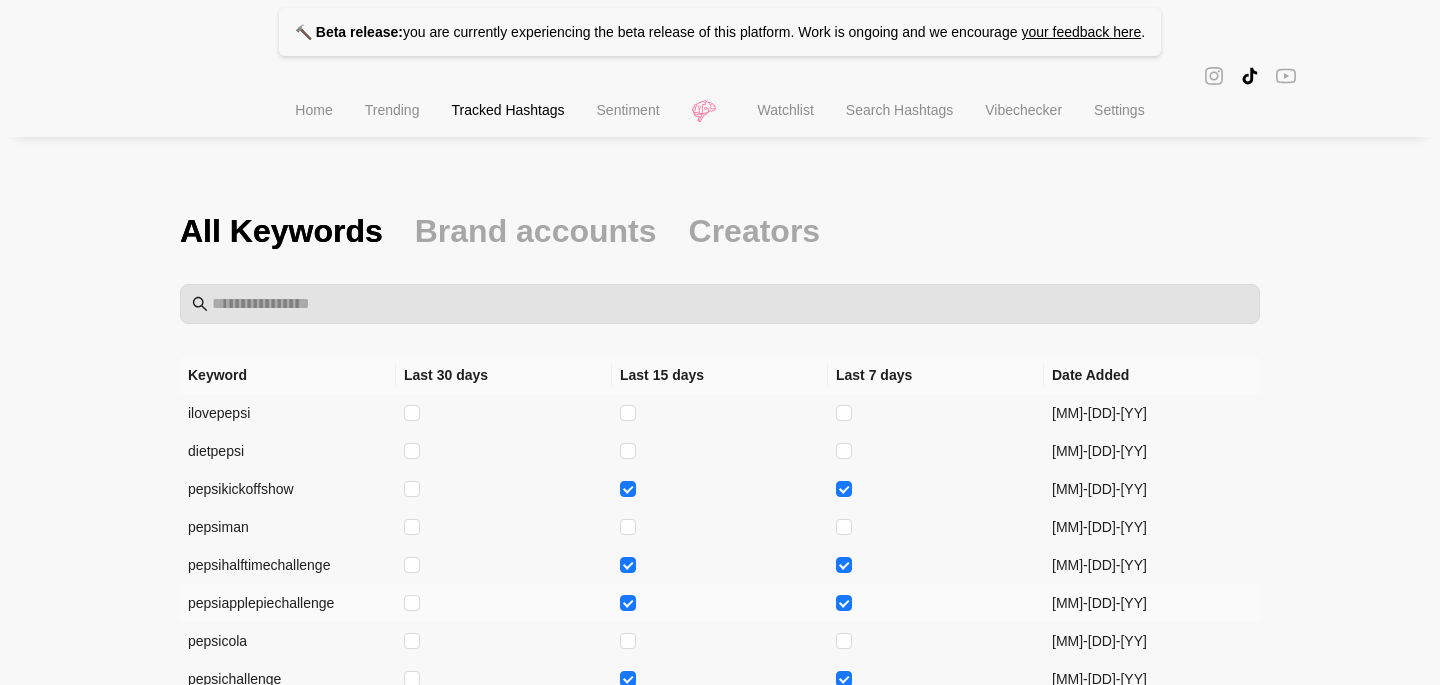 scroll, scrollTop: 217, scrollLeft: 0, axis: vertical 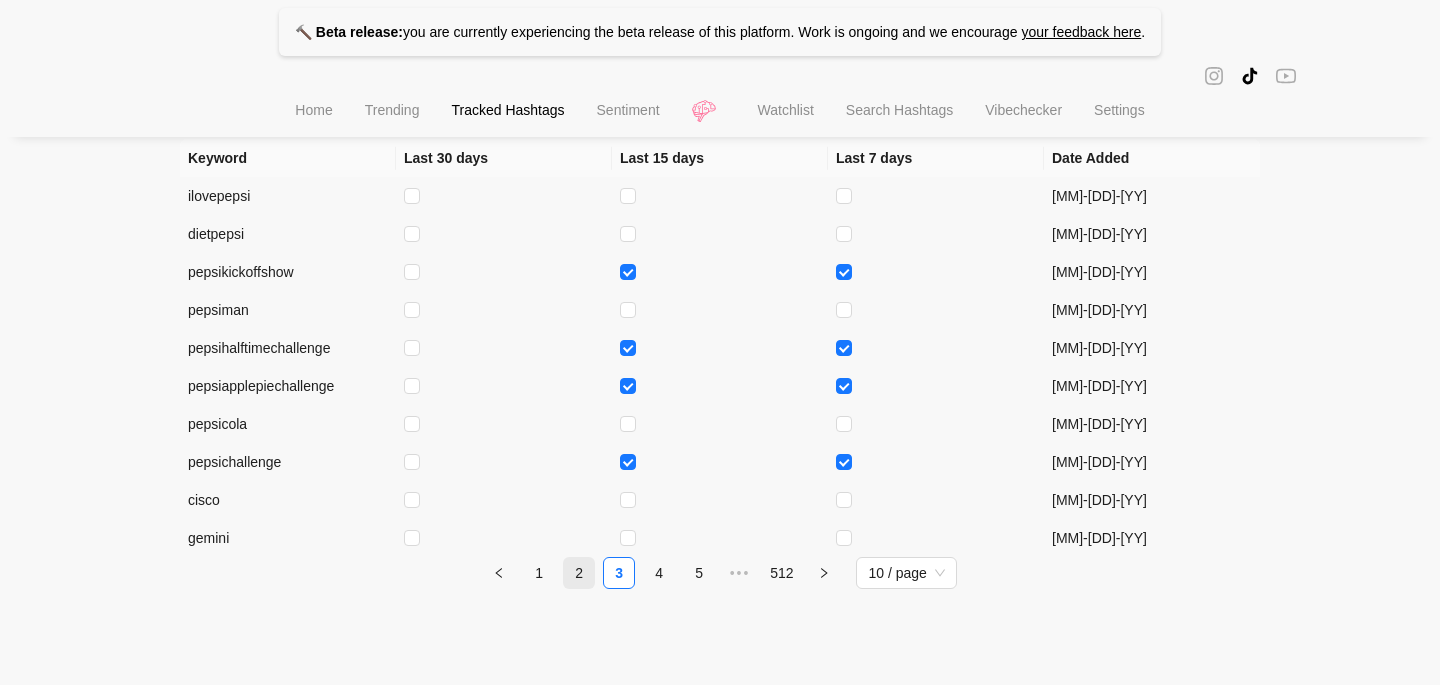 click on "2" at bounding box center [579, 573] 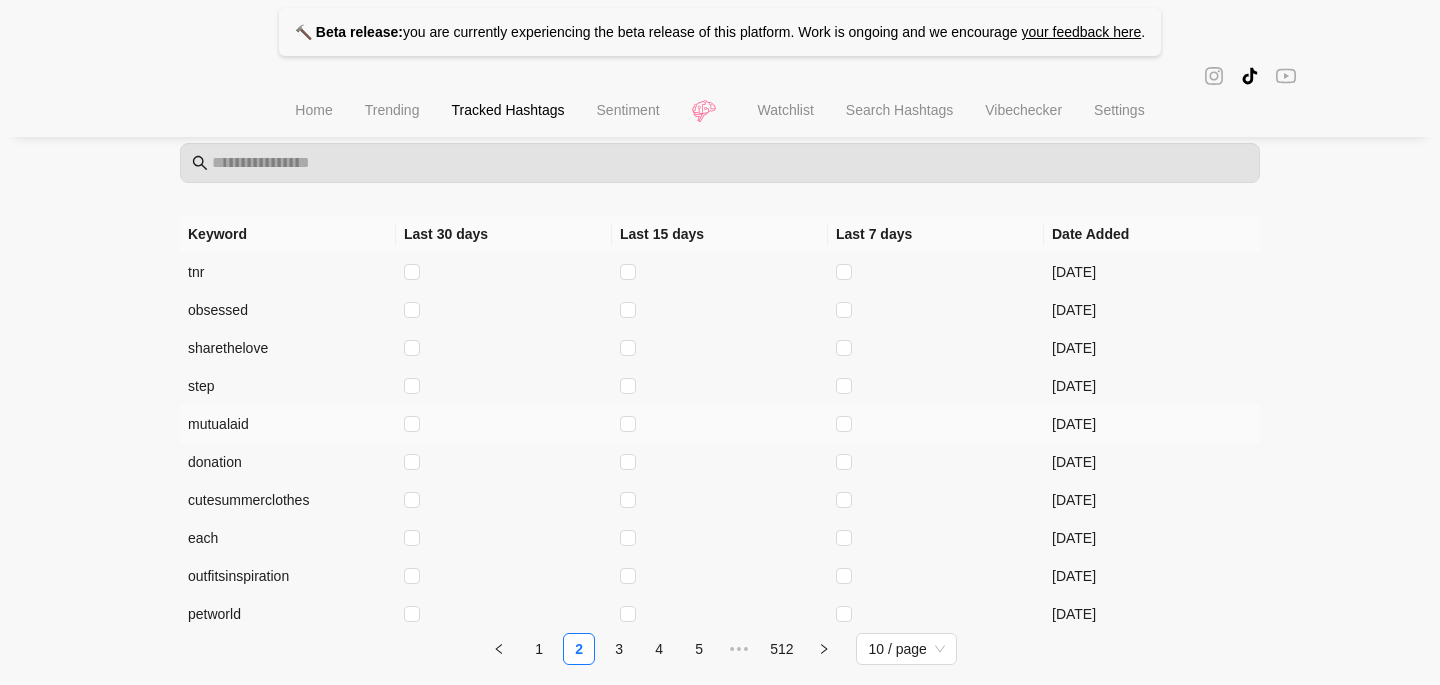 scroll, scrollTop: 217, scrollLeft: 0, axis: vertical 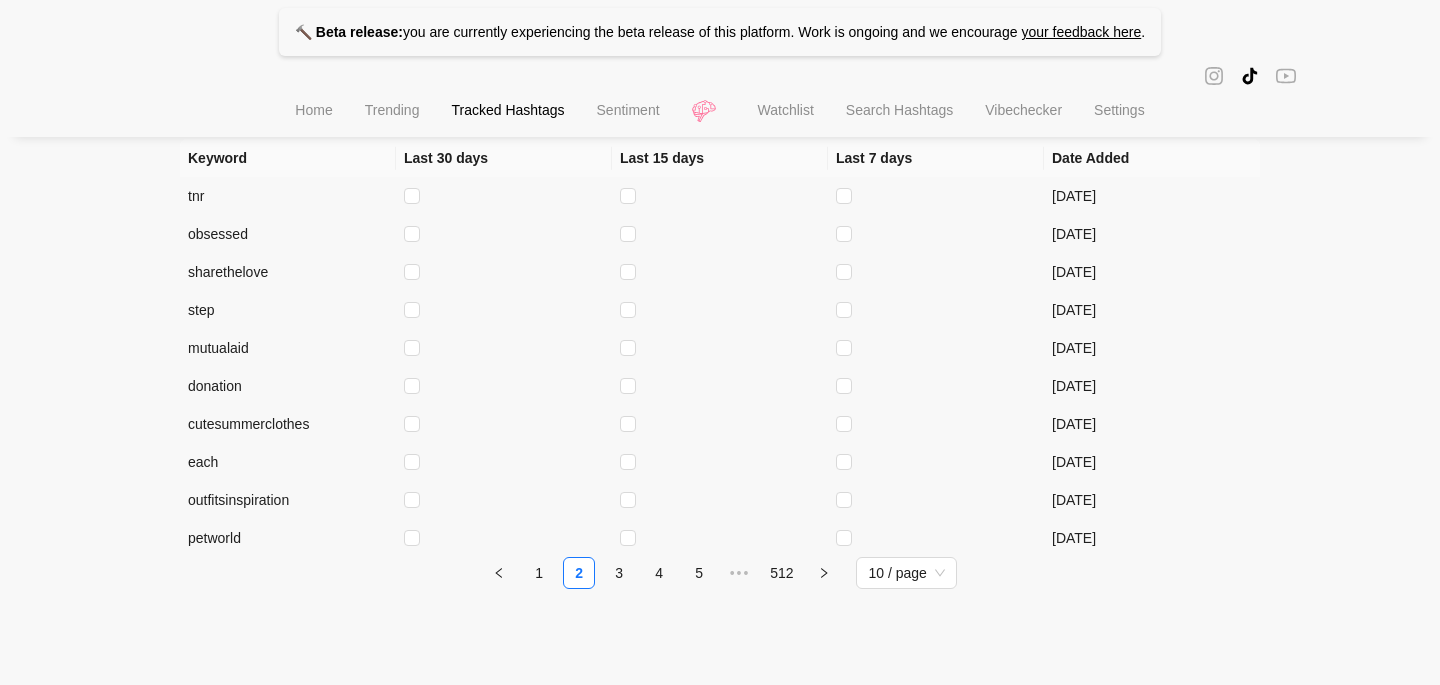 click on "1 2 3 4 5 ••• 512 10 / page" at bounding box center [720, 573] 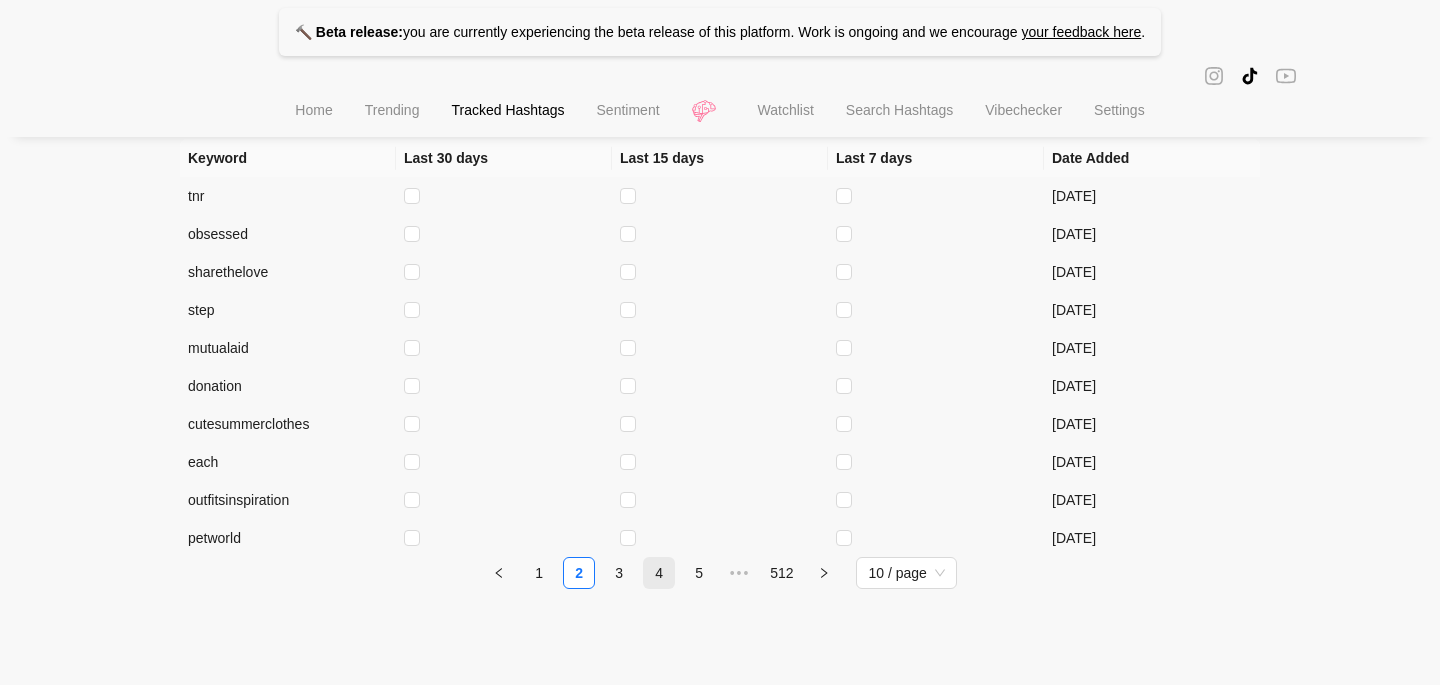 click on "4" at bounding box center (659, 573) 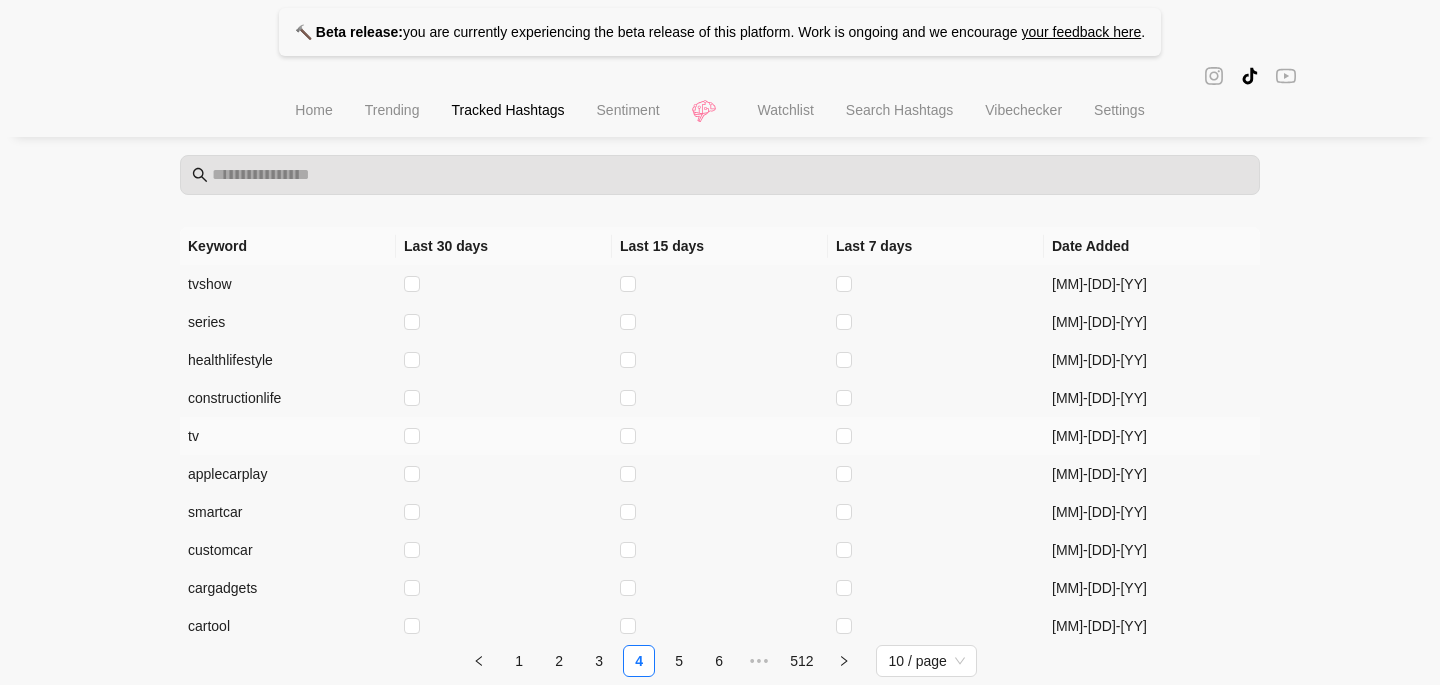 scroll, scrollTop: 217, scrollLeft: 0, axis: vertical 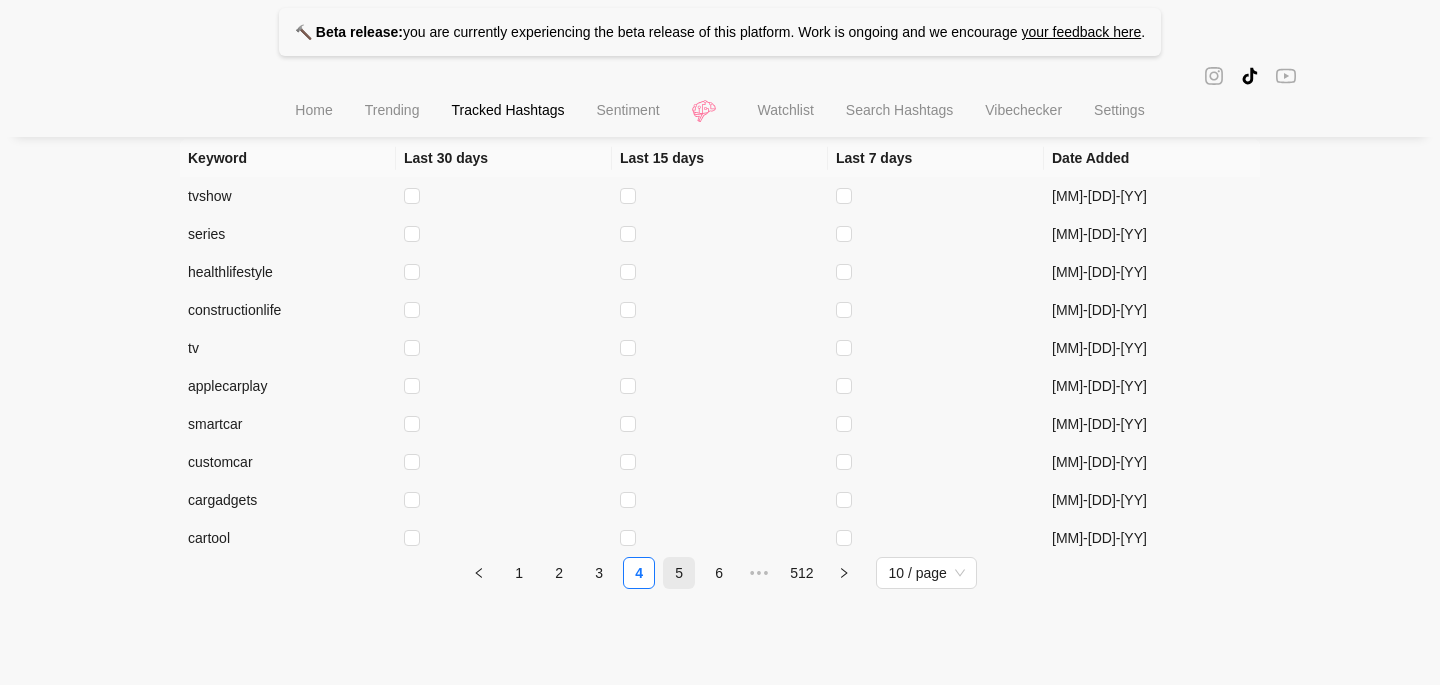 click on "5" at bounding box center (679, 573) 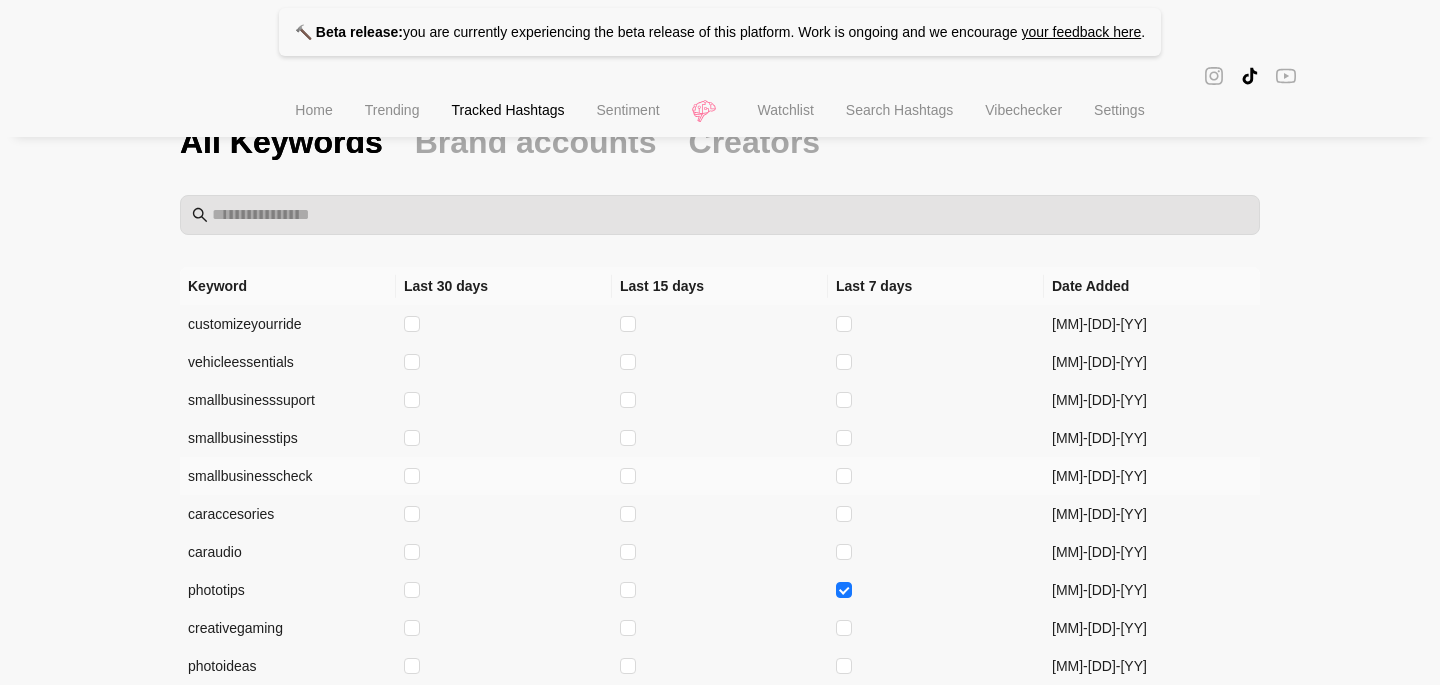 scroll, scrollTop: 217, scrollLeft: 0, axis: vertical 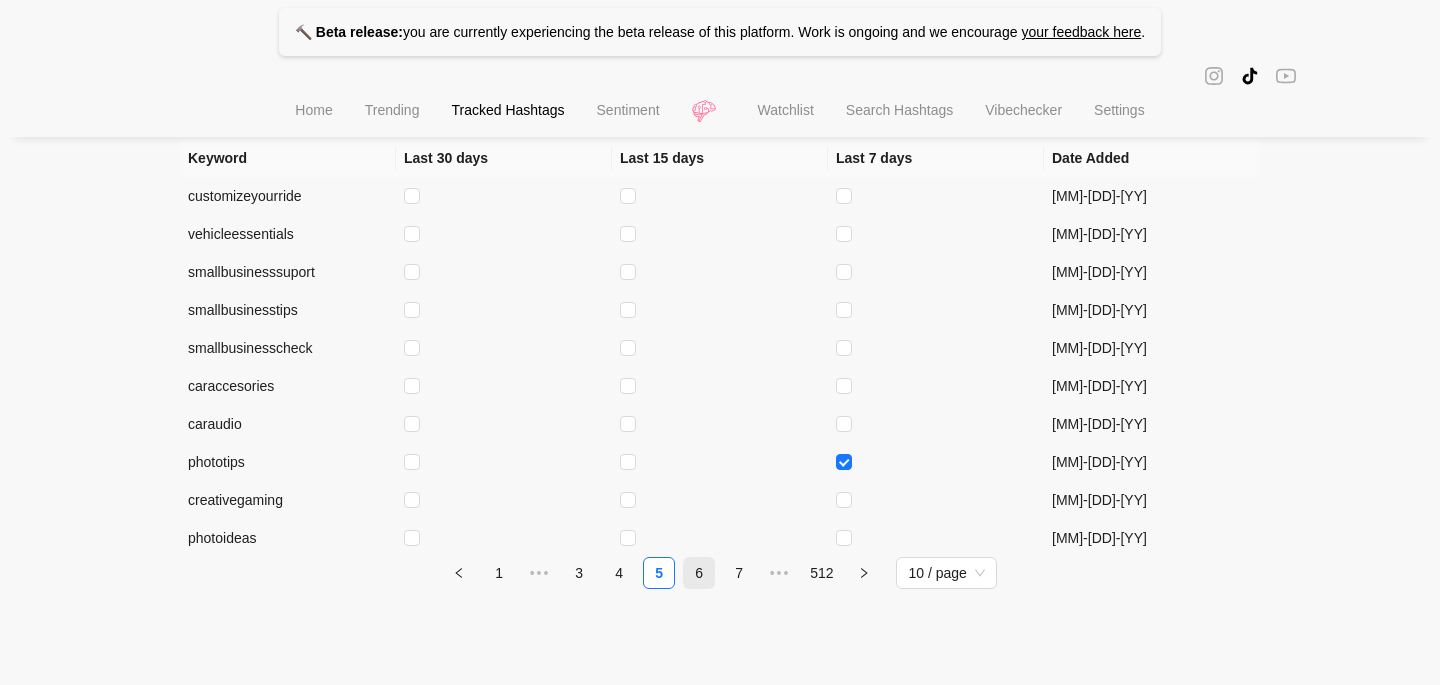 click on "6" at bounding box center [699, 573] 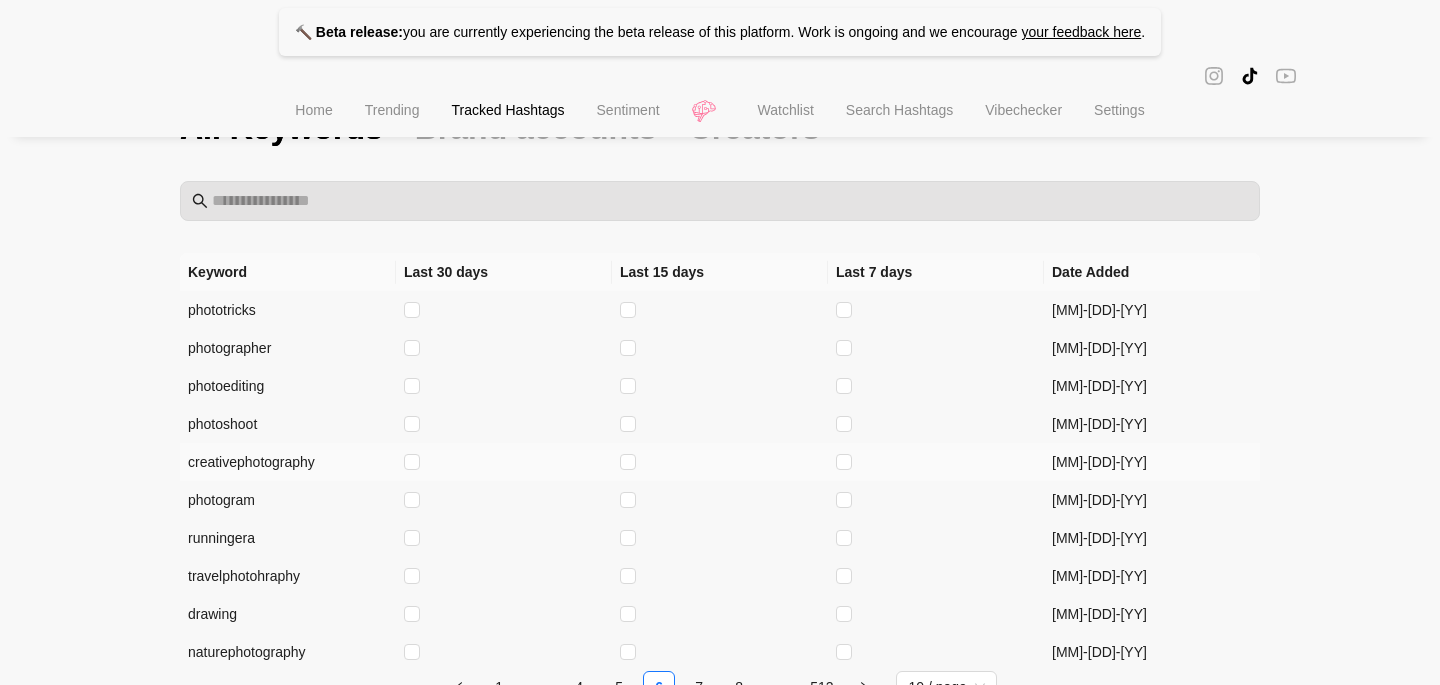 scroll, scrollTop: 217, scrollLeft: 0, axis: vertical 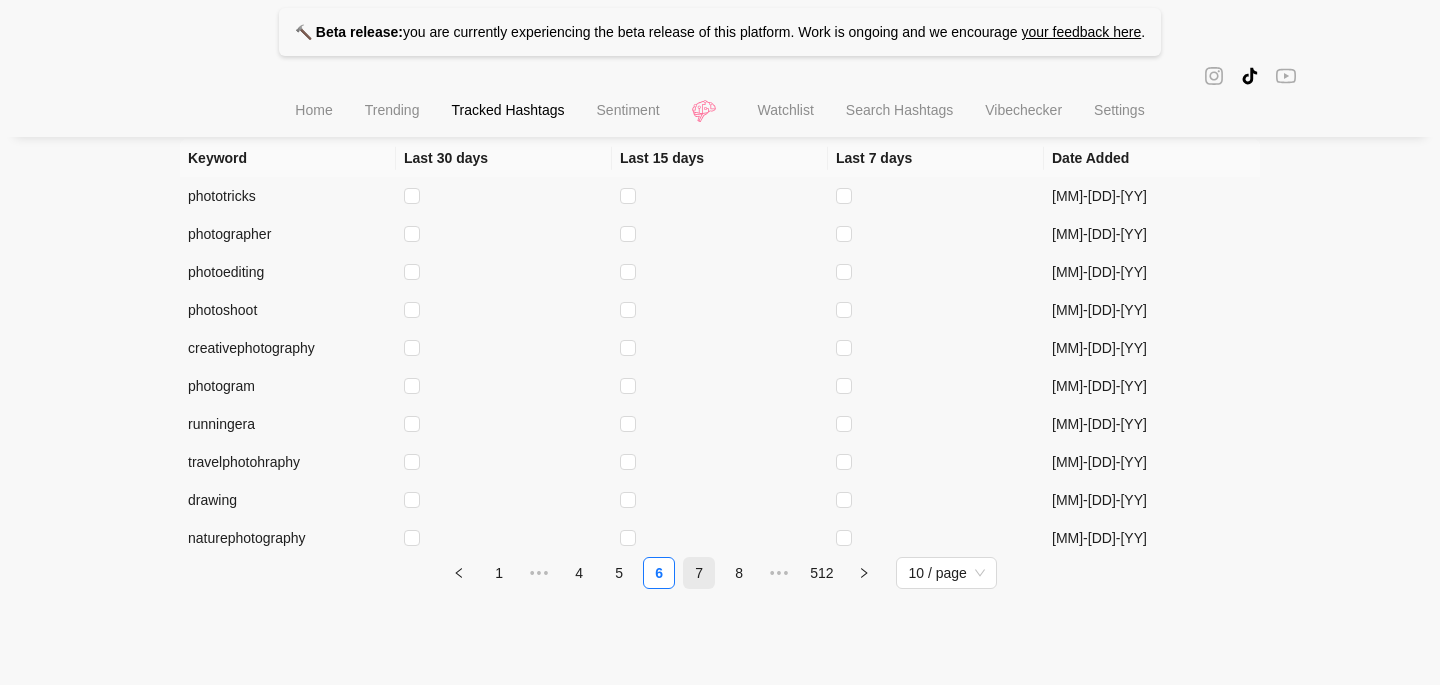click on "7" at bounding box center [699, 573] 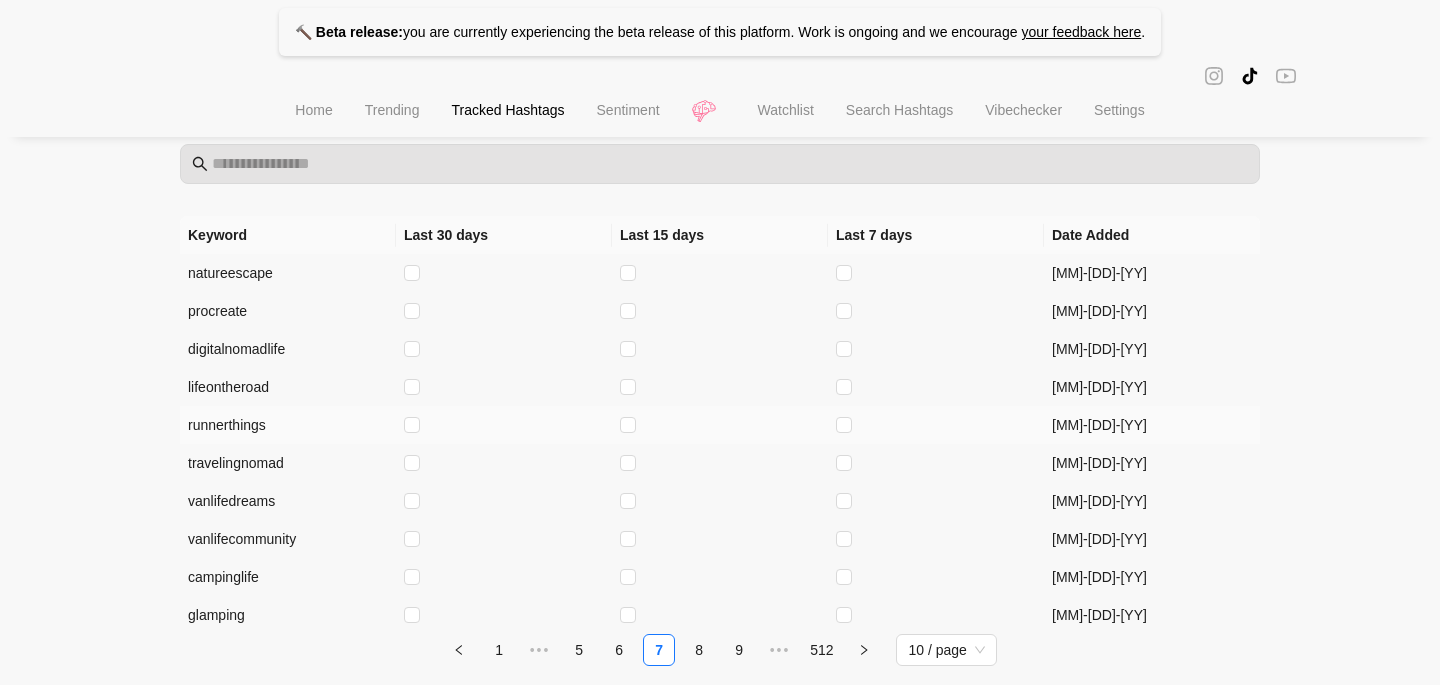 scroll, scrollTop: 217, scrollLeft: 0, axis: vertical 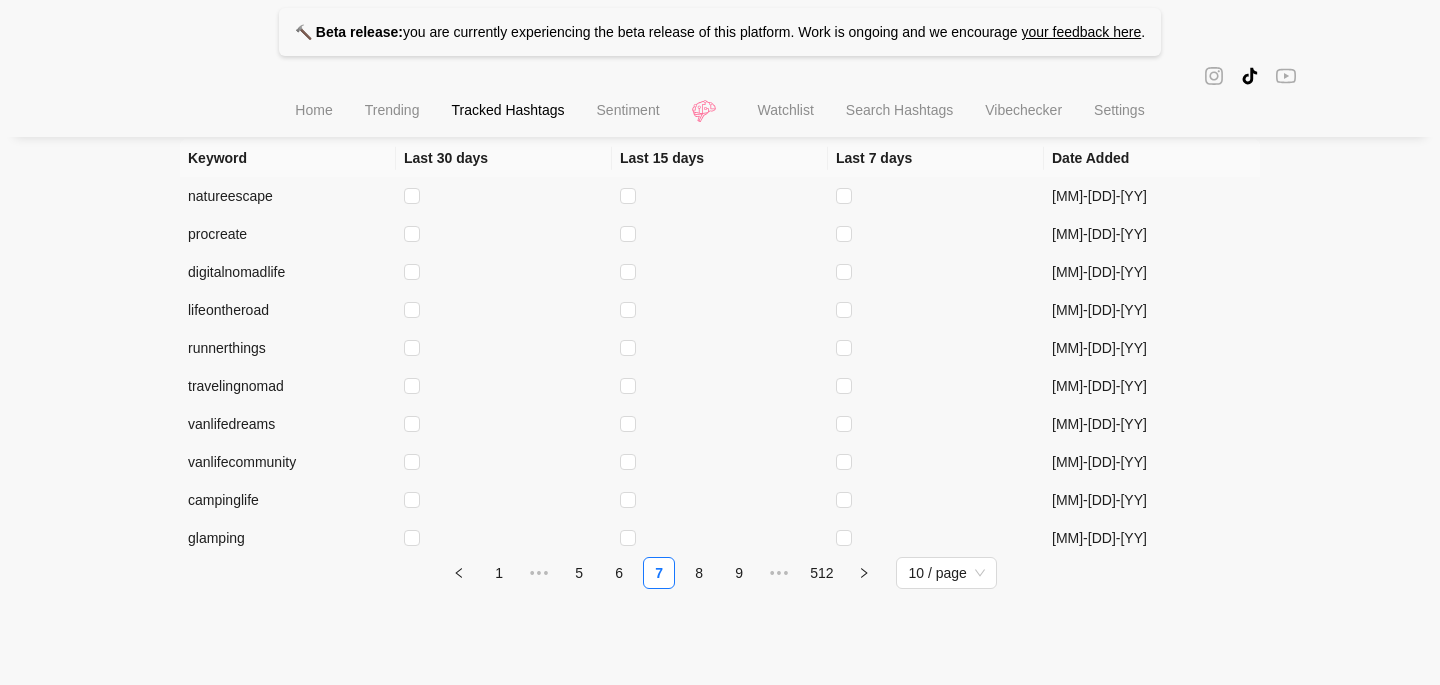click on "1 ••• 5 6 7 8 9 ••• 512 10 / page" at bounding box center (720, 573) 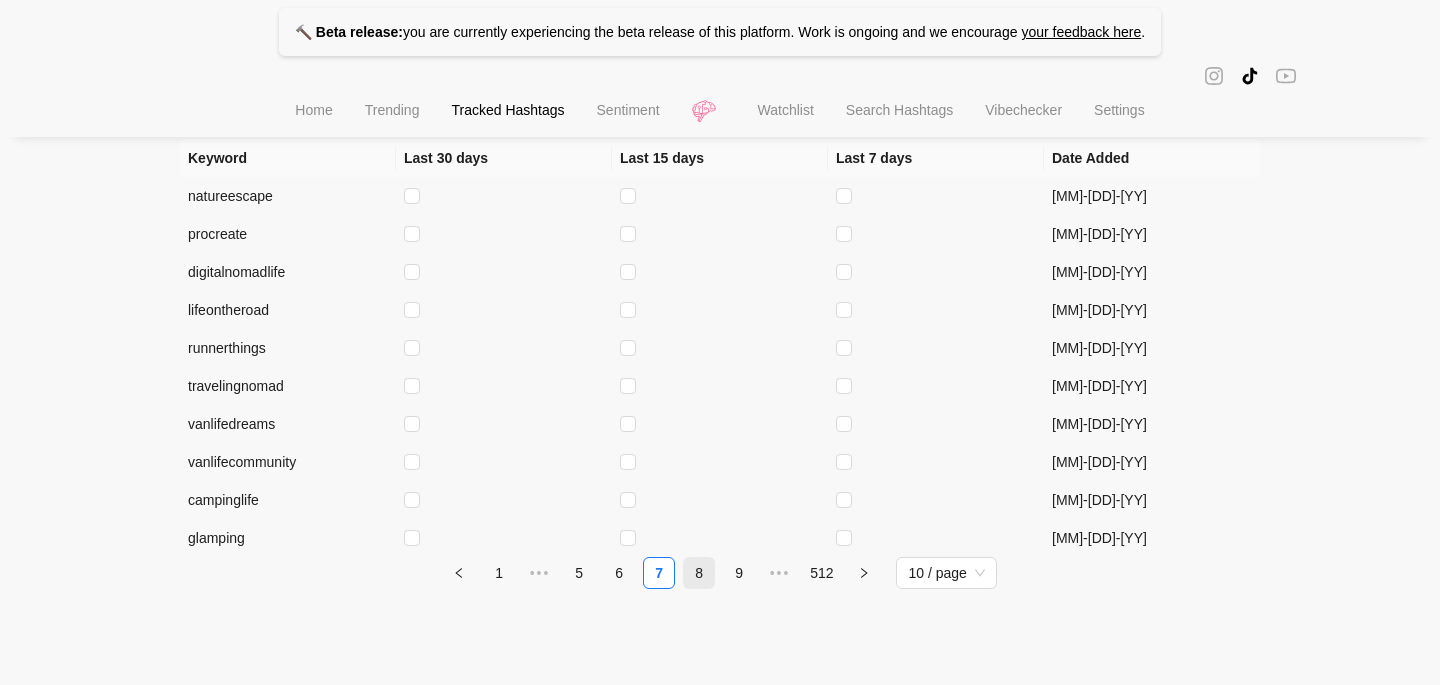 click on "8" at bounding box center [699, 573] 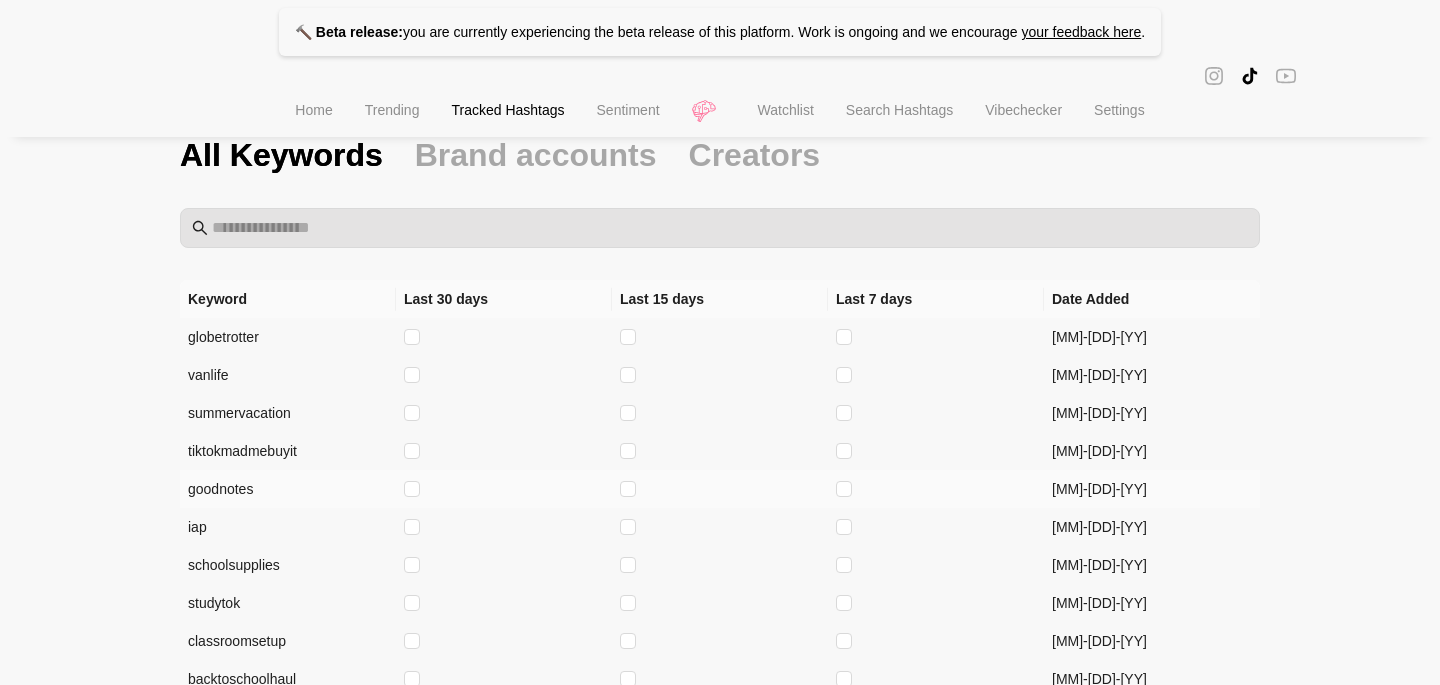 scroll, scrollTop: 217, scrollLeft: 0, axis: vertical 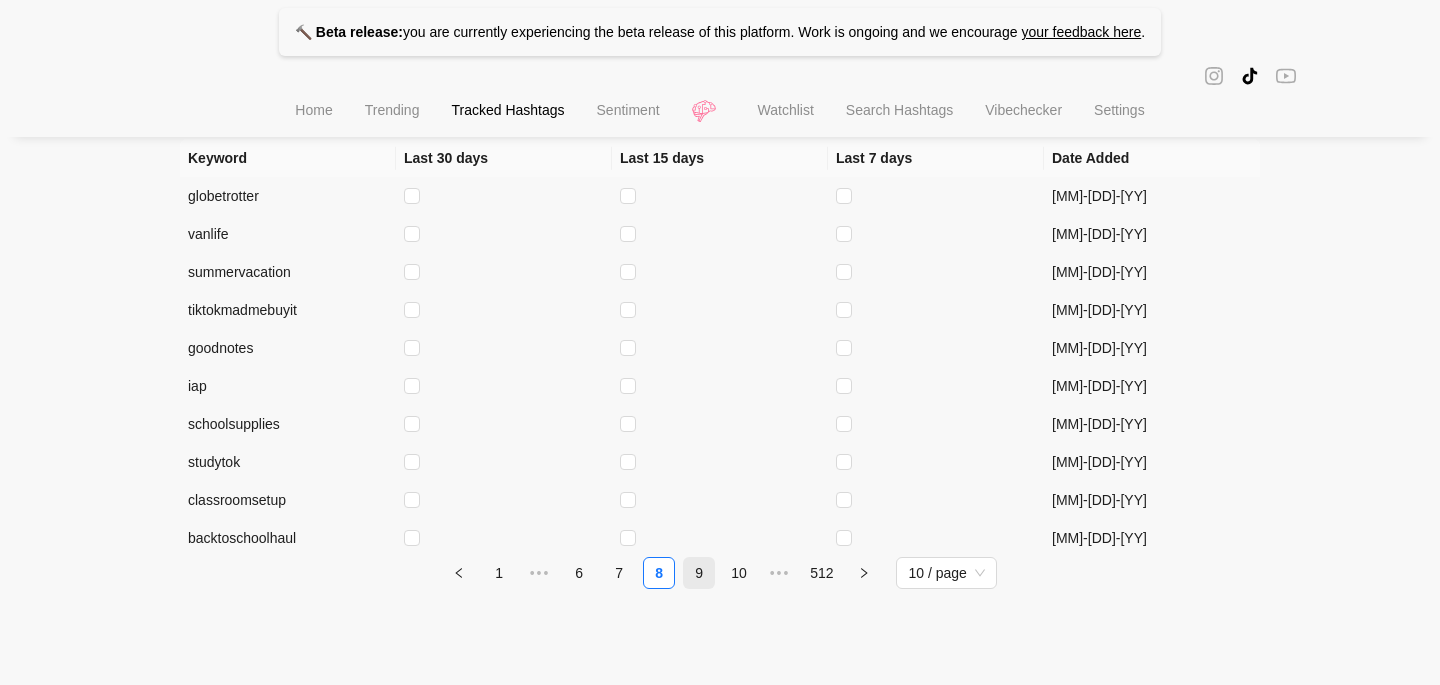 click on "9" at bounding box center (699, 573) 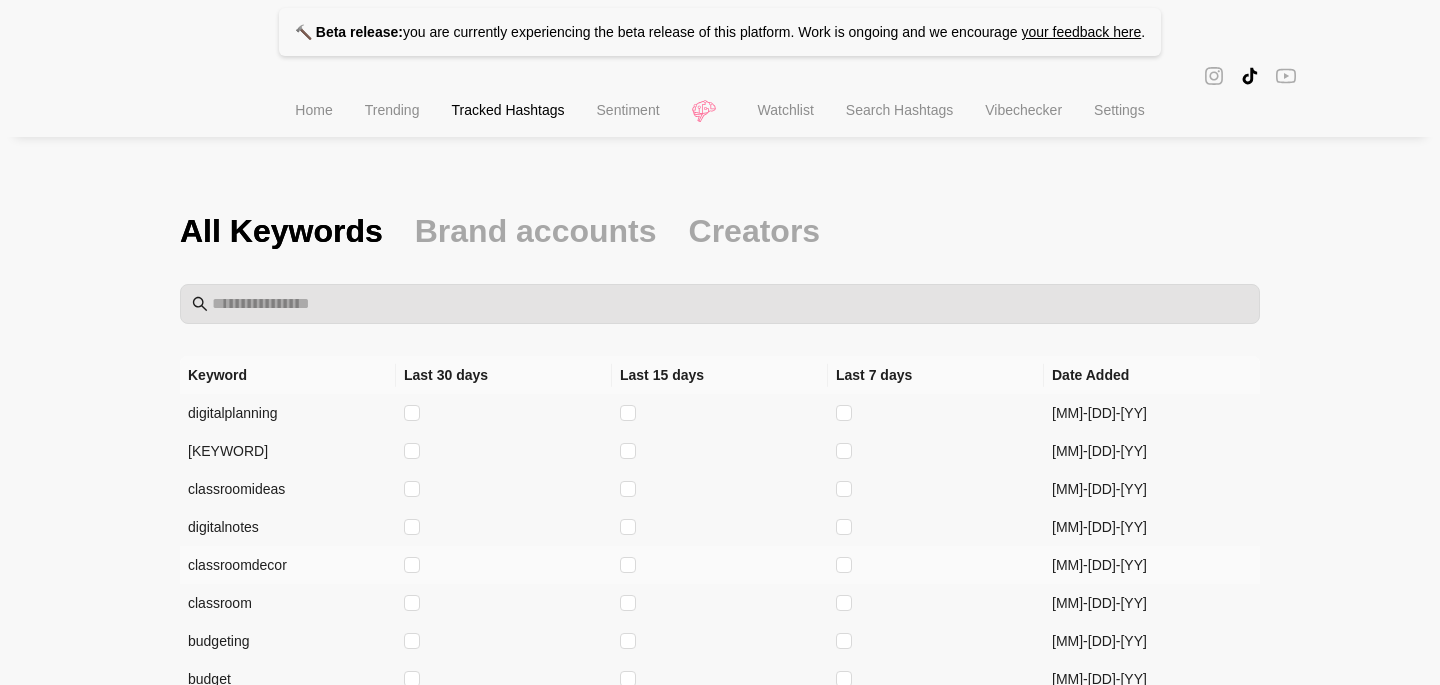 scroll, scrollTop: 217, scrollLeft: 0, axis: vertical 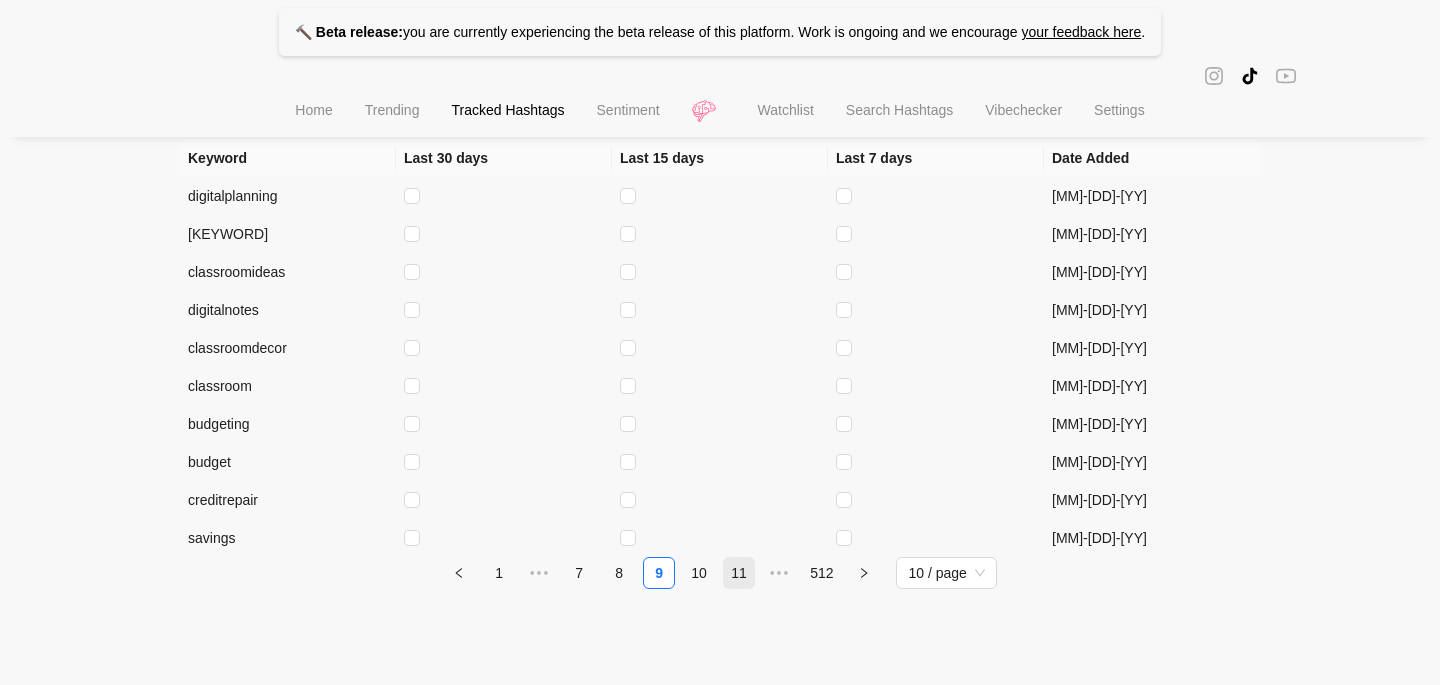 click on "11" at bounding box center [739, 573] 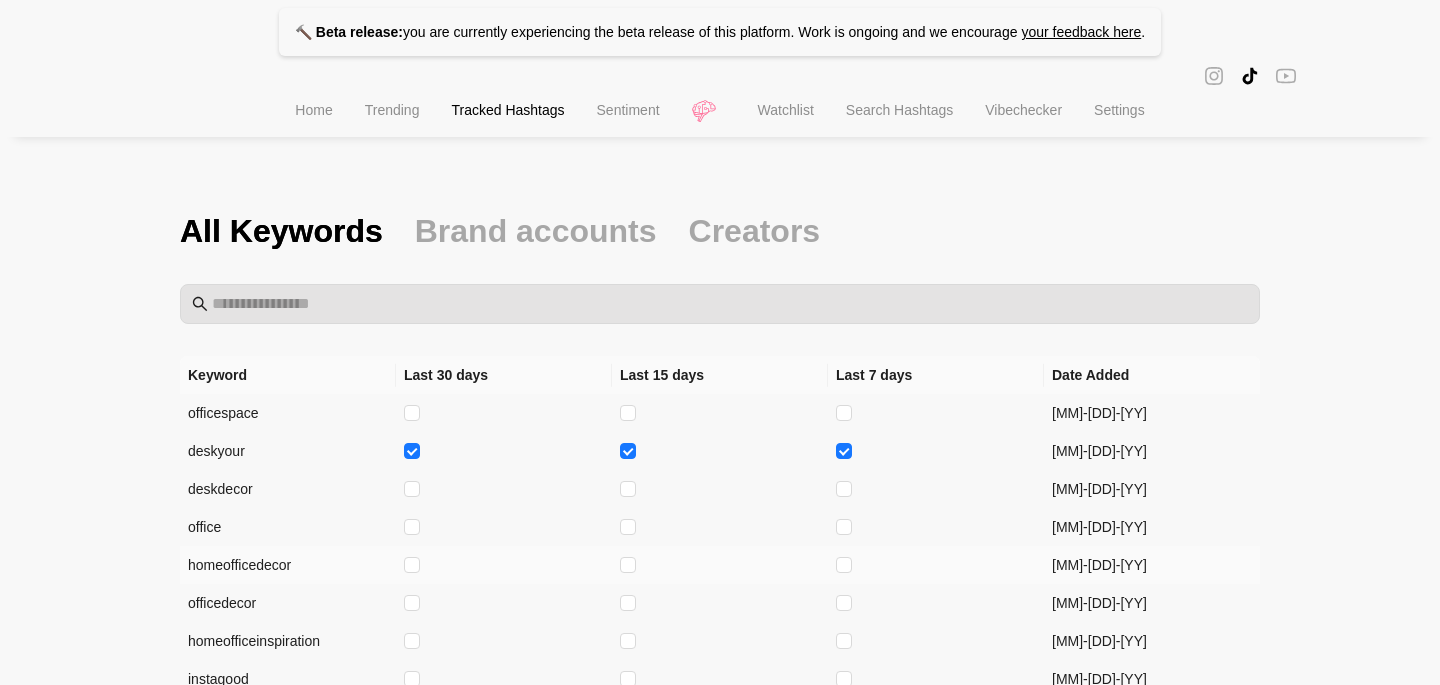 scroll, scrollTop: 217, scrollLeft: 0, axis: vertical 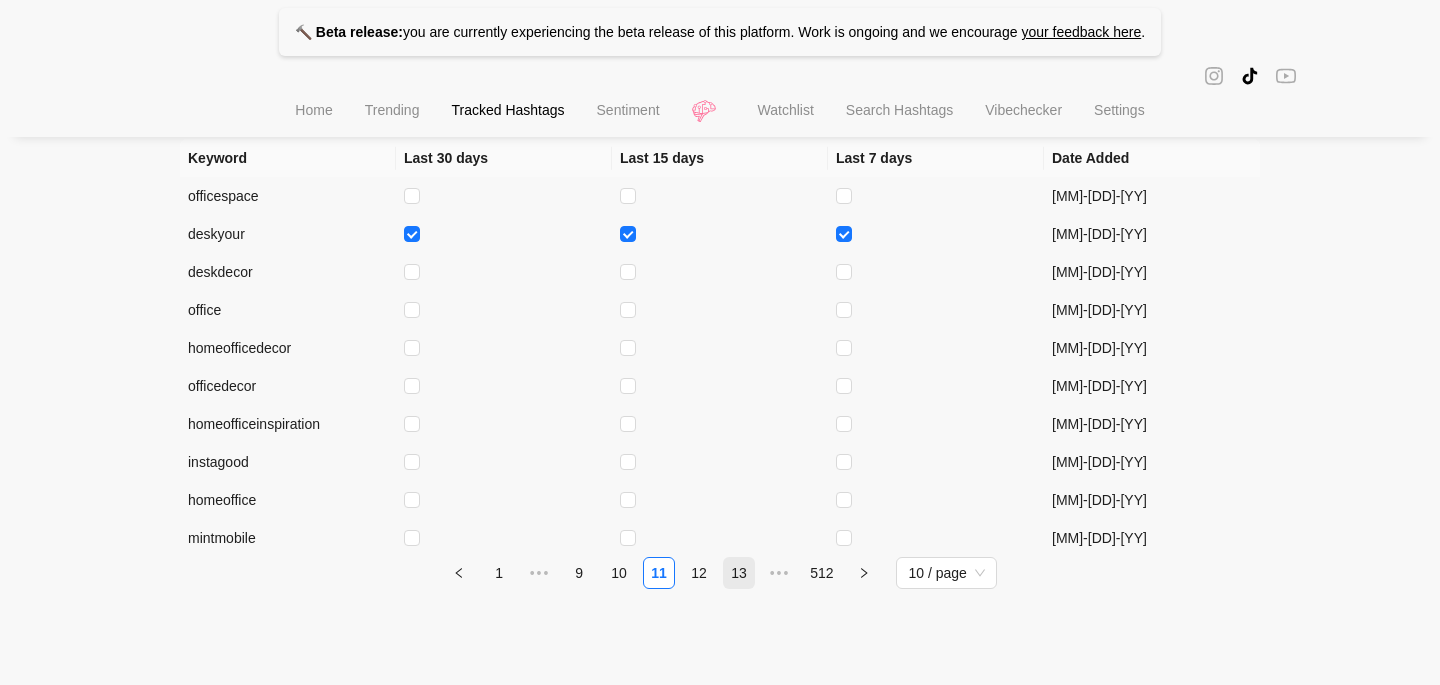 click on "13" at bounding box center (739, 573) 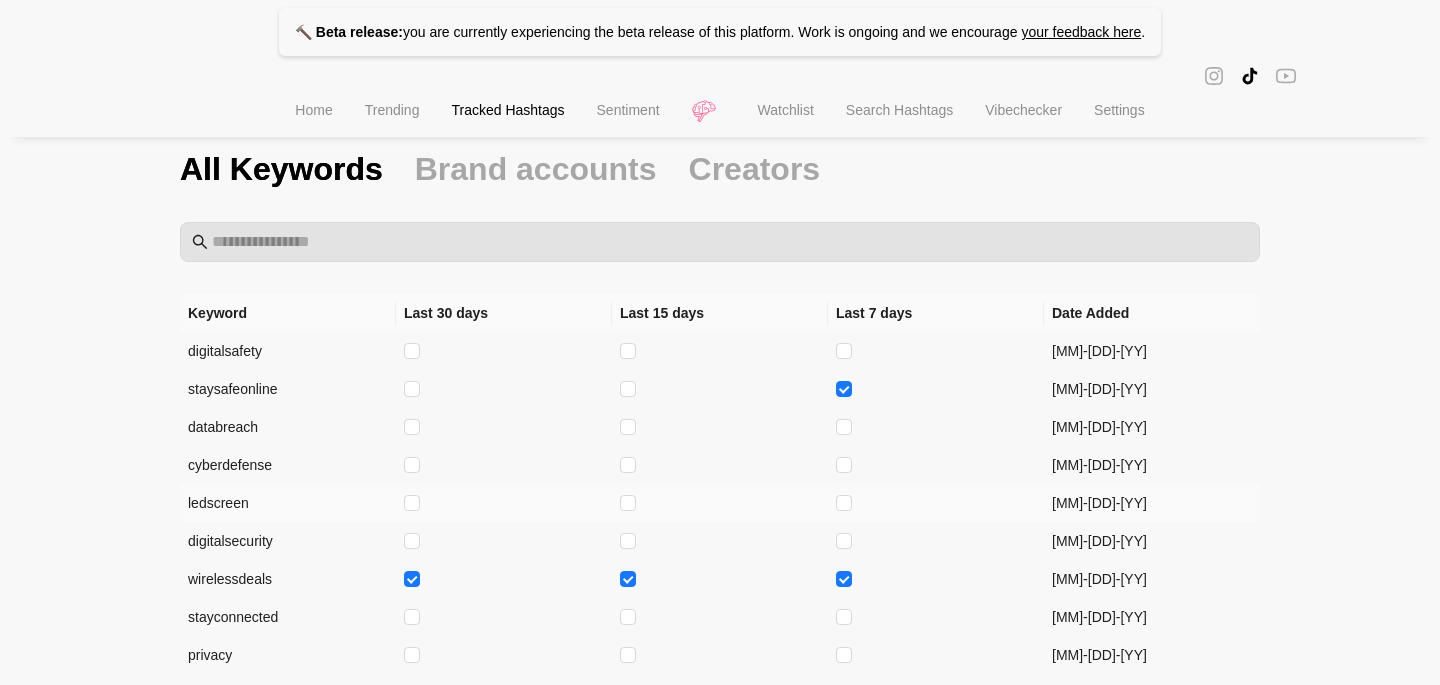 scroll, scrollTop: 217, scrollLeft: 0, axis: vertical 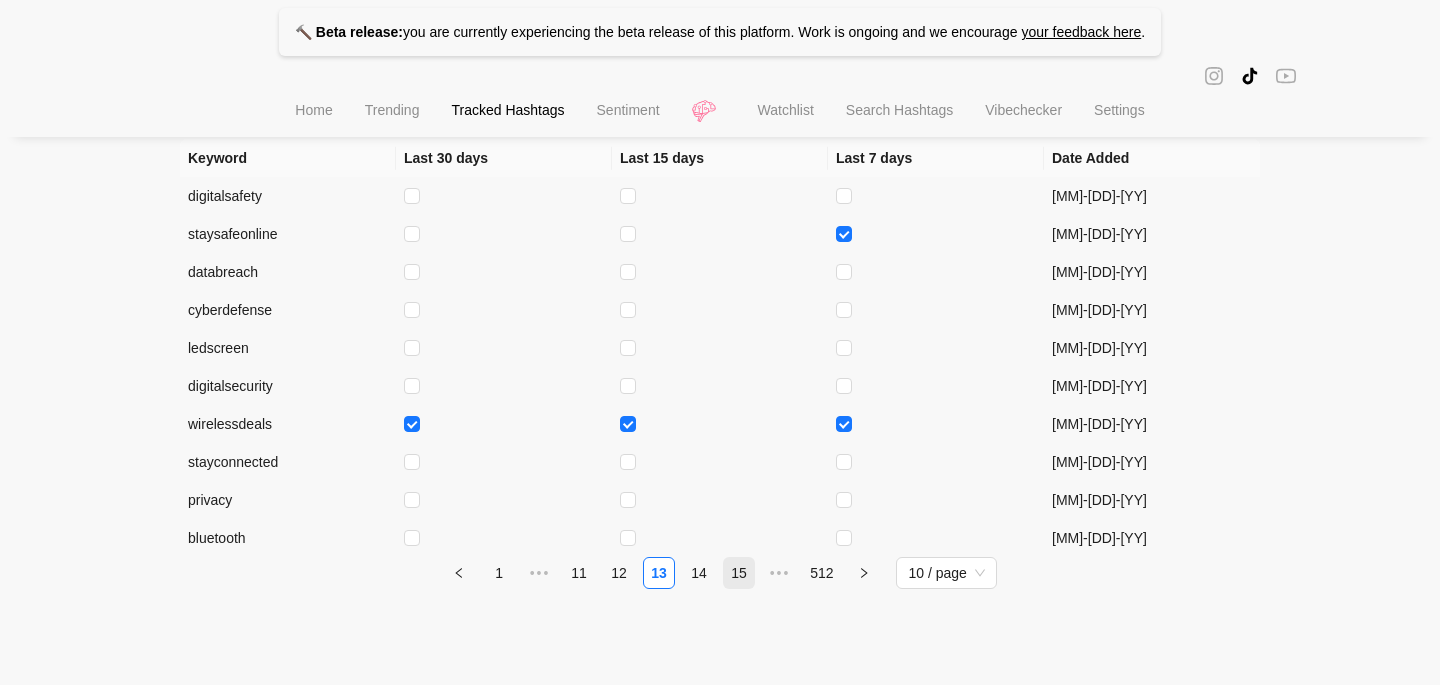 click on "15" at bounding box center (739, 573) 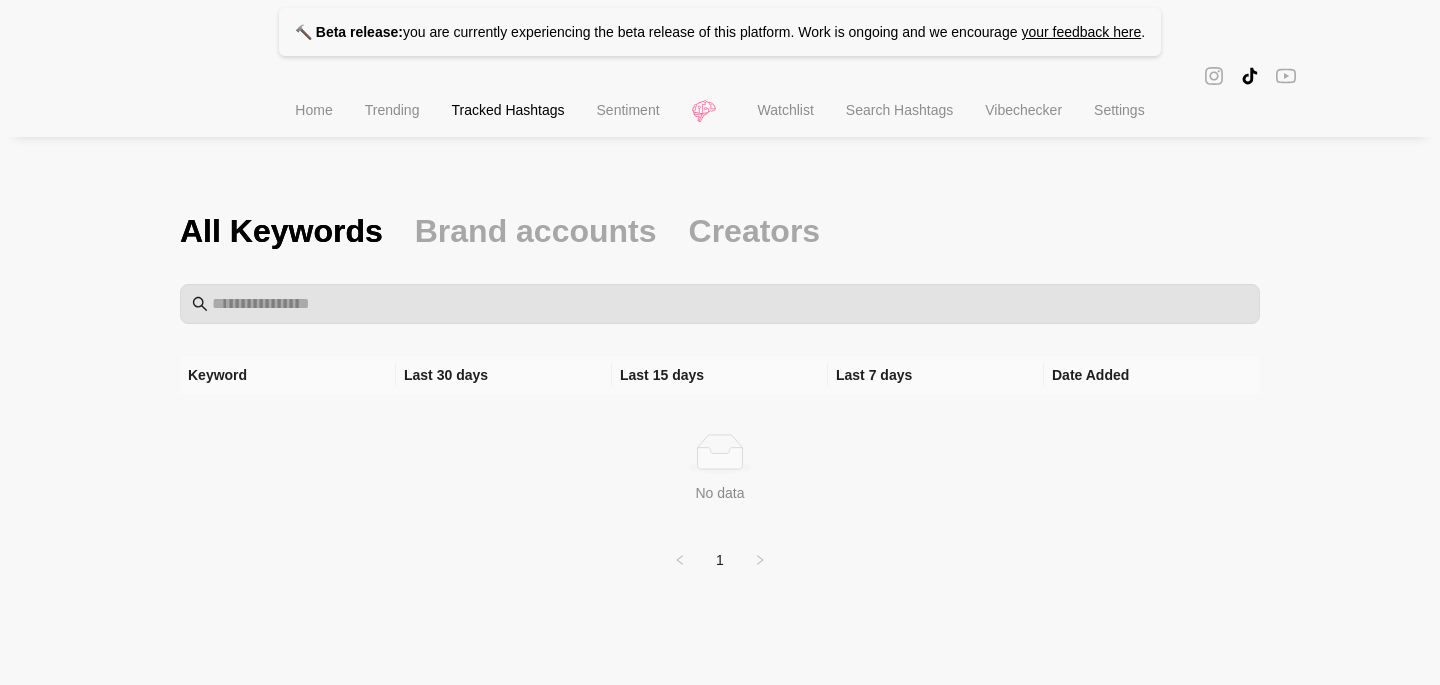 scroll, scrollTop: 0, scrollLeft: 0, axis: both 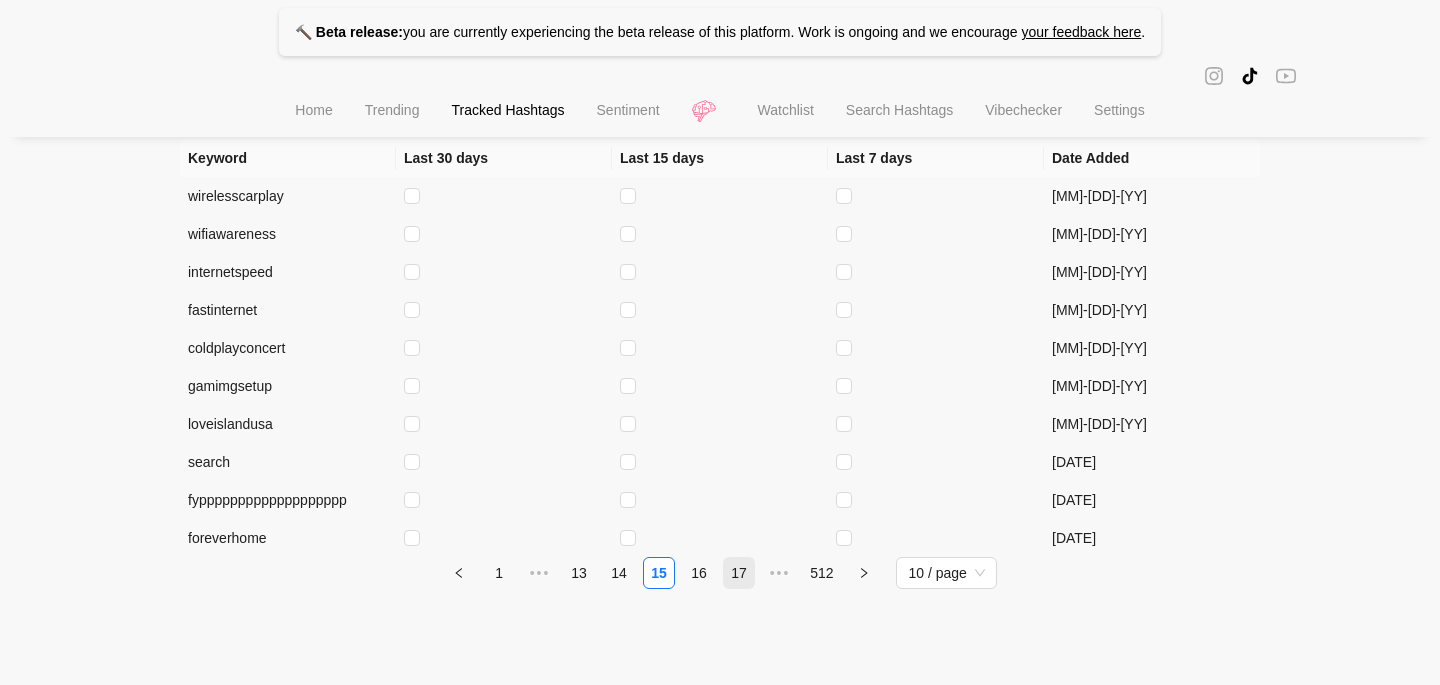click on "17" at bounding box center (739, 573) 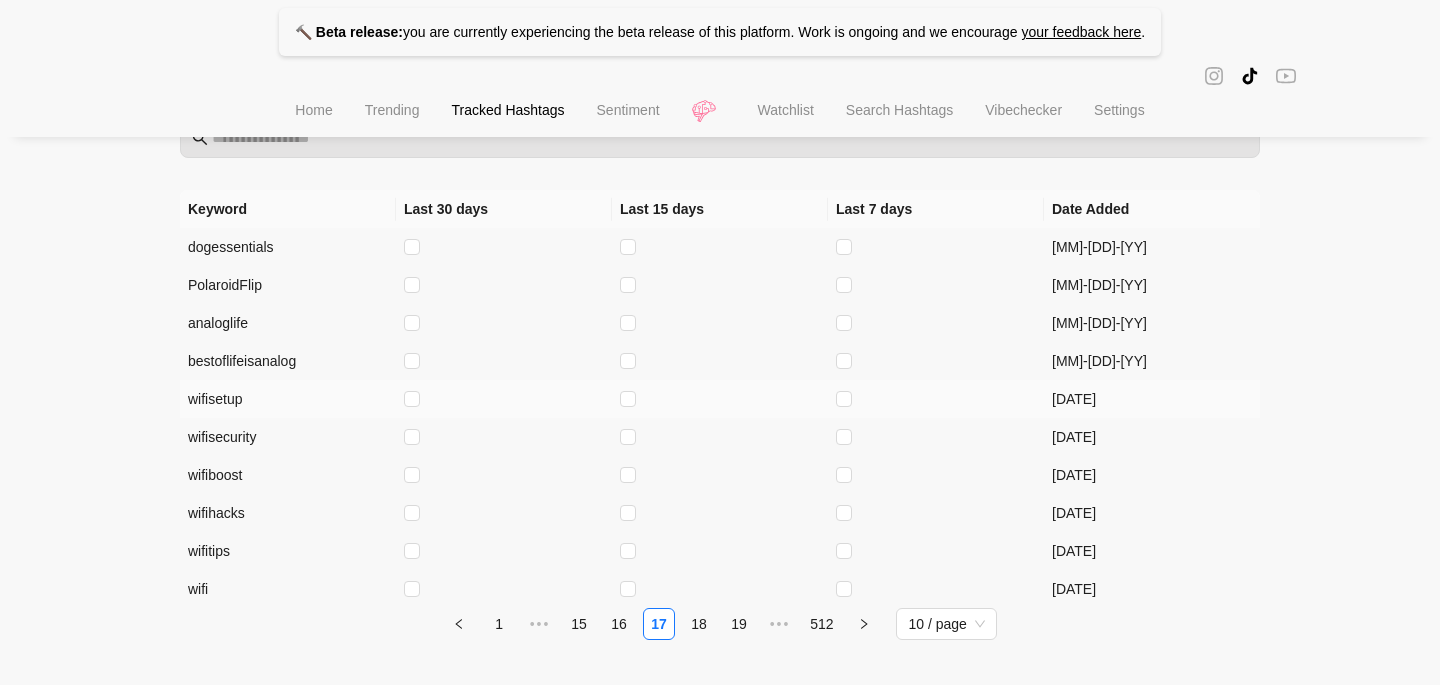 scroll, scrollTop: 217, scrollLeft: 0, axis: vertical 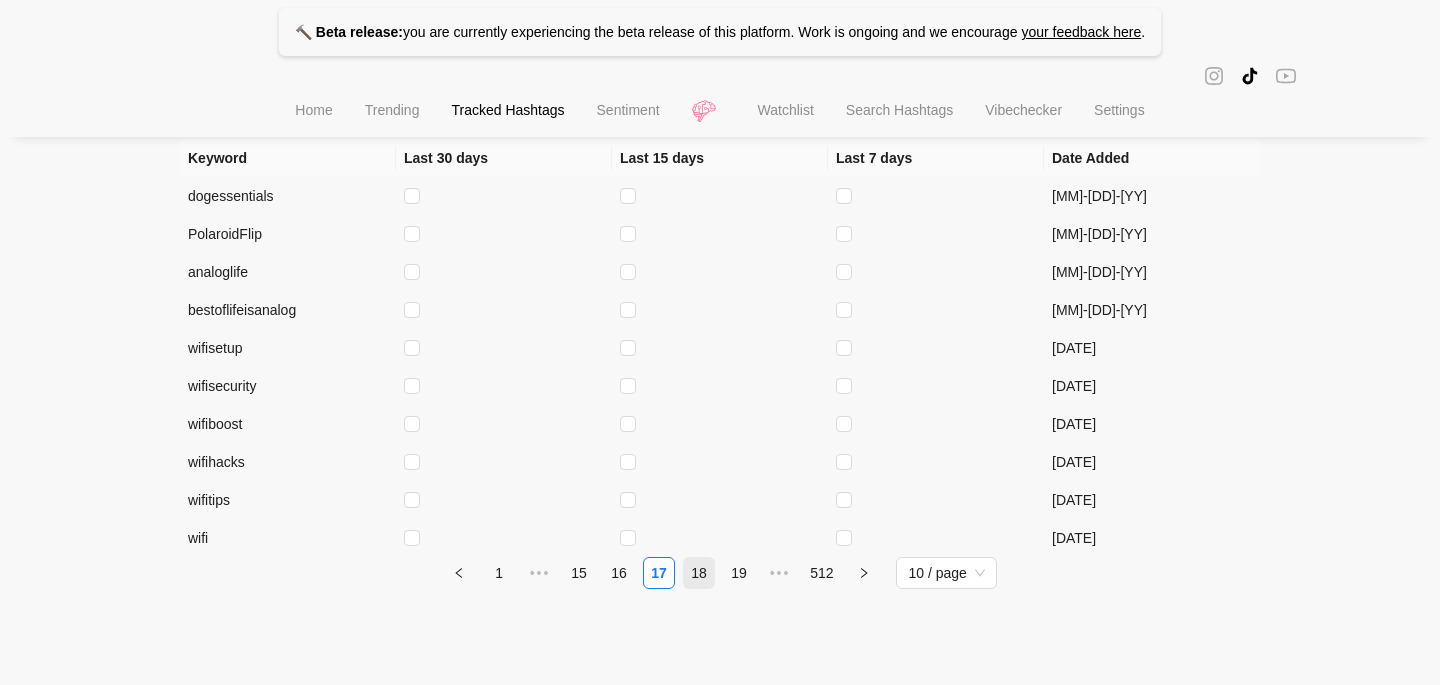 click on "18" at bounding box center [699, 573] 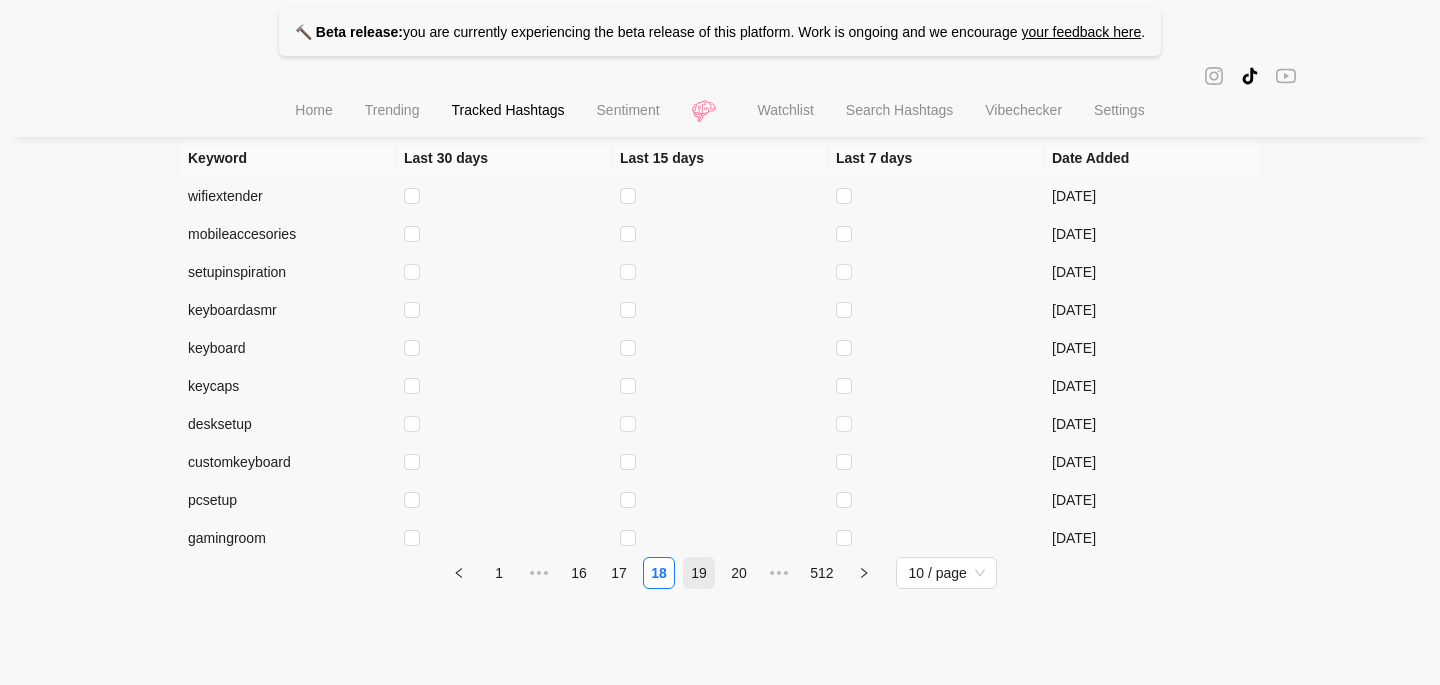 click on "19" at bounding box center [699, 573] 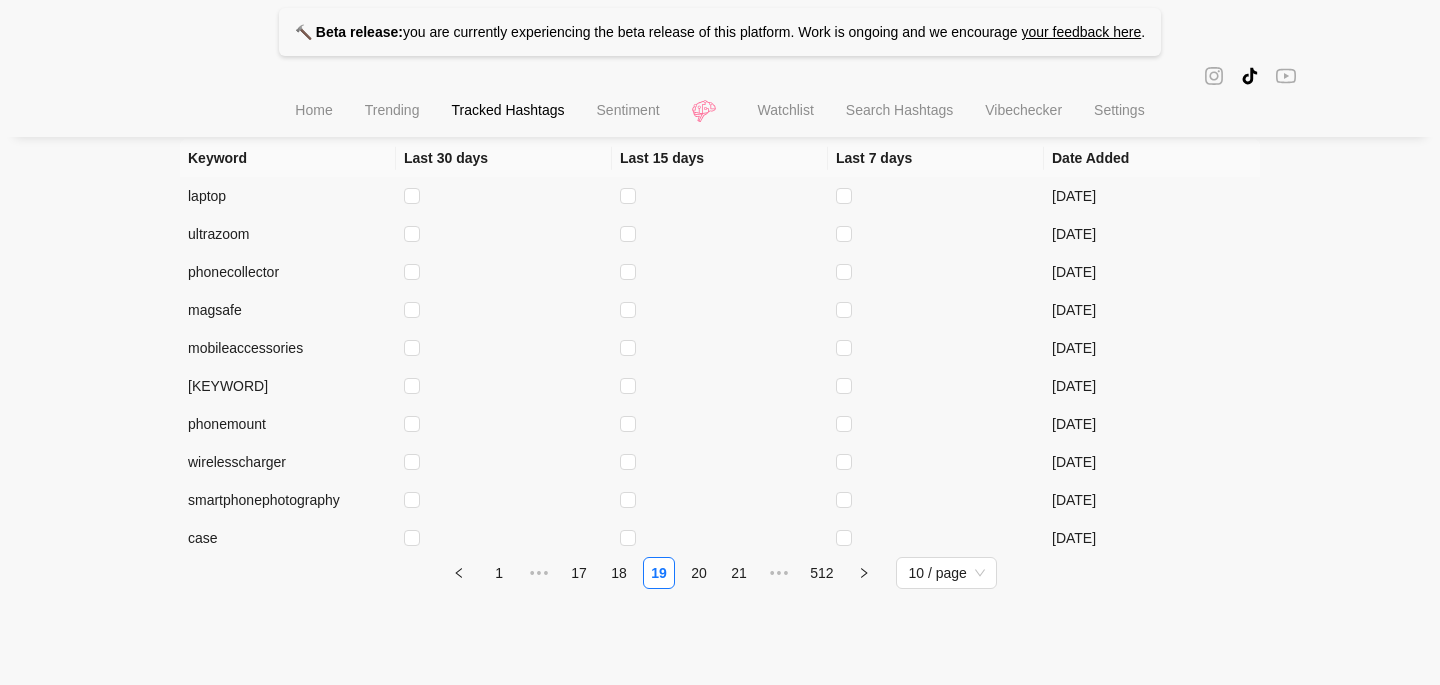 click on "20" at bounding box center [699, 573] 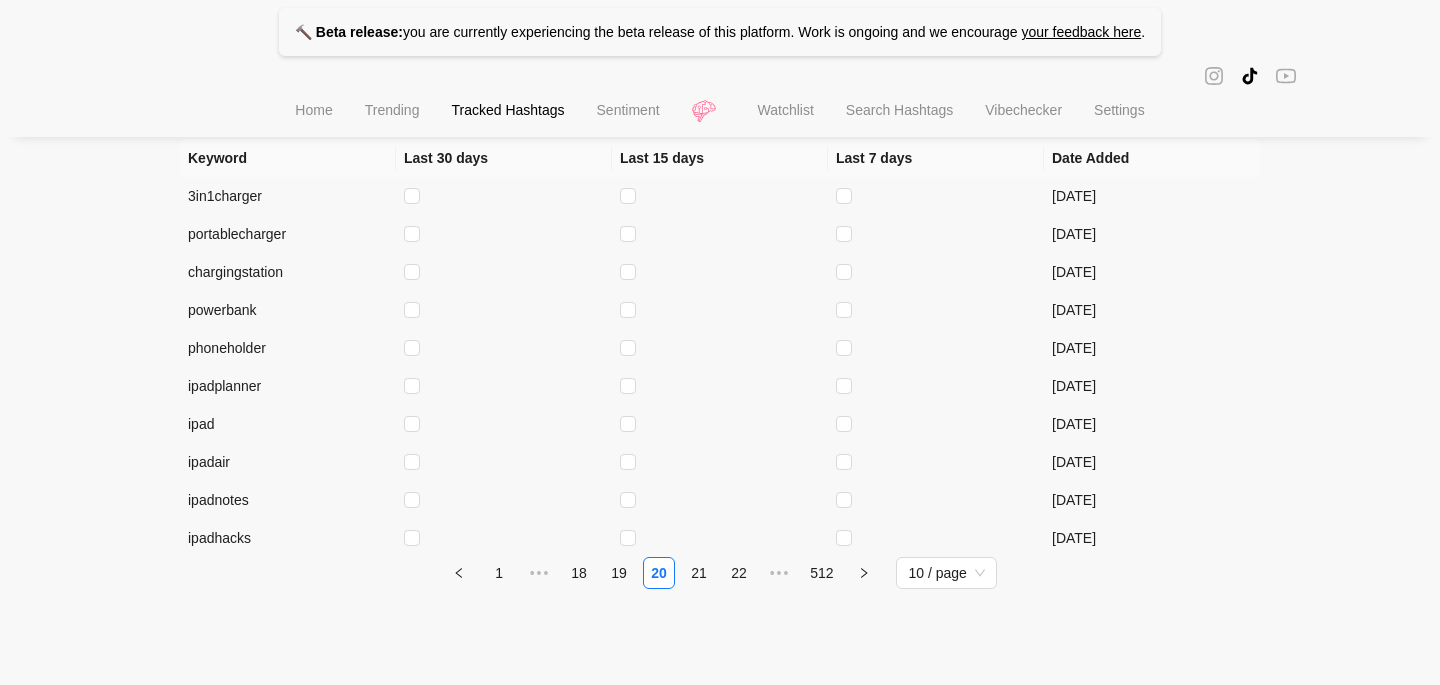 click on "21" at bounding box center [699, 573] 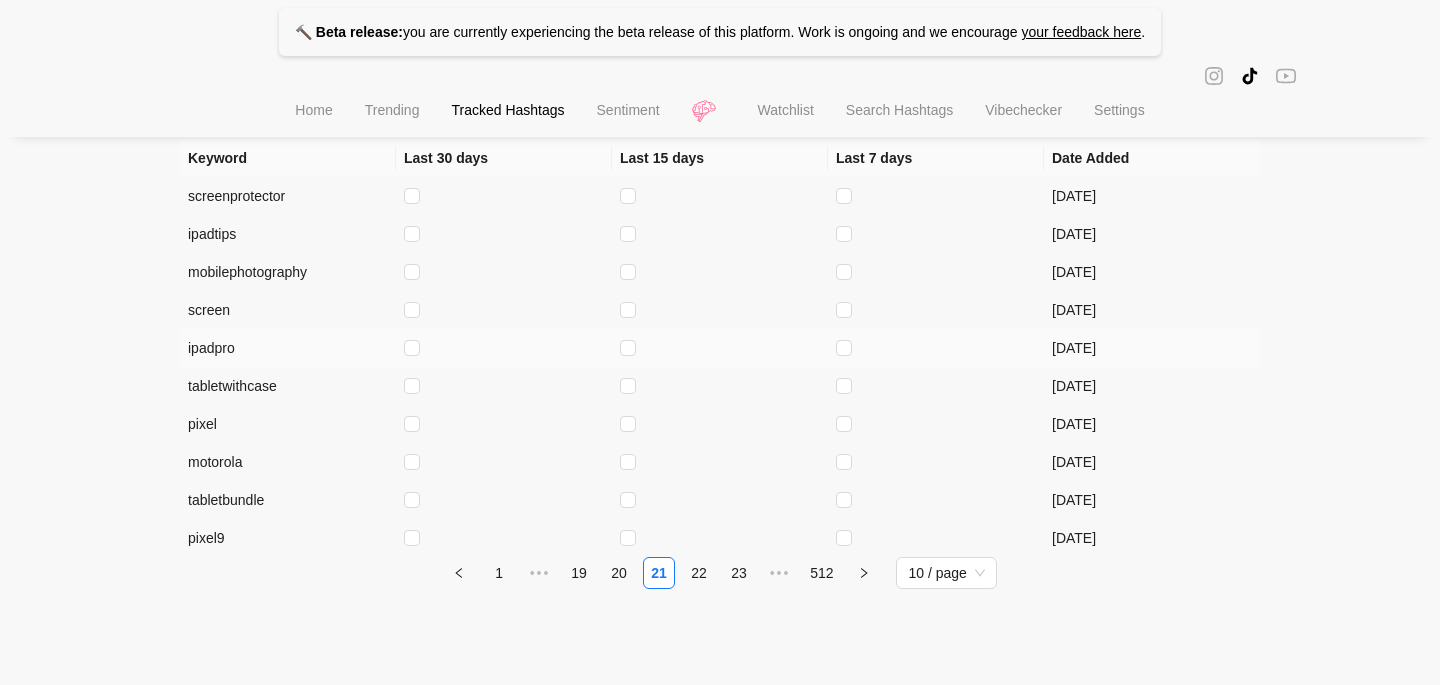 click on "22" at bounding box center (699, 573) 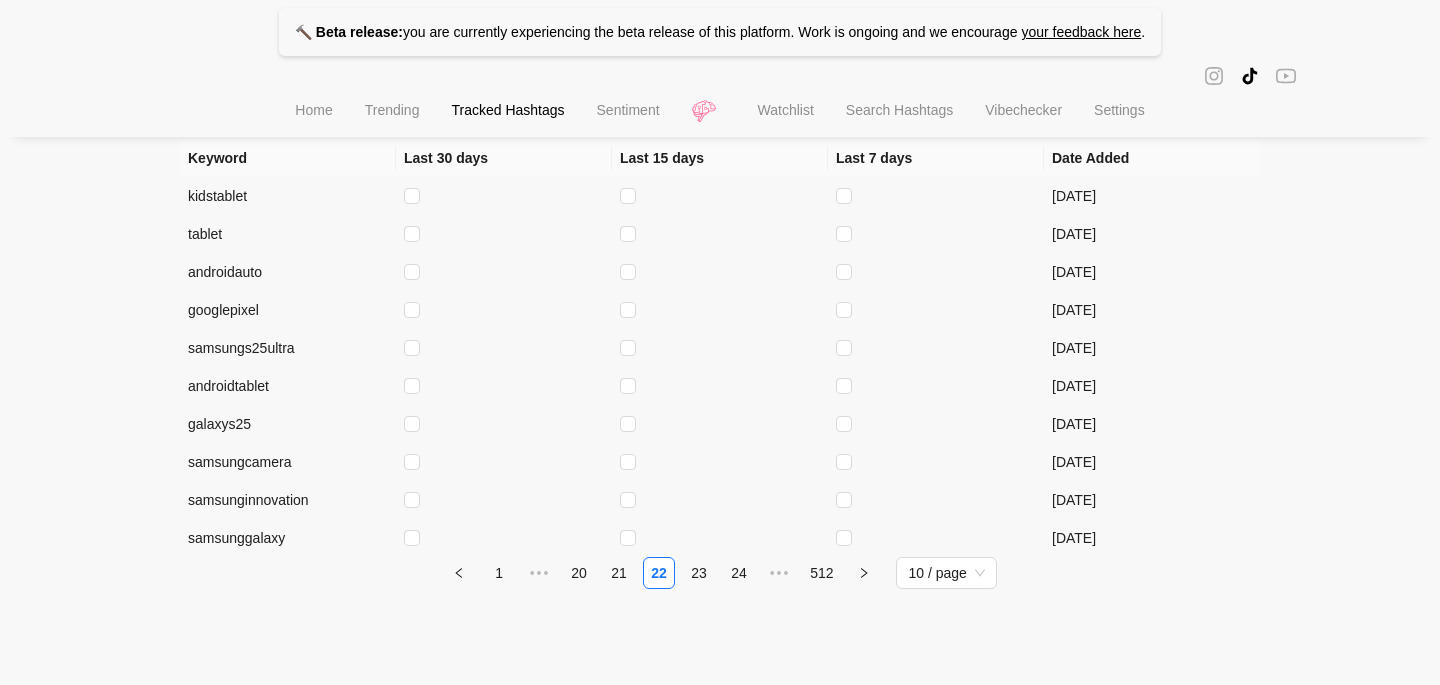 click on "23" at bounding box center (699, 573) 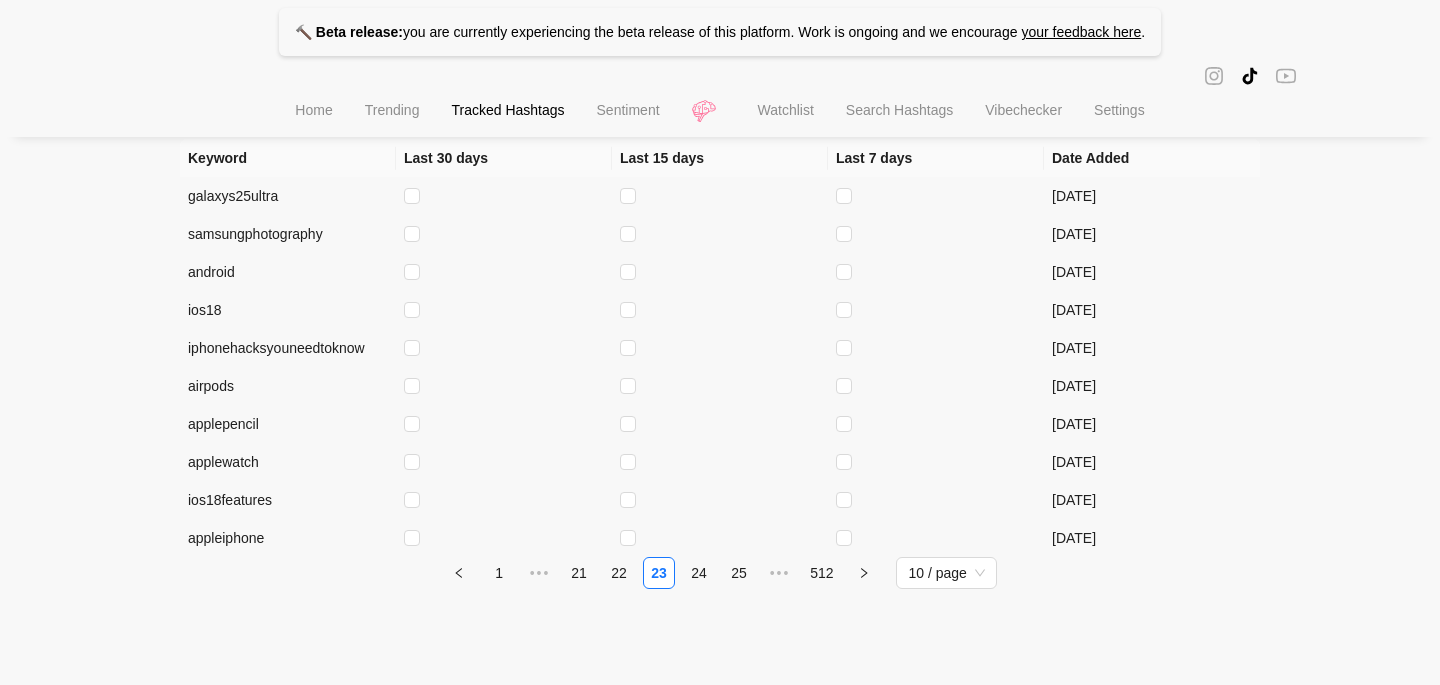 click on "24" at bounding box center [699, 573] 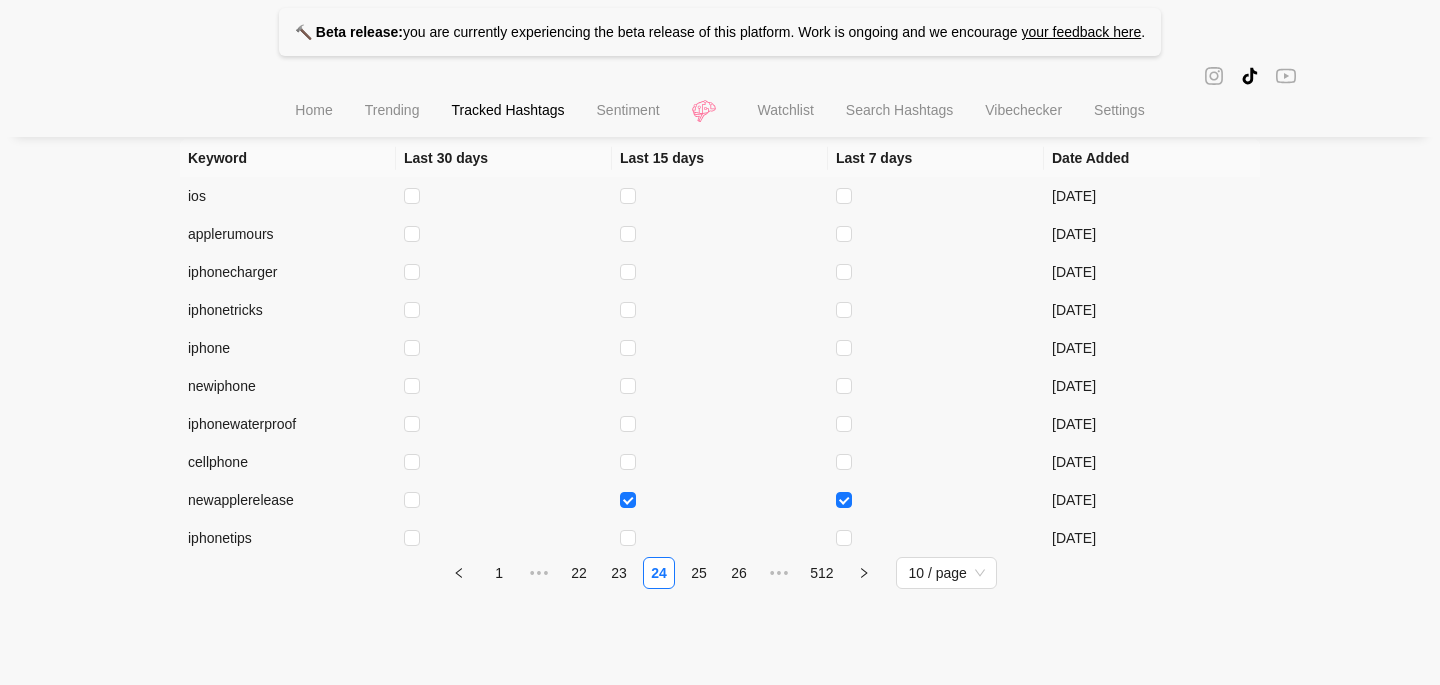 click on "25" at bounding box center (699, 573) 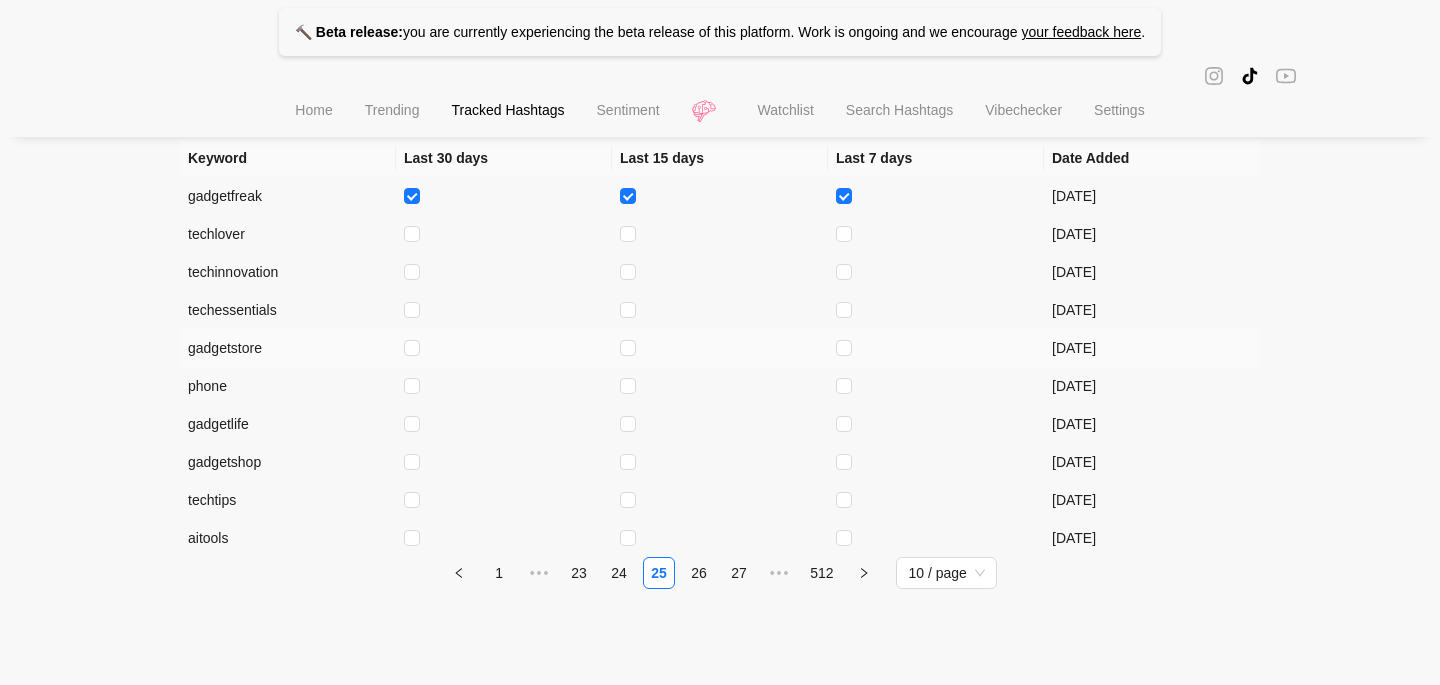 click on "26" at bounding box center [699, 573] 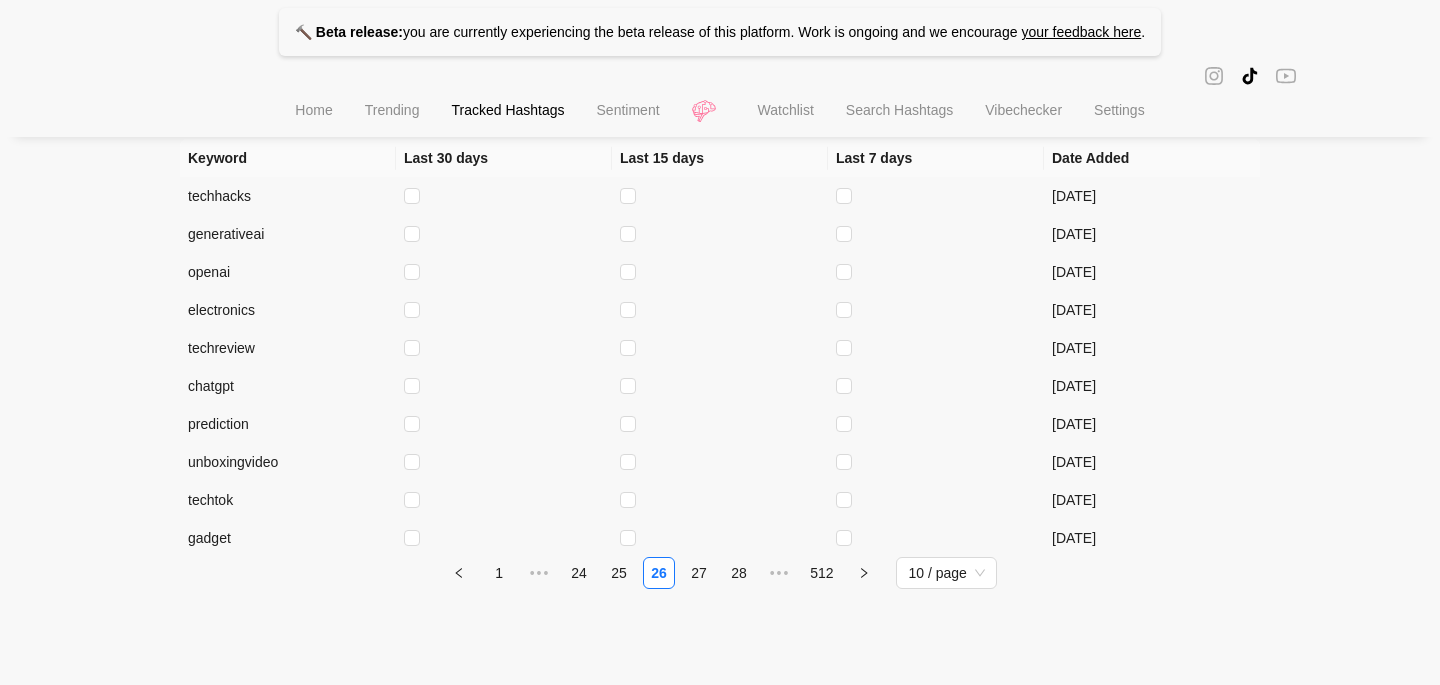 click on "27" at bounding box center [699, 573] 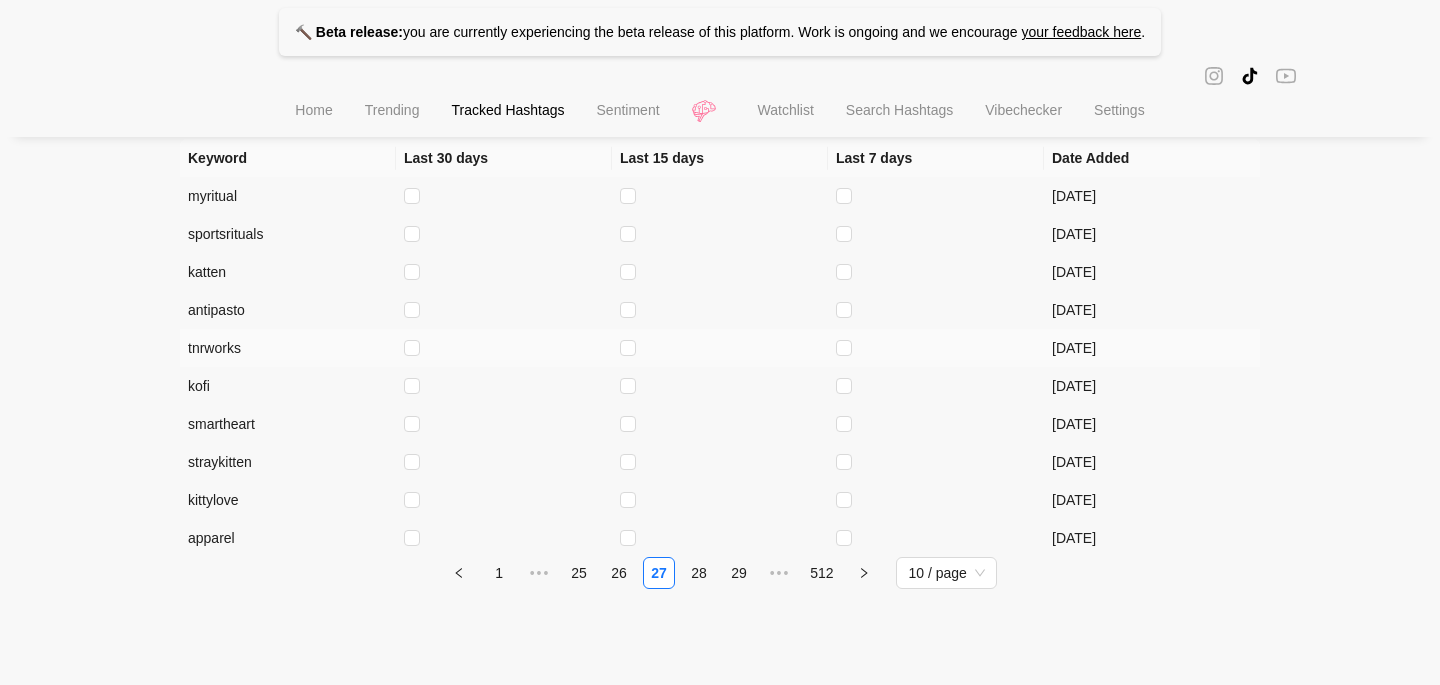 click on "28" at bounding box center (699, 573) 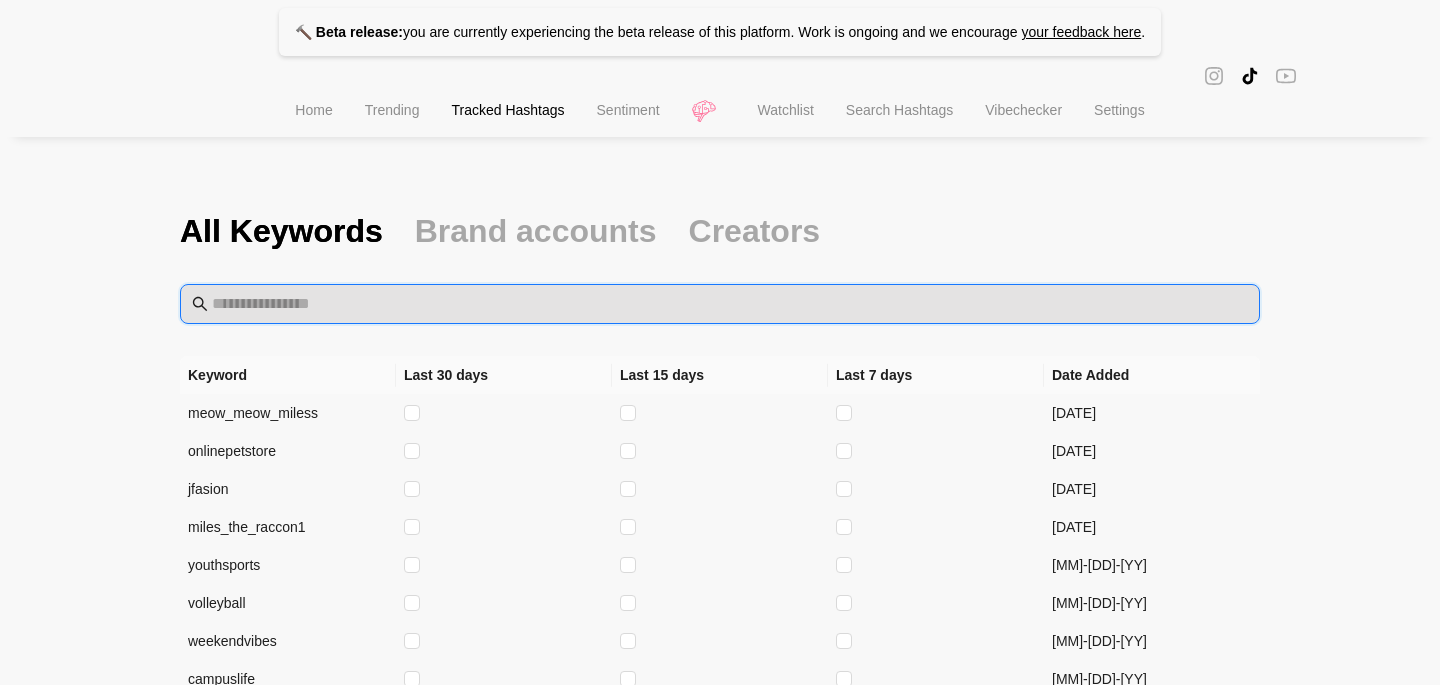 click at bounding box center (730, 304) 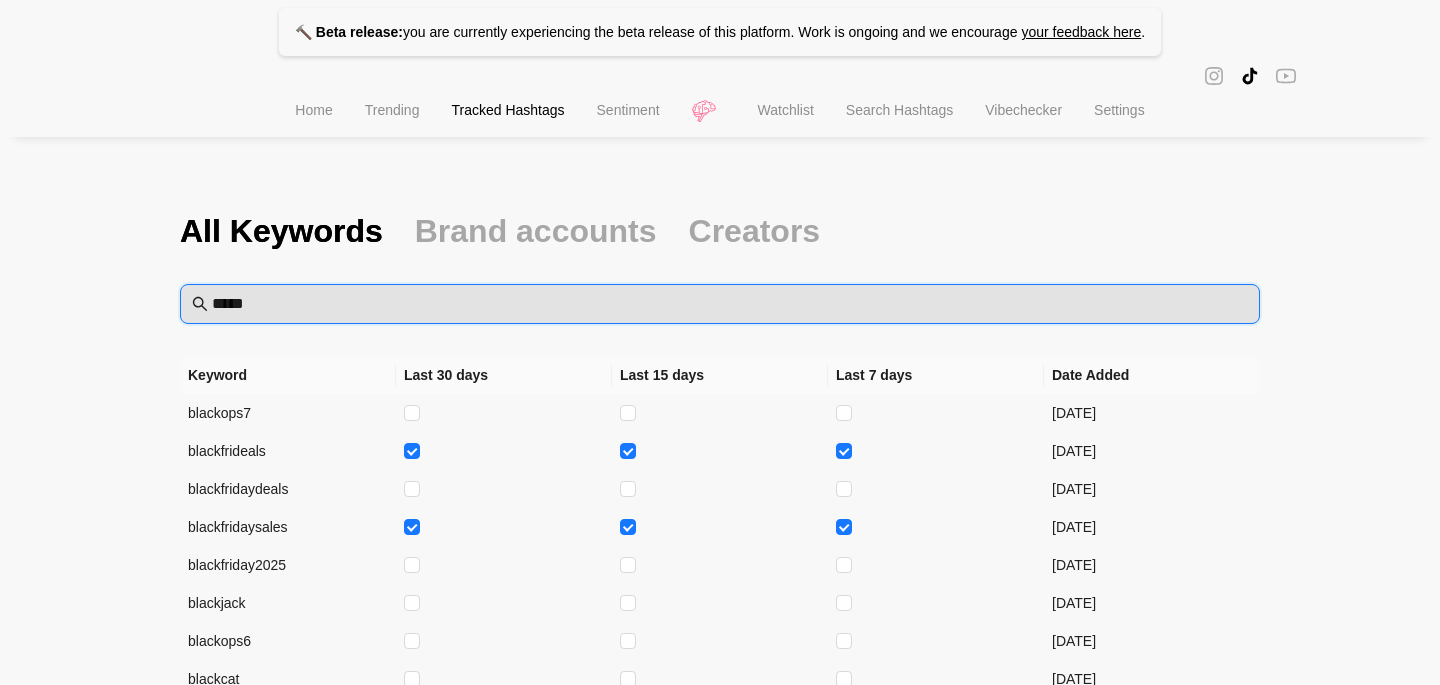 type on "*****" 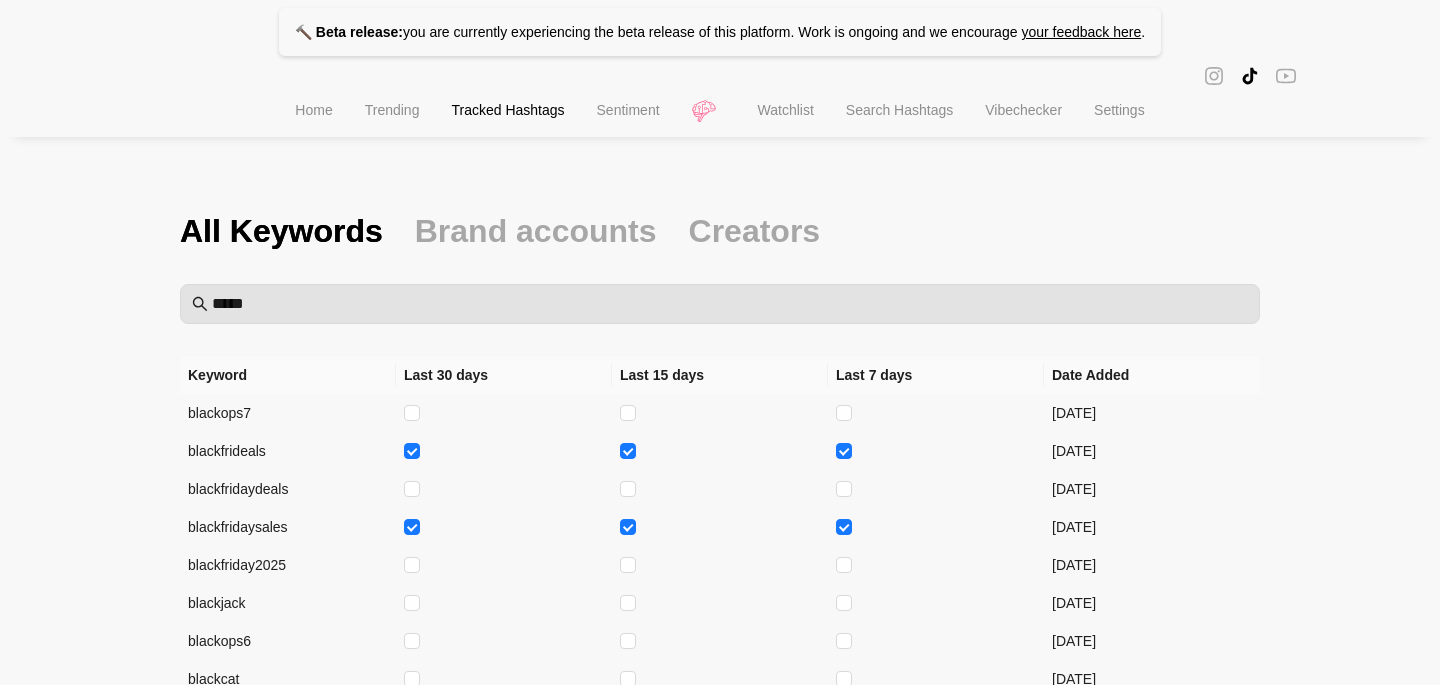 click on "Search Hashtags" at bounding box center (899, 112) 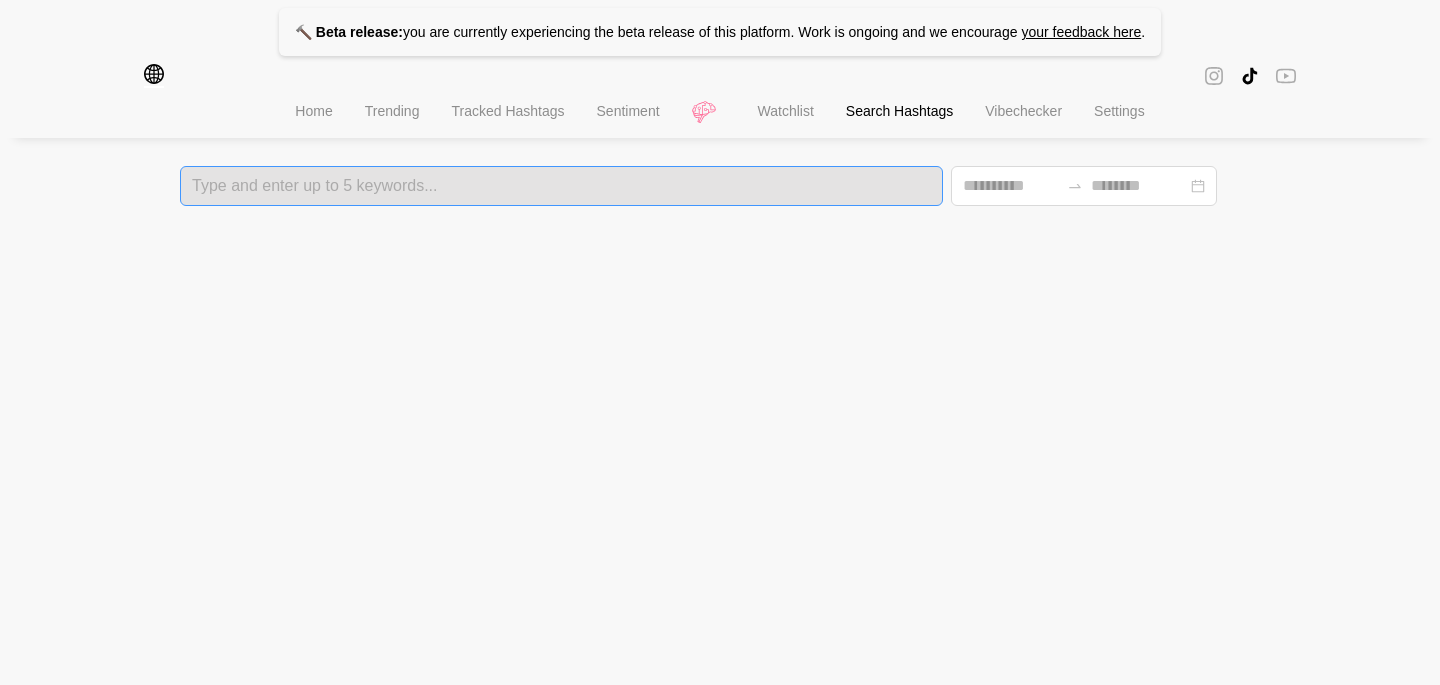 click at bounding box center [561, 186] 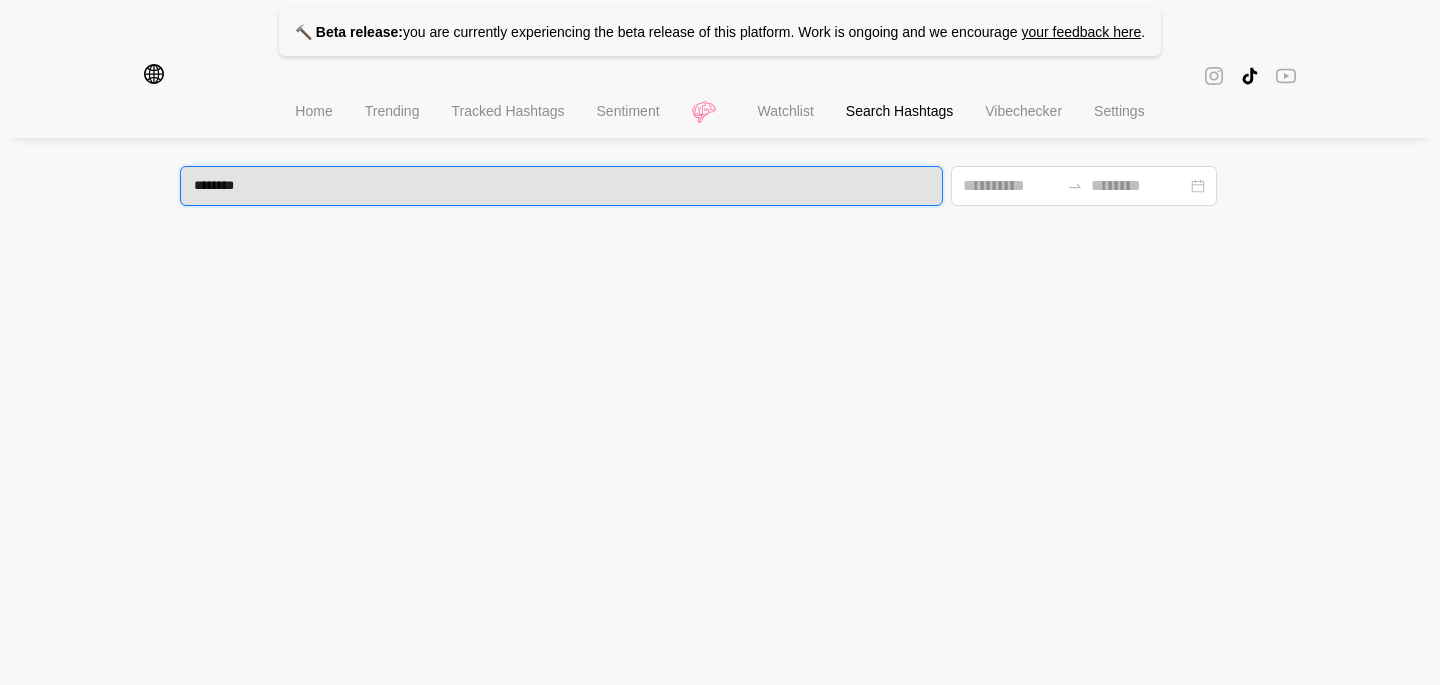 type on "*********" 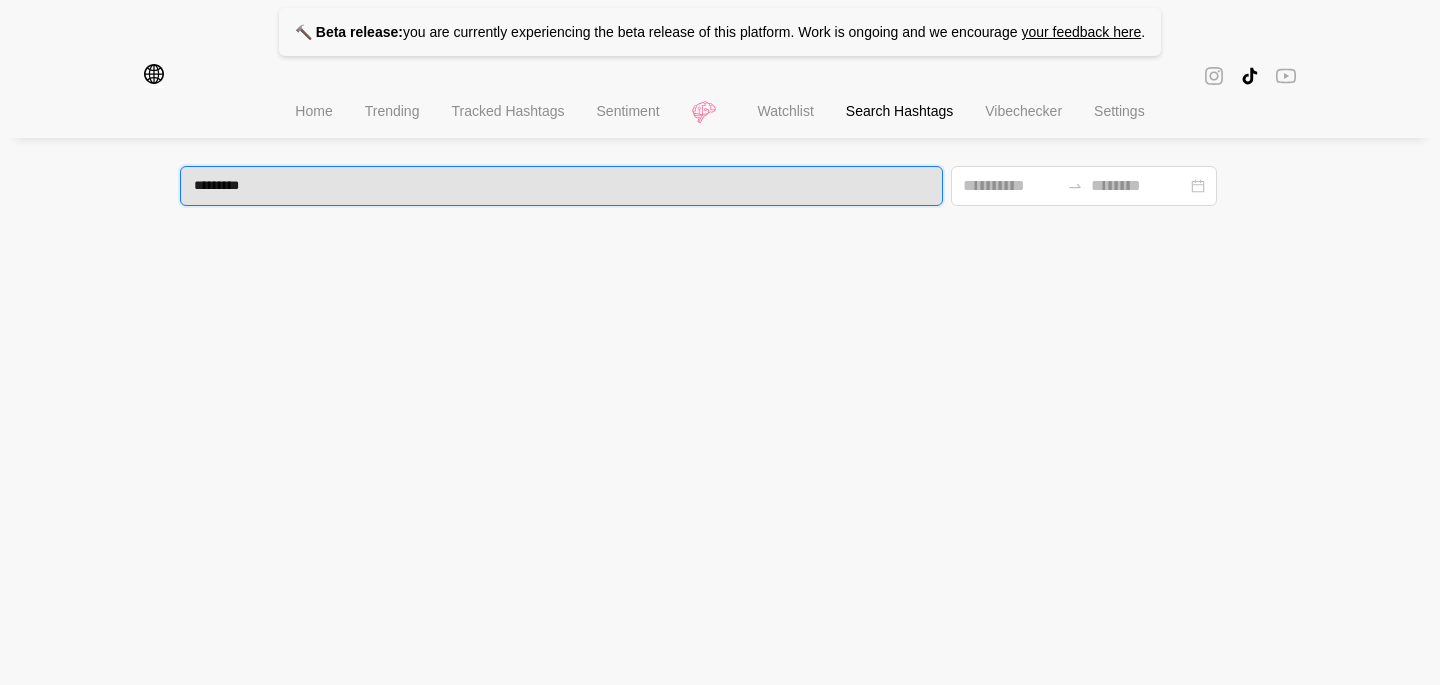 type 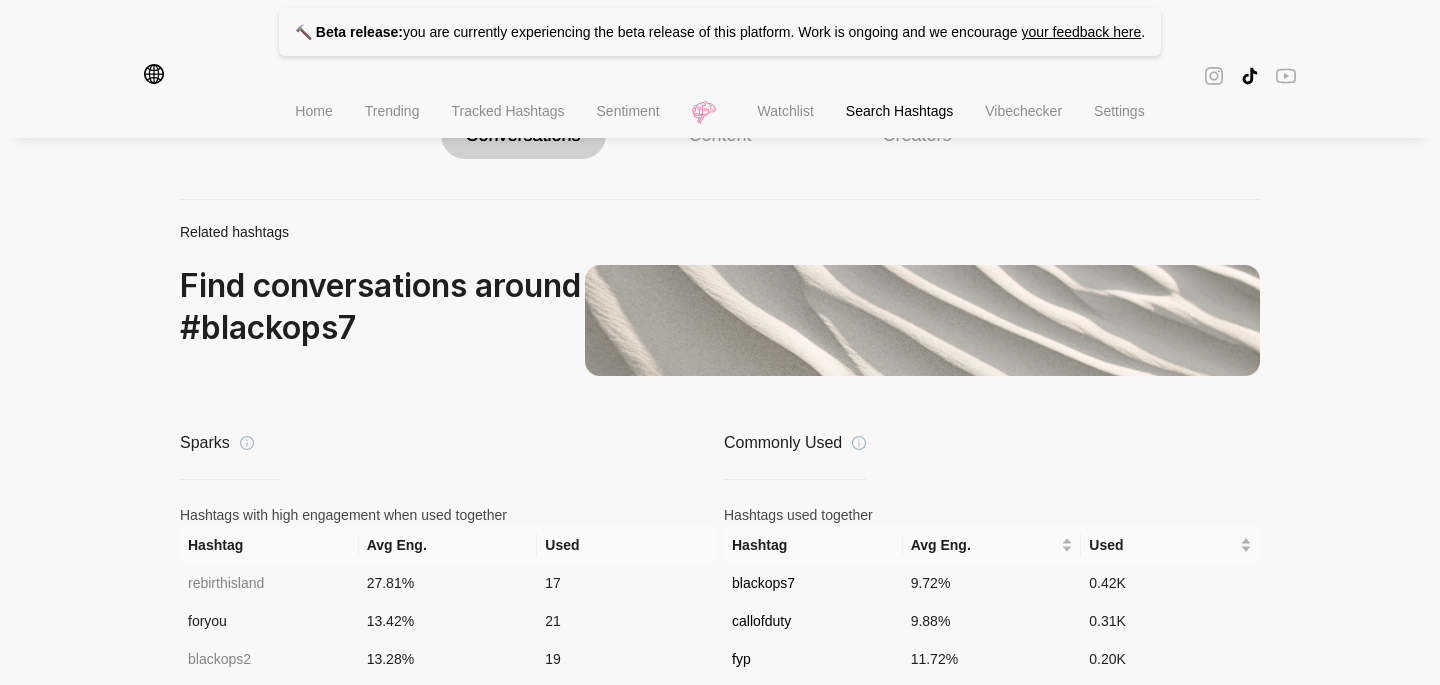 click on "Find conversations around # blackops7" at bounding box center (382, 307) 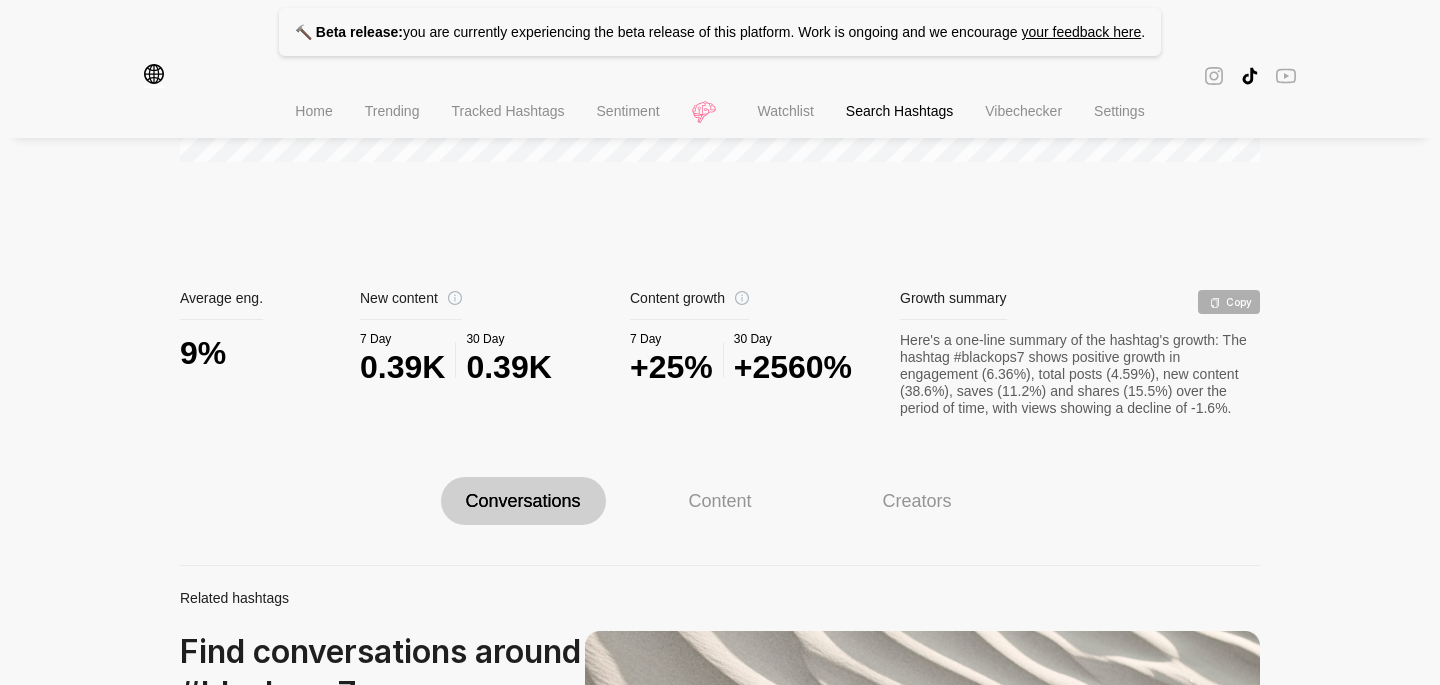 scroll, scrollTop: 795, scrollLeft: 0, axis: vertical 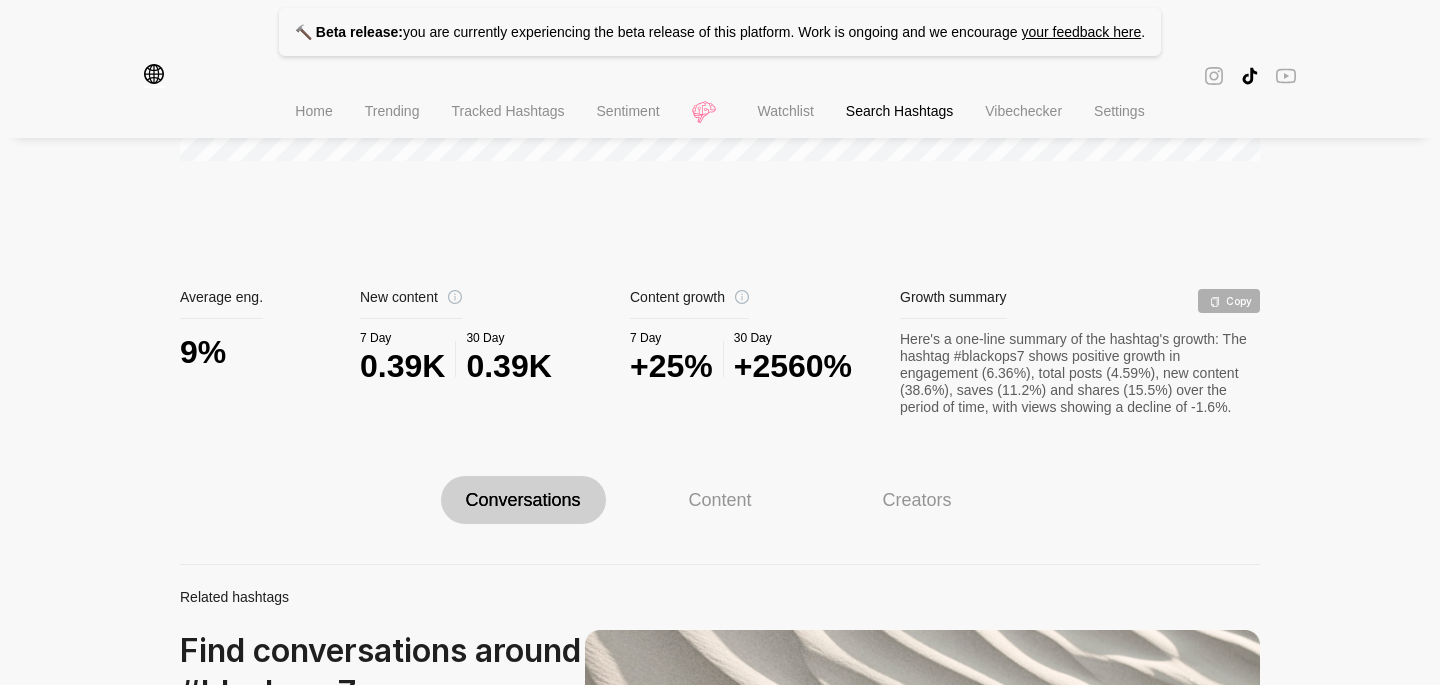 click on "Content" at bounding box center [720, 500] 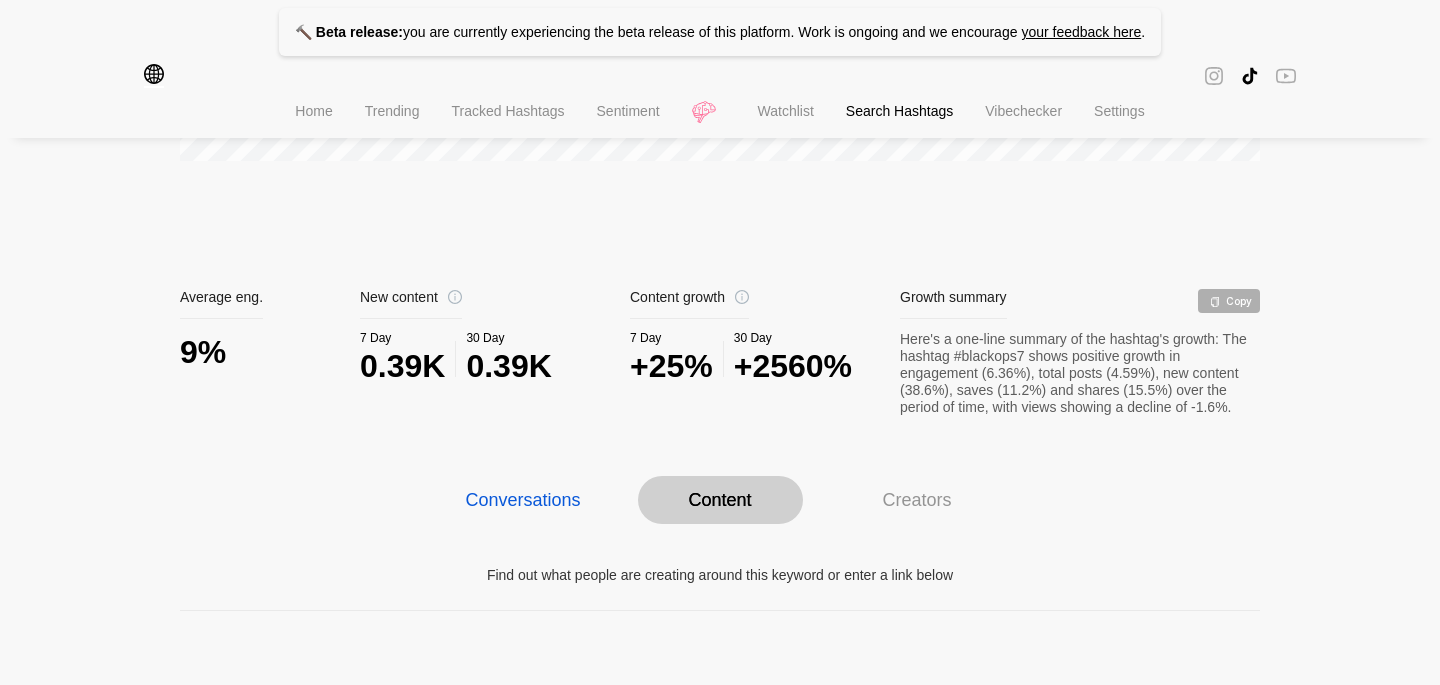 click on "Conversations" at bounding box center (522, 500) 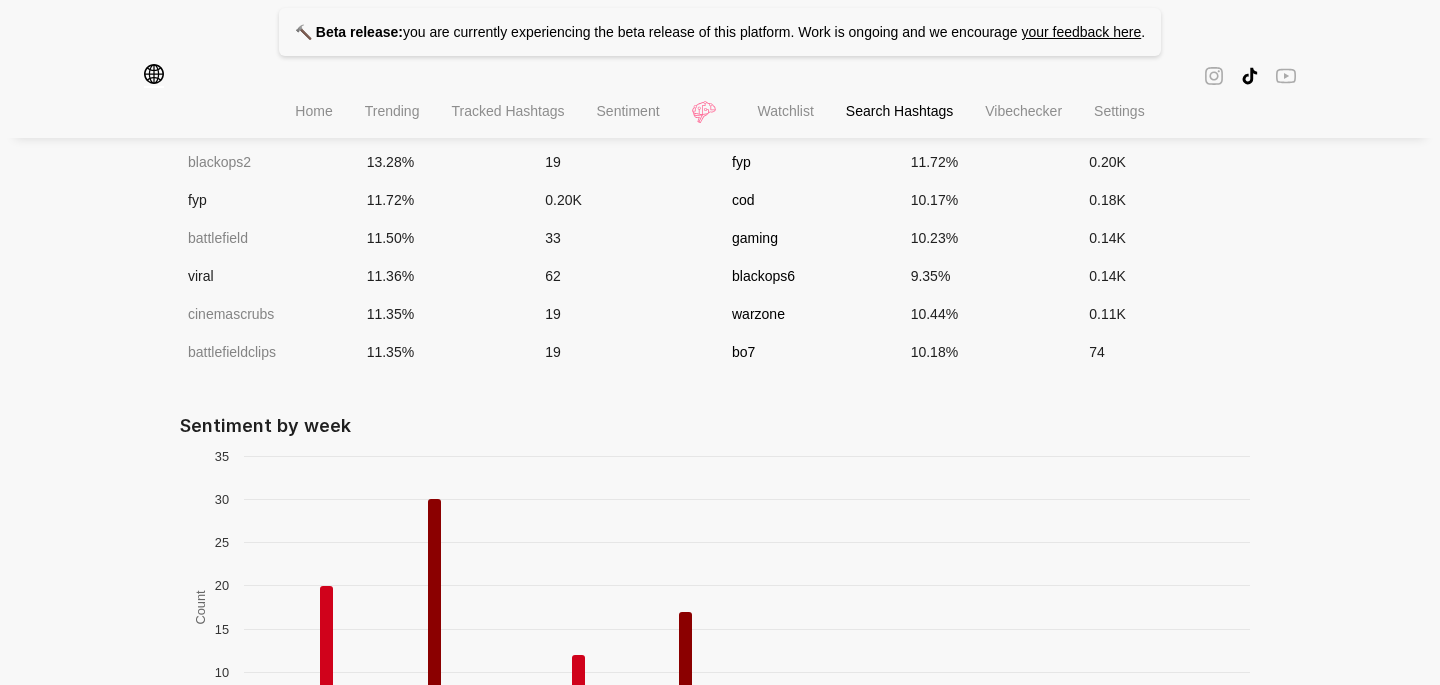 scroll, scrollTop: 1866, scrollLeft: 0, axis: vertical 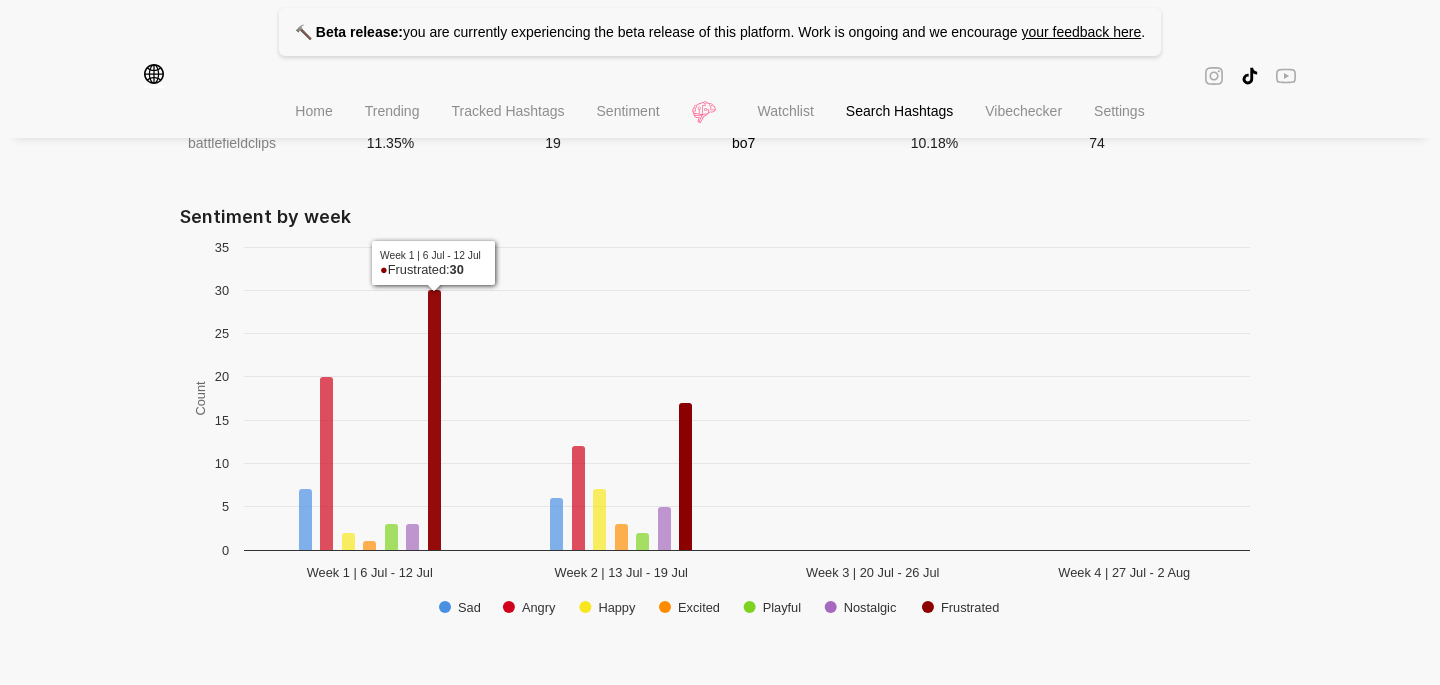 click 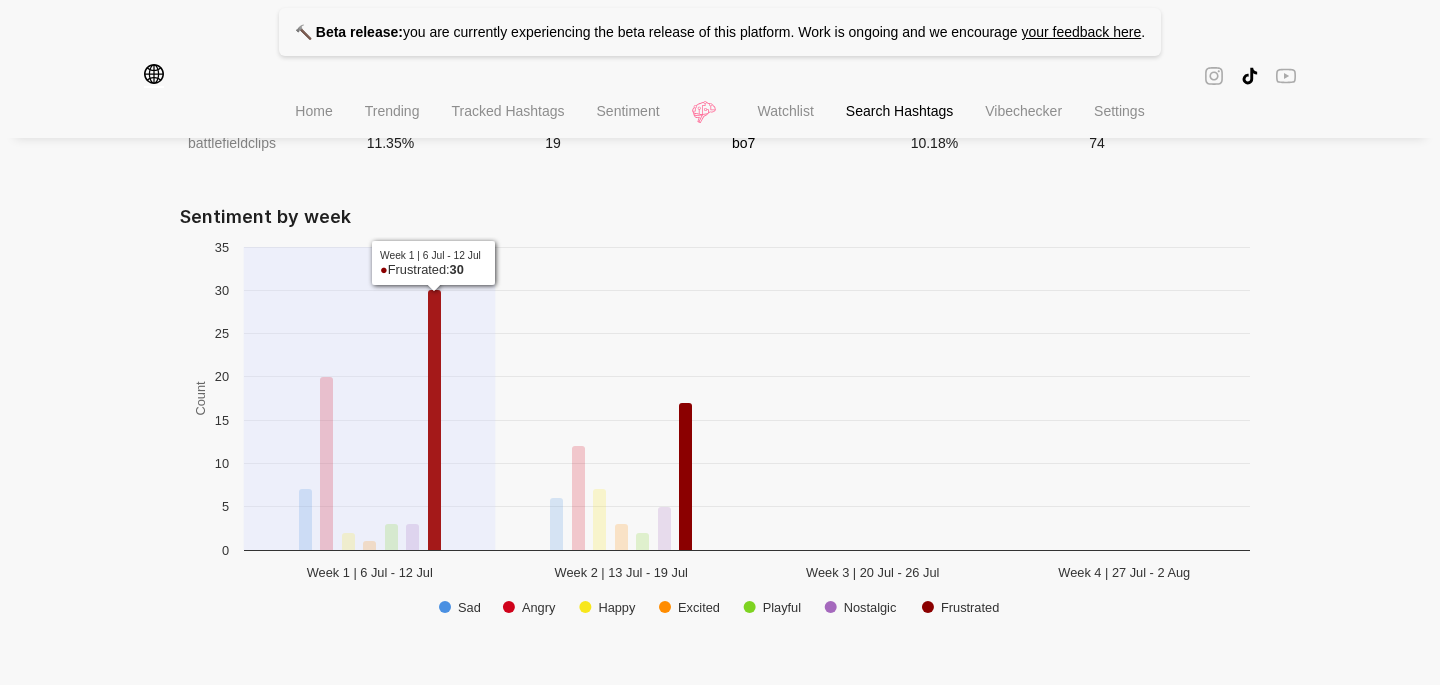 click 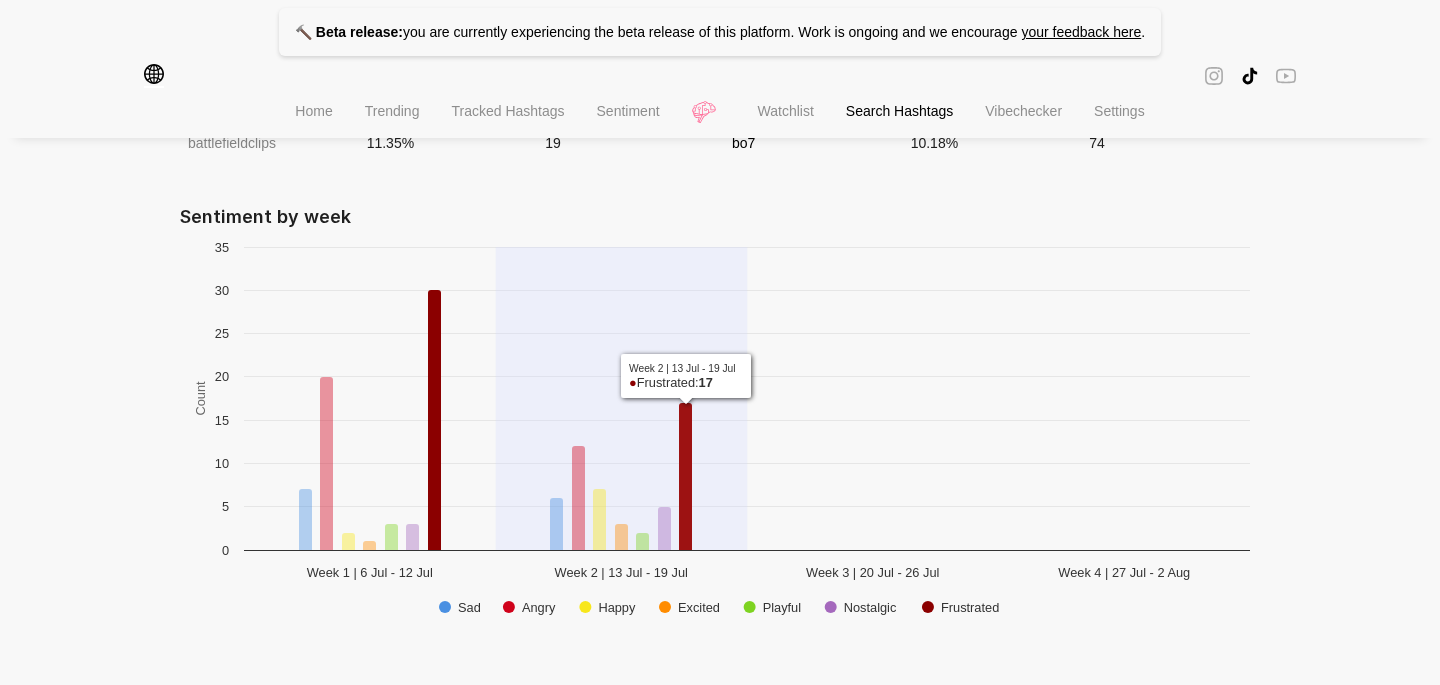 click 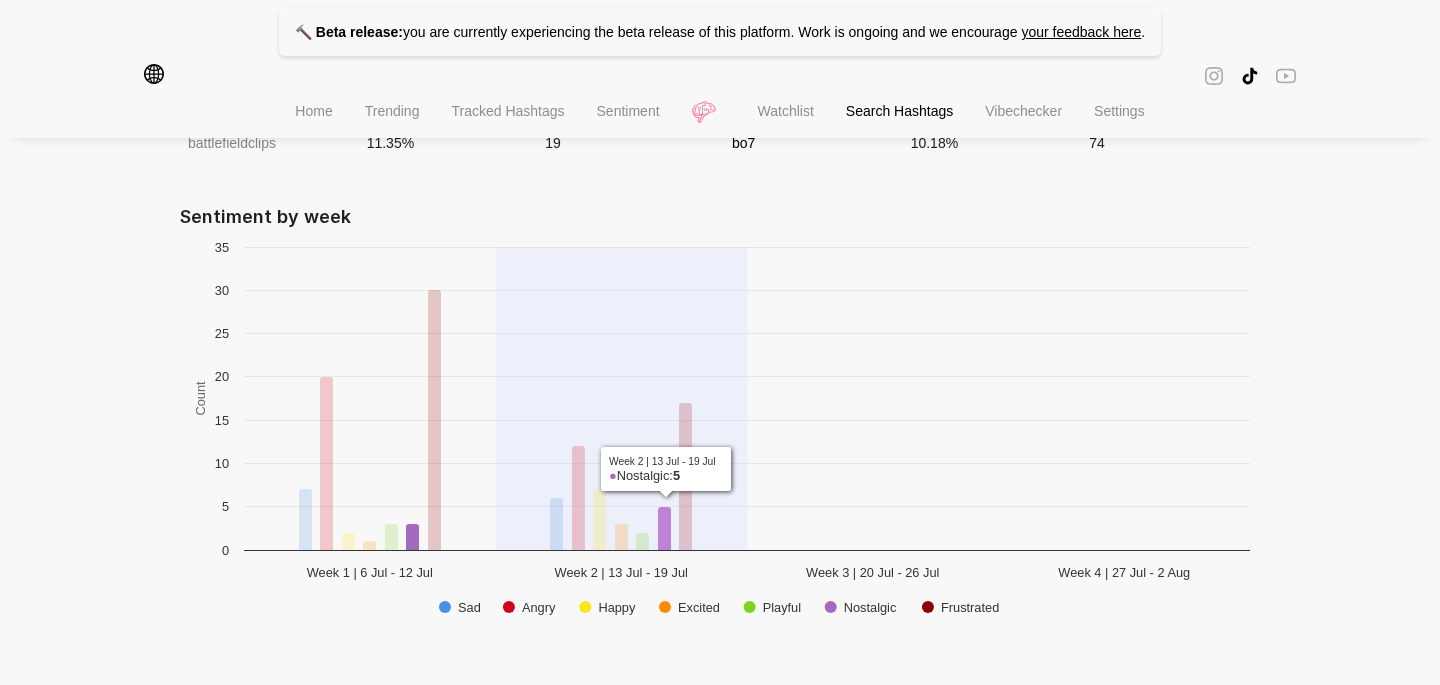 click 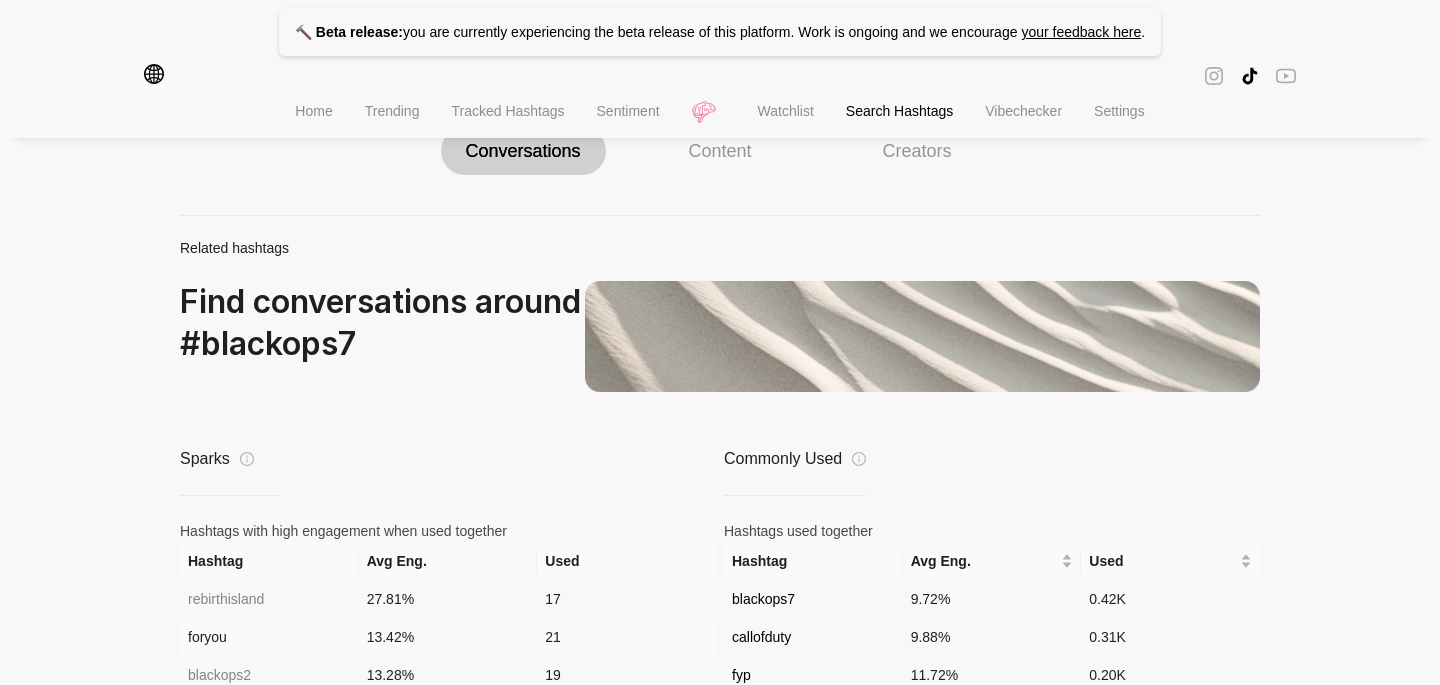 scroll, scrollTop: 895, scrollLeft: 0, axis: vertical 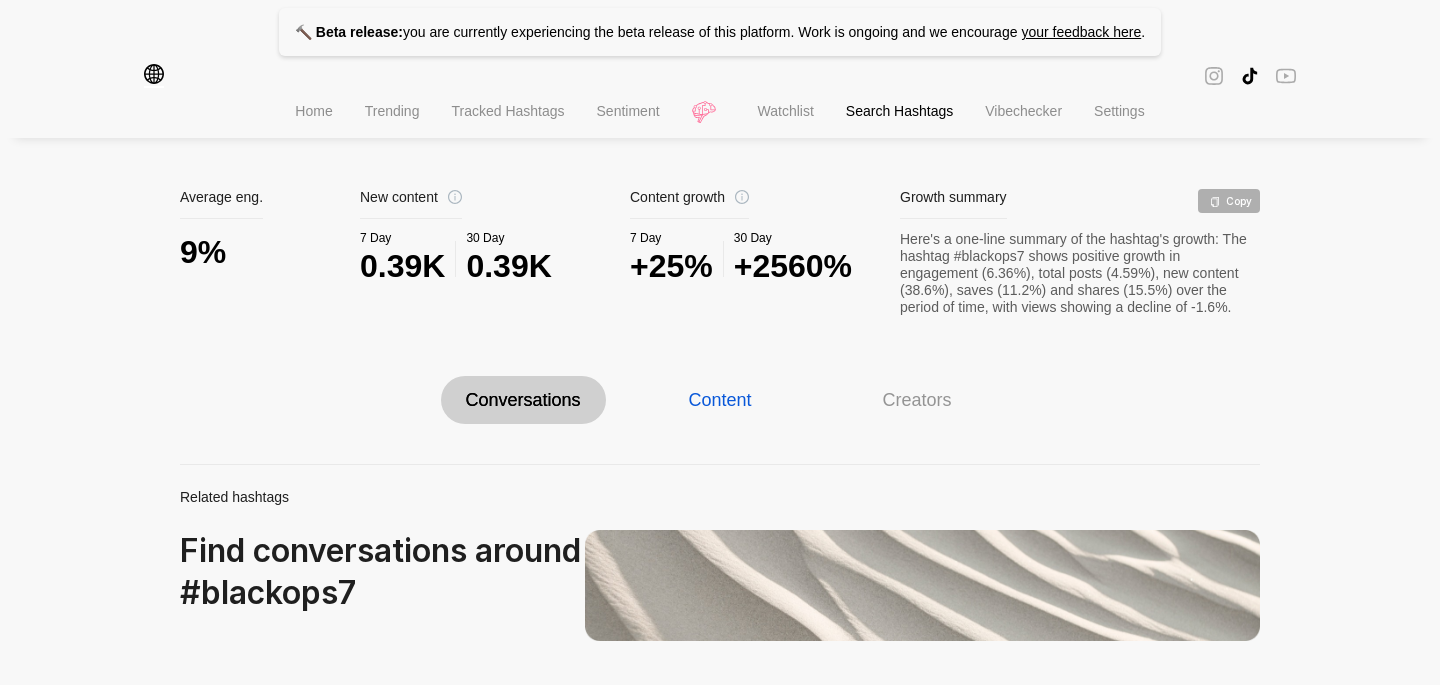 click on "Content" at bounding box center (719, 400) 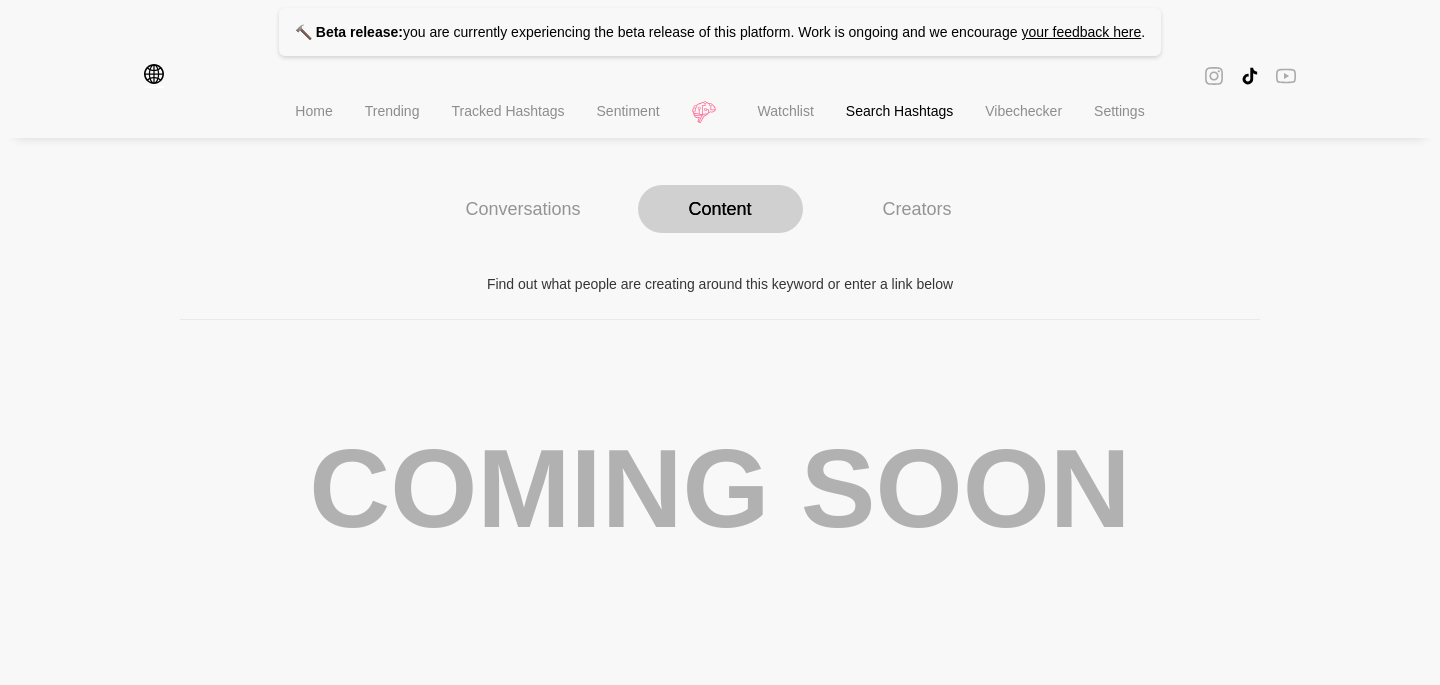 scroll, scrollTop: 1087, scrollLeft: 0, axis: vertical 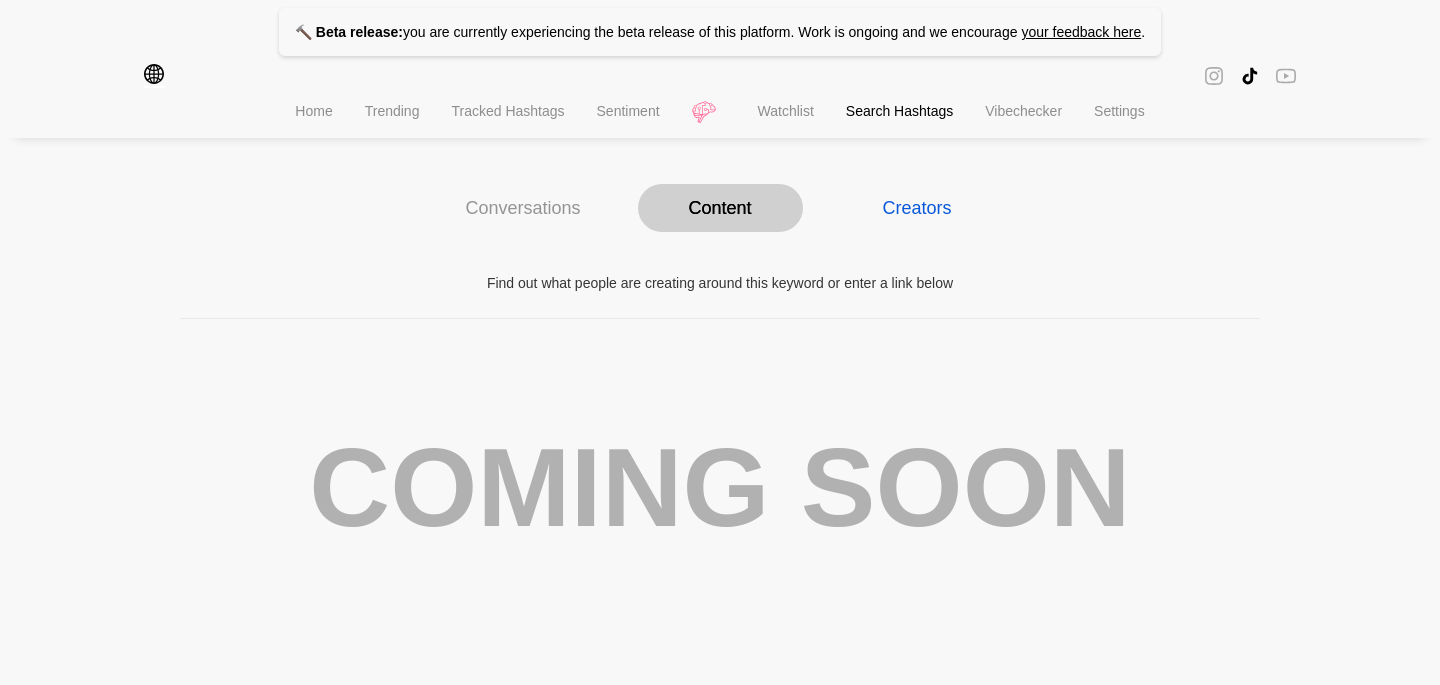 click on "Creators" at bounding box center [916, 208] 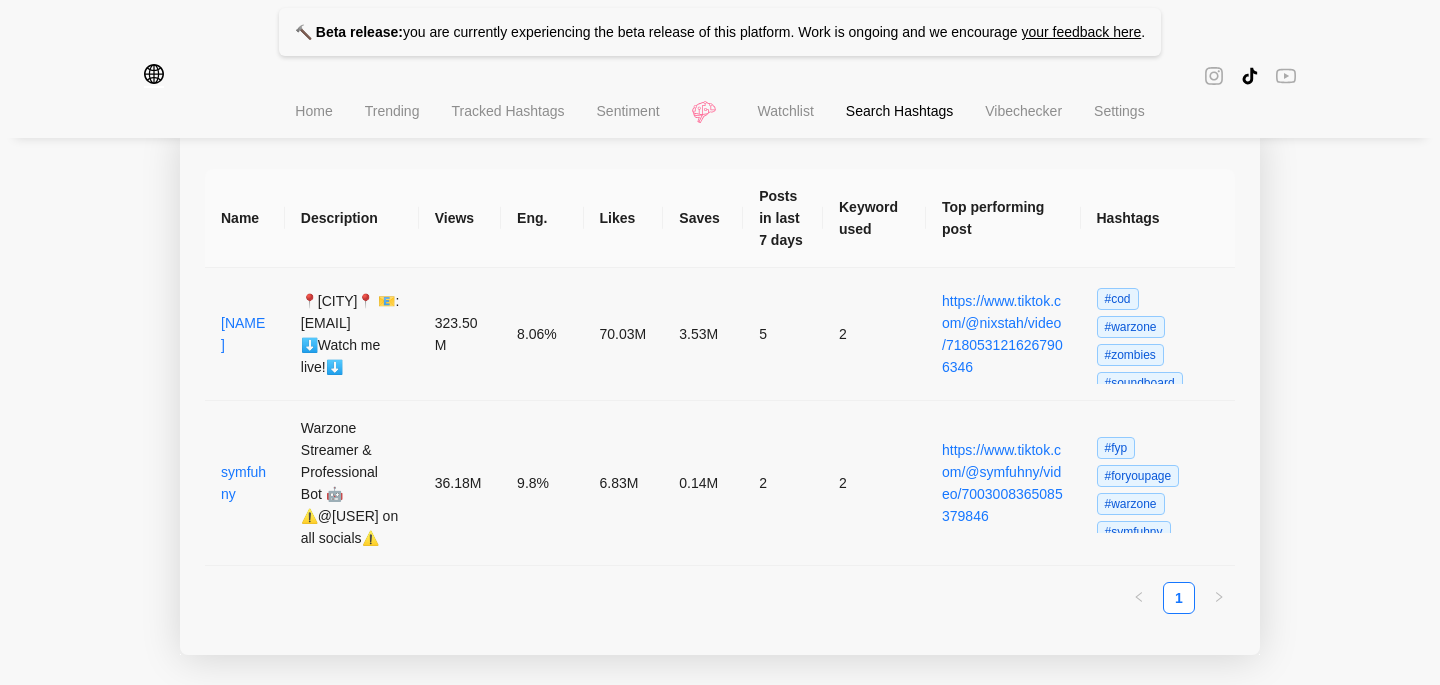 scroll, scrollTop: 1338, scrollLeft: 0, axis: vertical 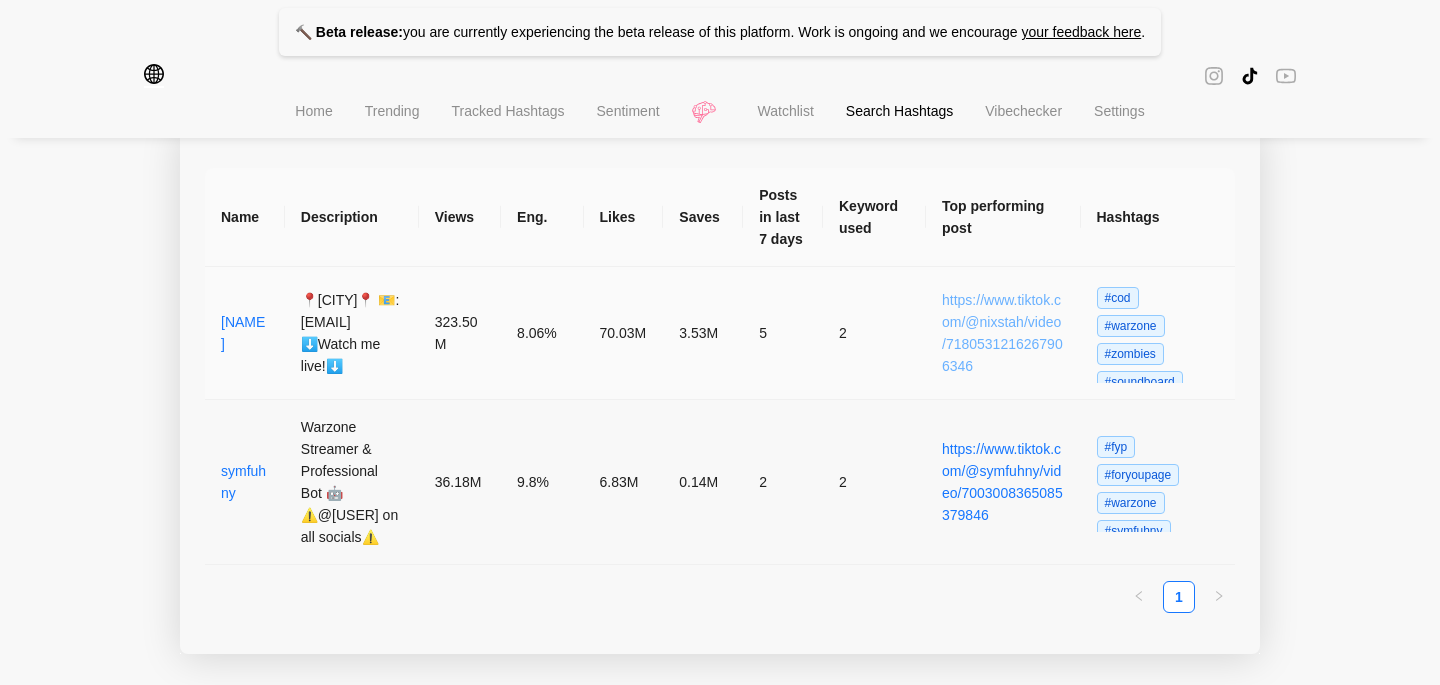 click on "https://www.tiktok.com/@nixstah/video/7180531216267906346" at bounding box center (1002, 333) 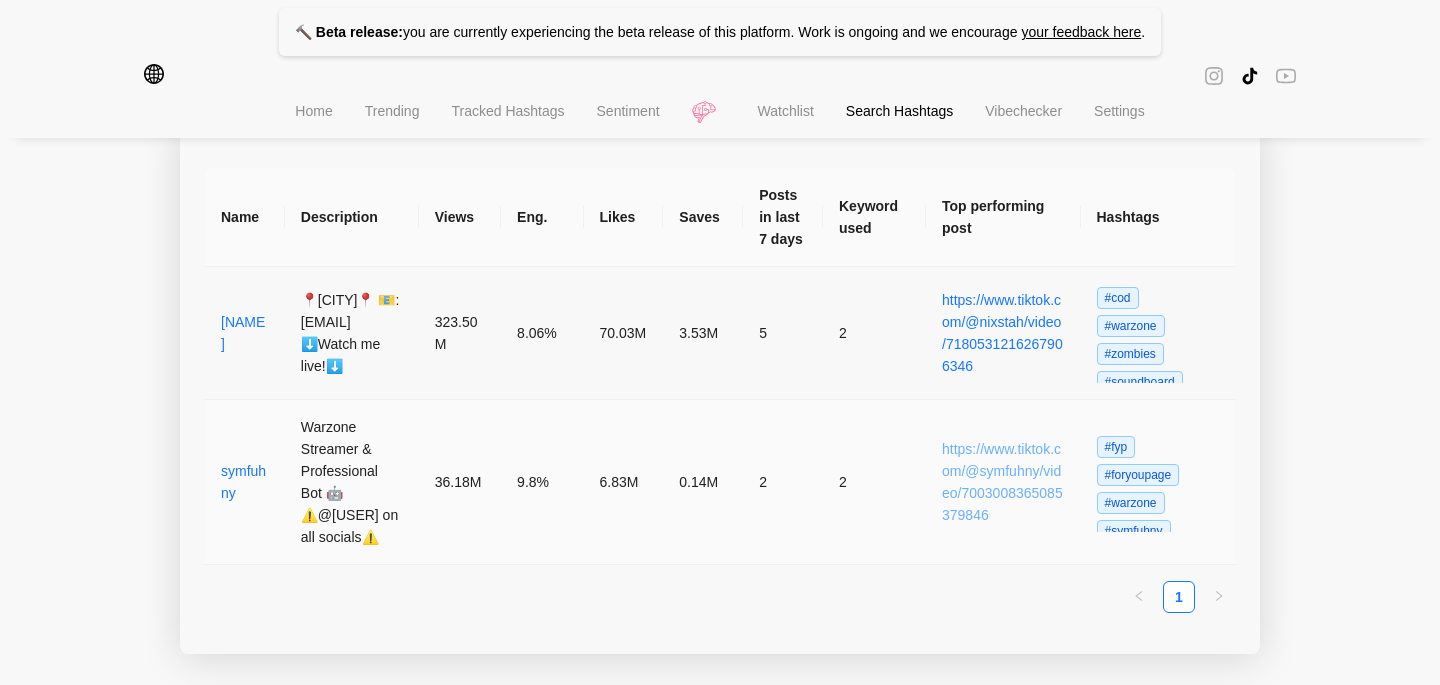 scroll, scrollTop: 1371, scrollLeft: 0, axis: vertical 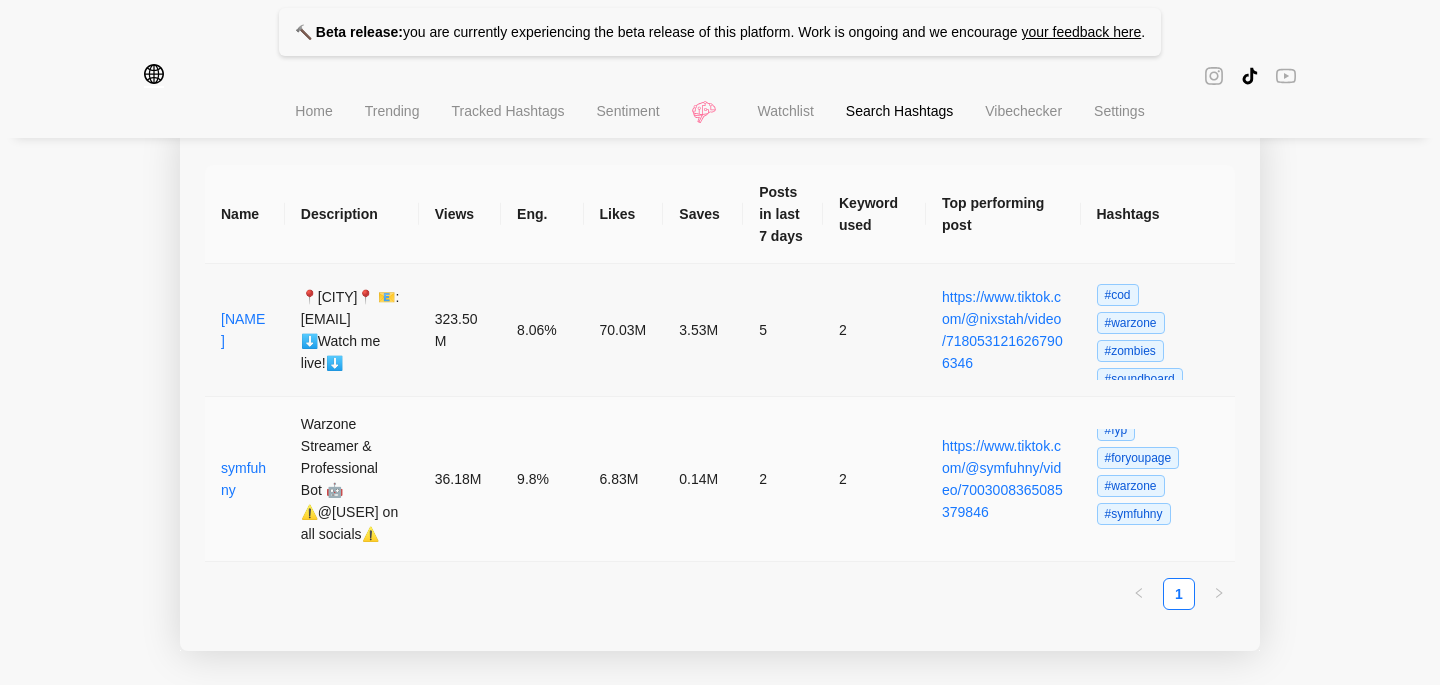 click on "2" at bounding box center (874, 479) 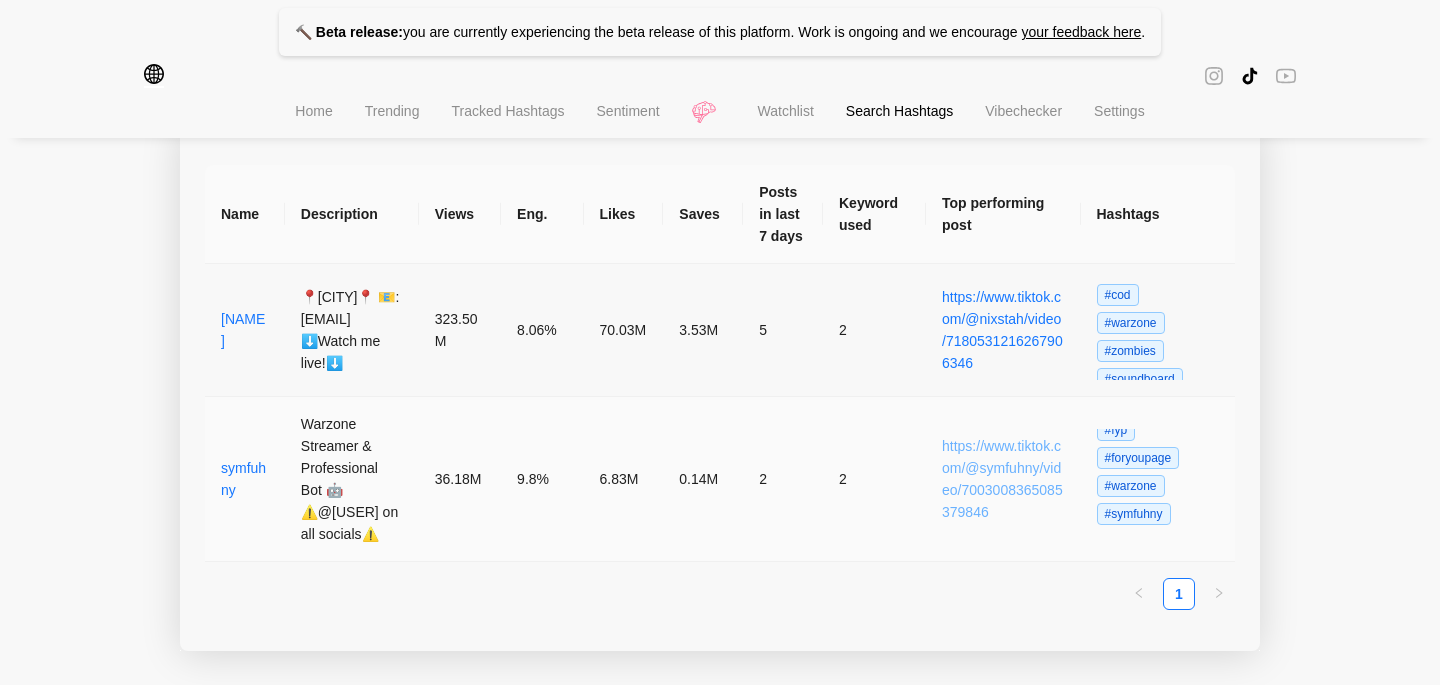 click on "https://www.tiktok.com/@symfuhny/video/7003008365085379846" at bounding box center [1002, 479] 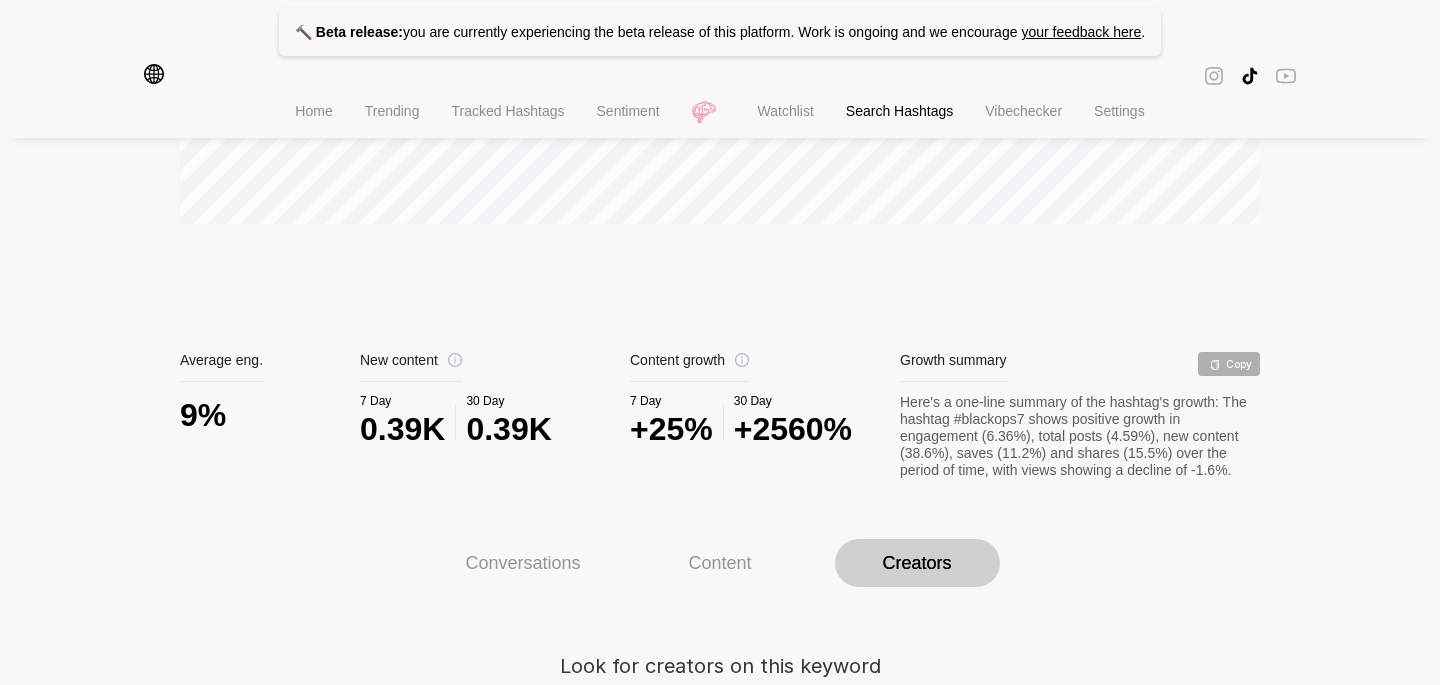 scroll, scrollTop: 726, scrollLeft: 0, axis: vertical 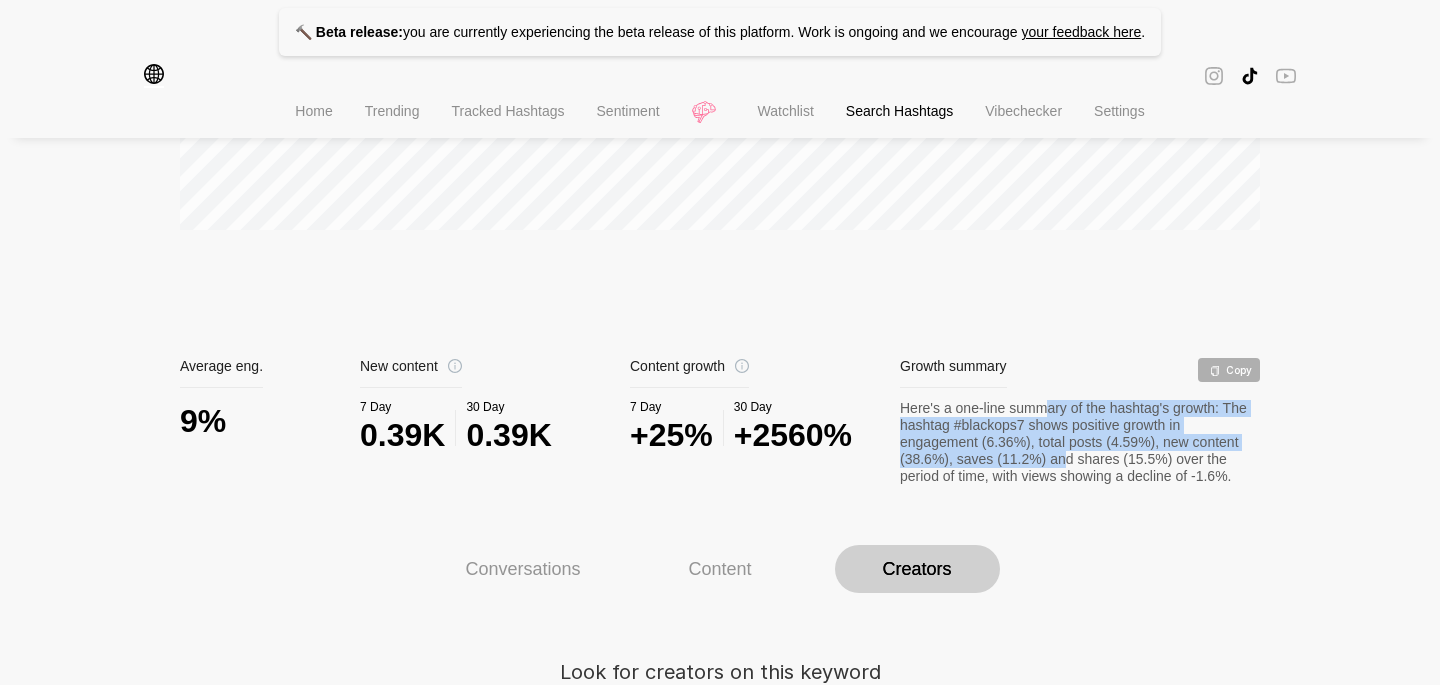 drag, startPoint x: 1056, startPoint y: 401, endPoint x: 1069, endPoint y: 451, distance: 51.662365 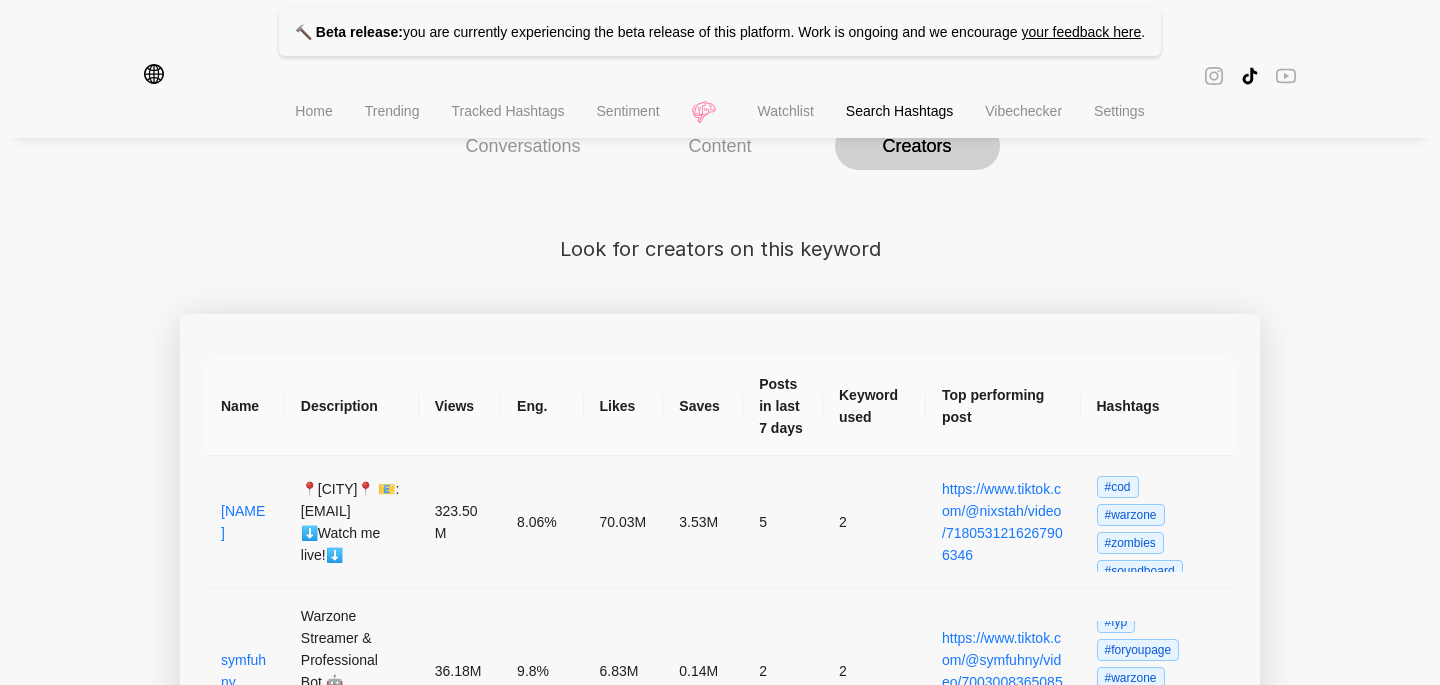 scroll, scrollTop: 1373, scrollLeft: 0, axis: vertical 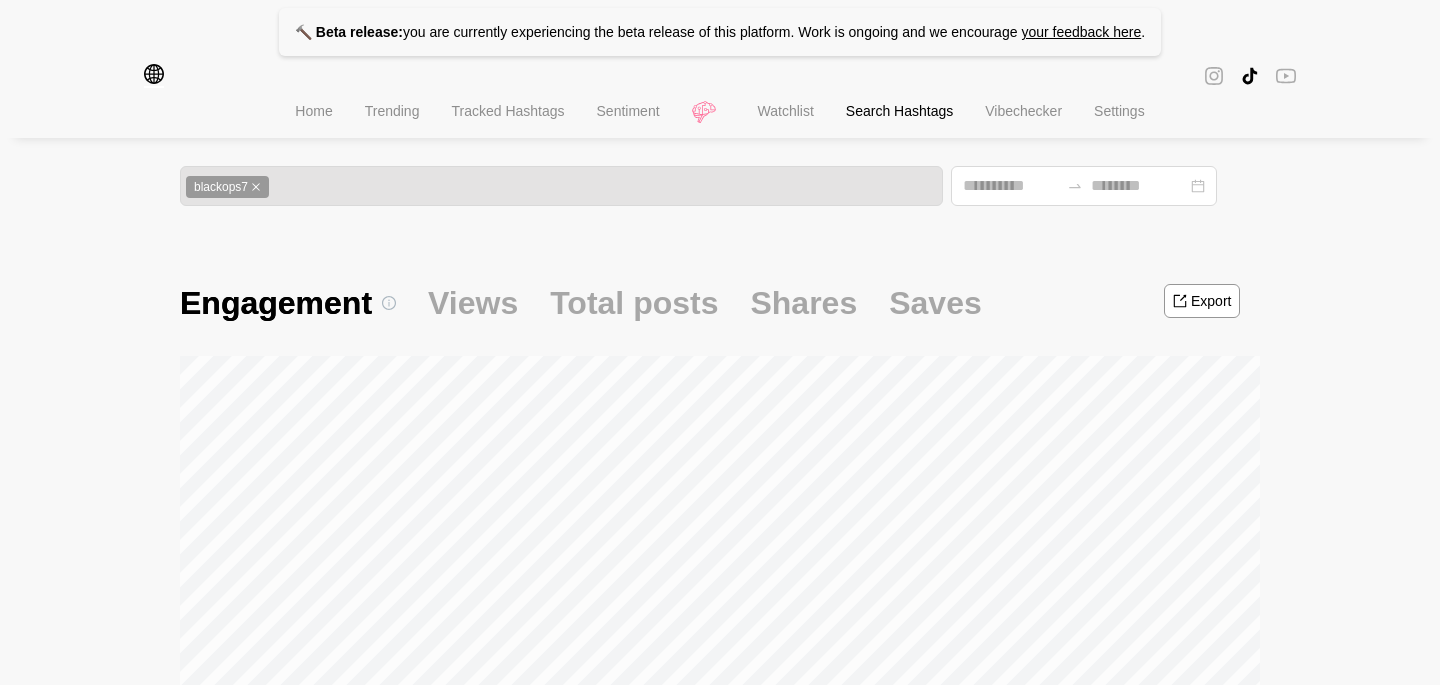 click on "Tracked Hashtags" at bounding box center (507, 111) 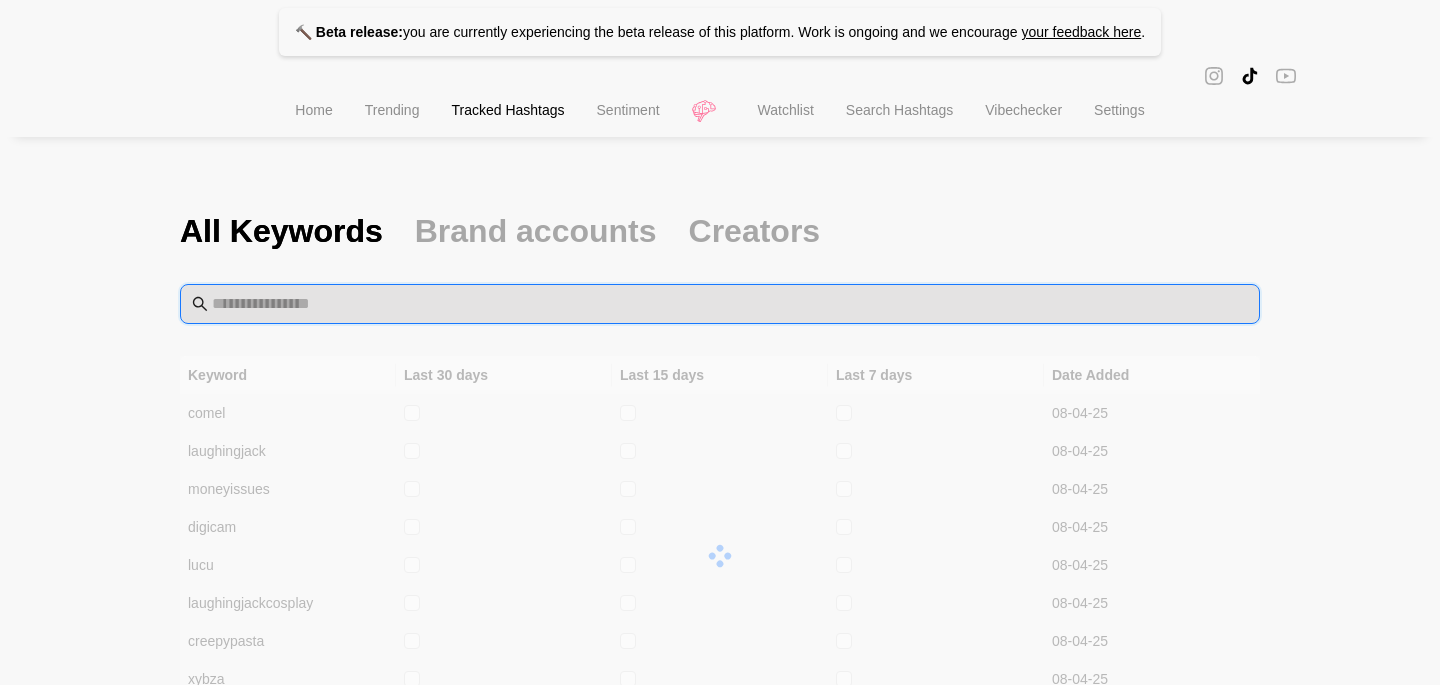 click at bounding box center (730, 304) 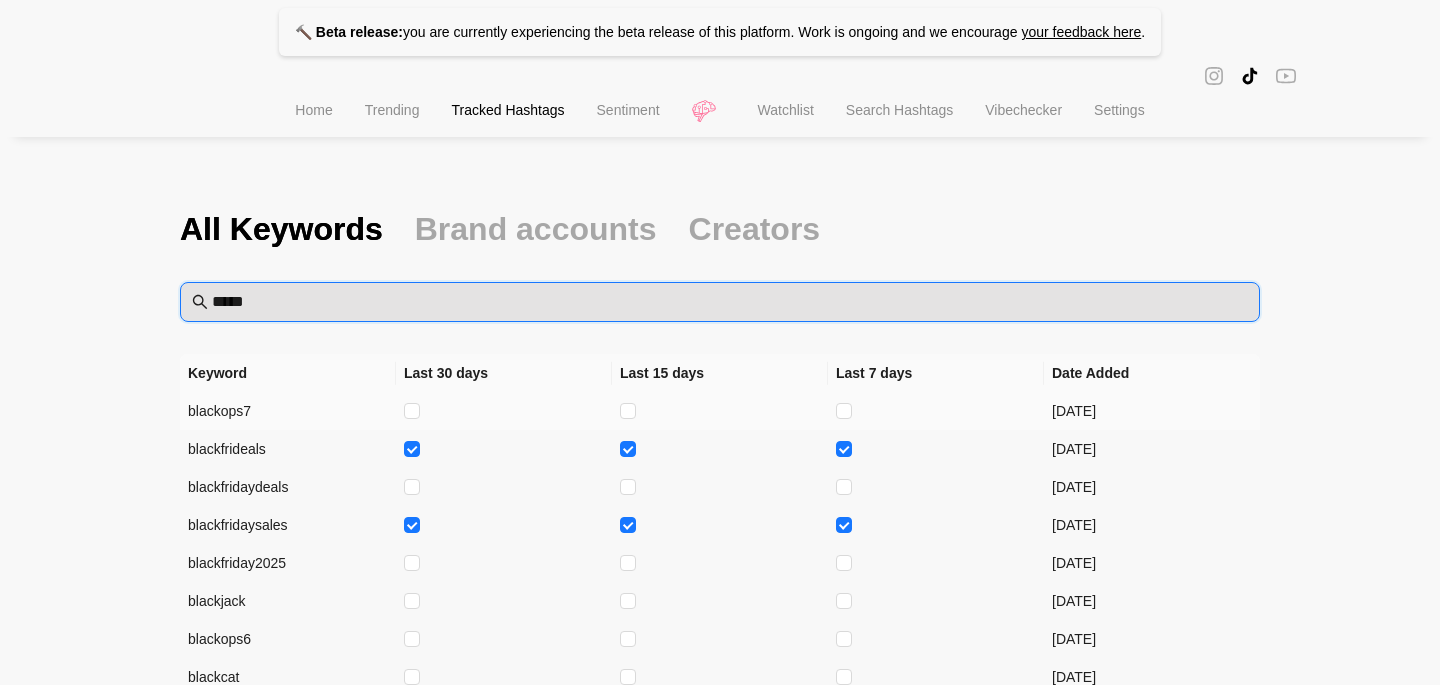scroll, scrollTop: 0, scrollLeft: 0, axis: both 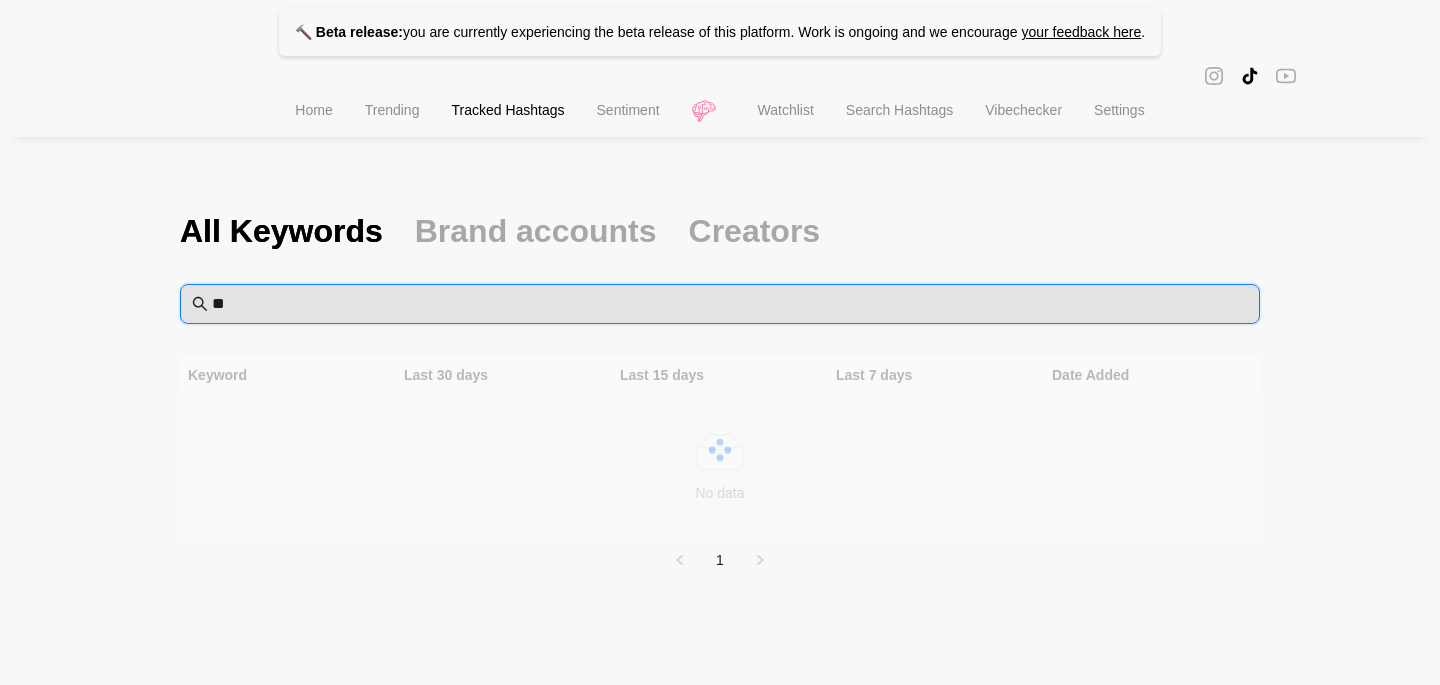 type on "*" 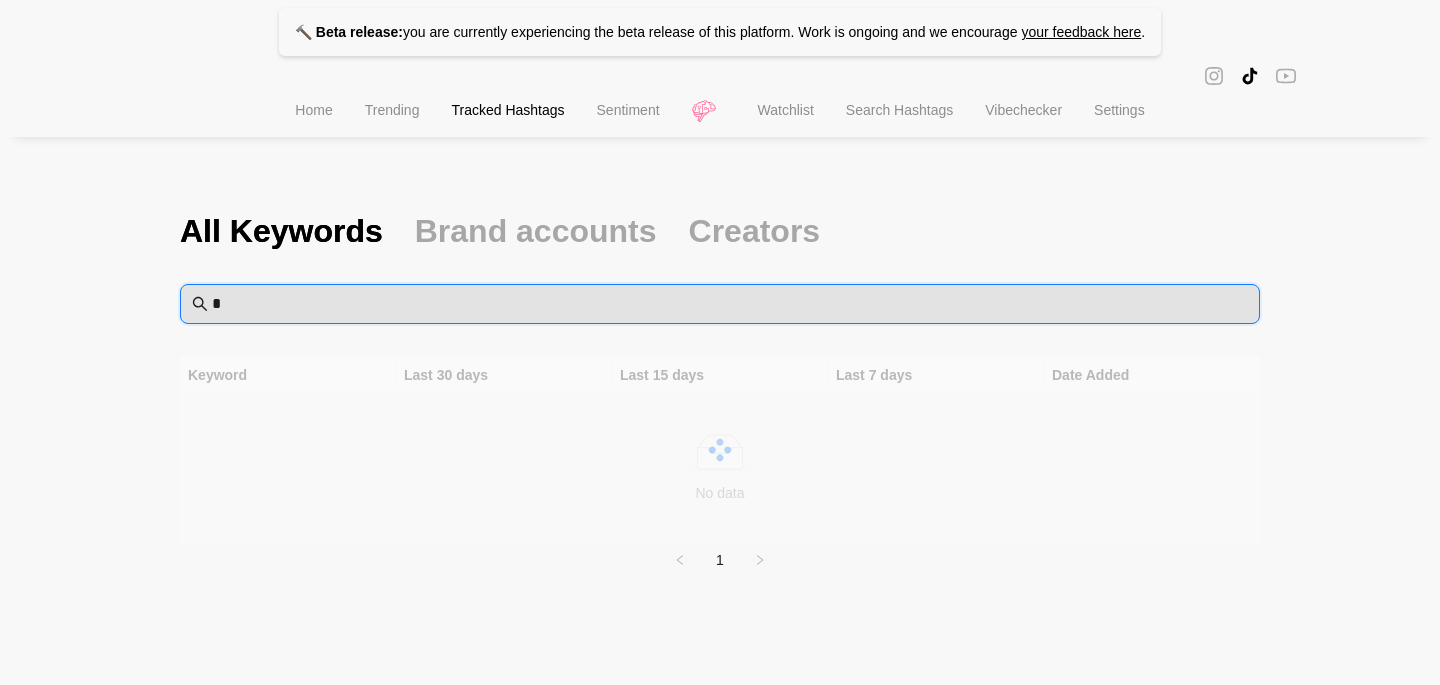 type 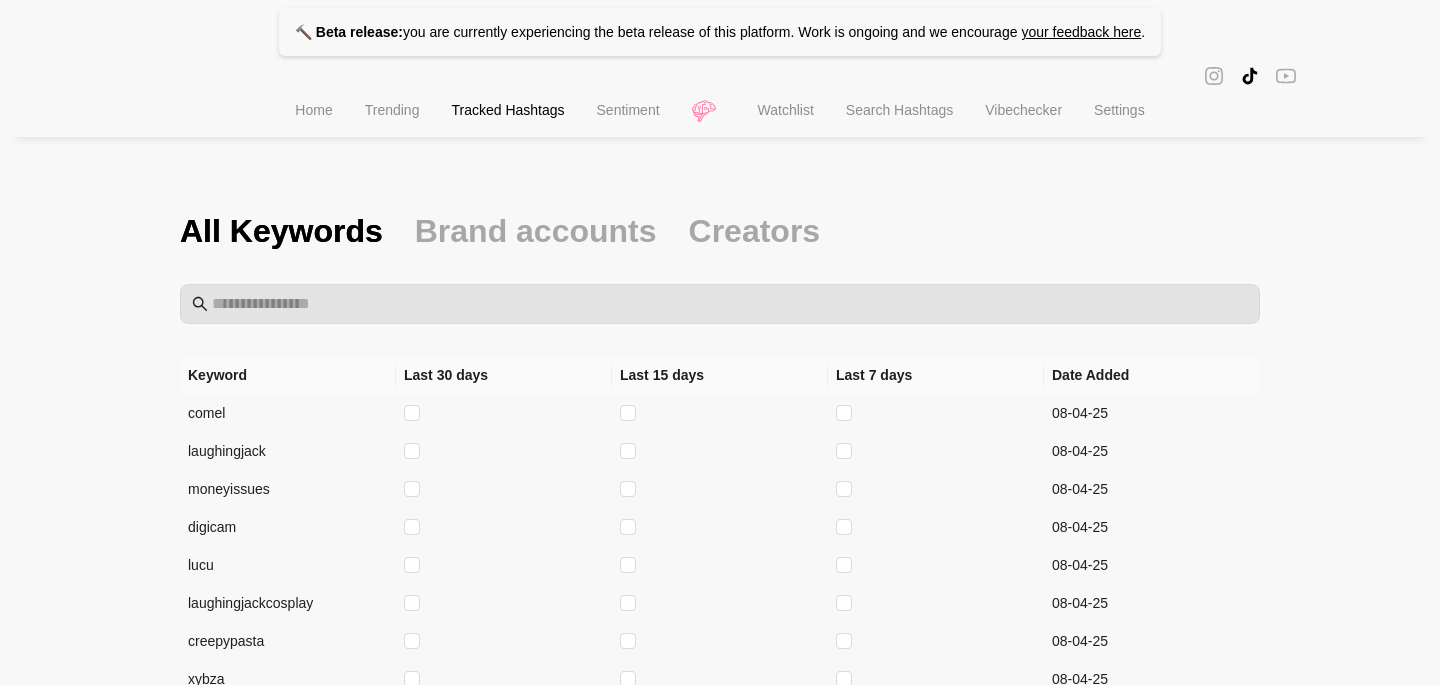 click on "Search Hashtags" at bounding box center (899, 110) 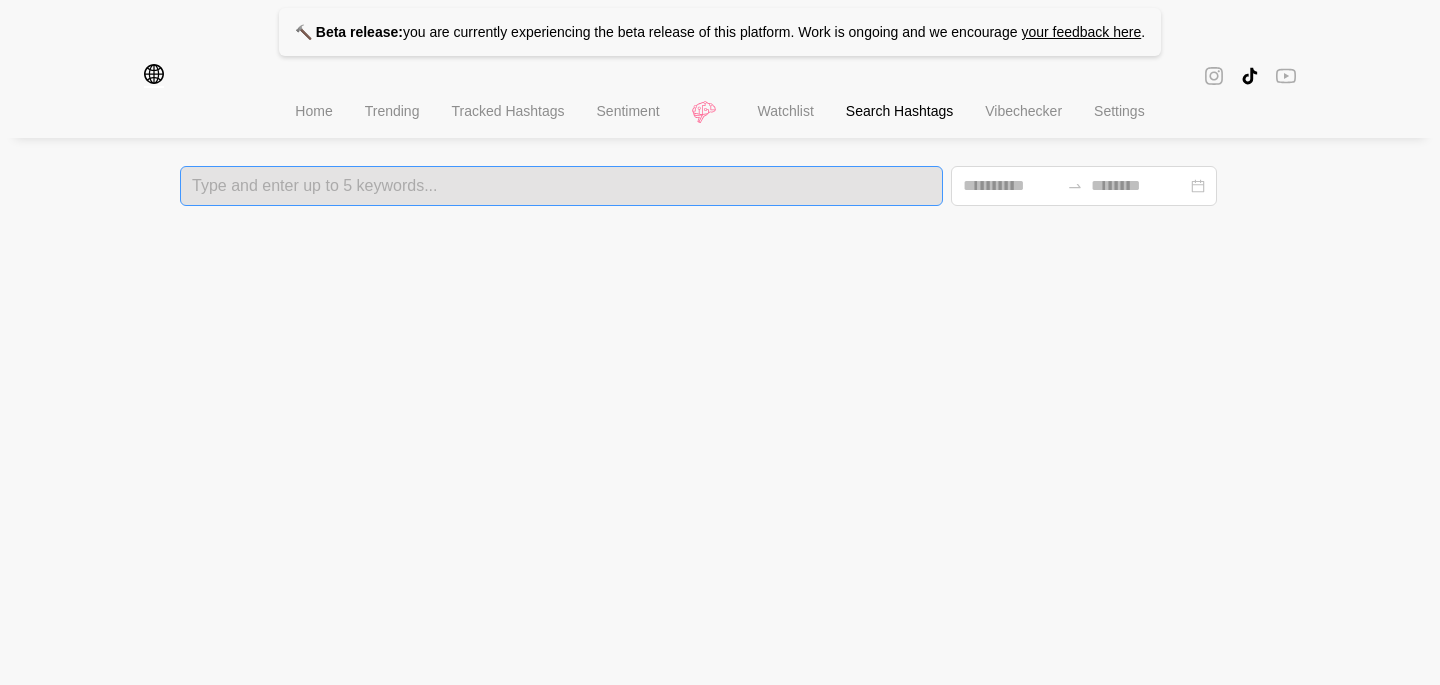 click at bounding box center (561, 186) 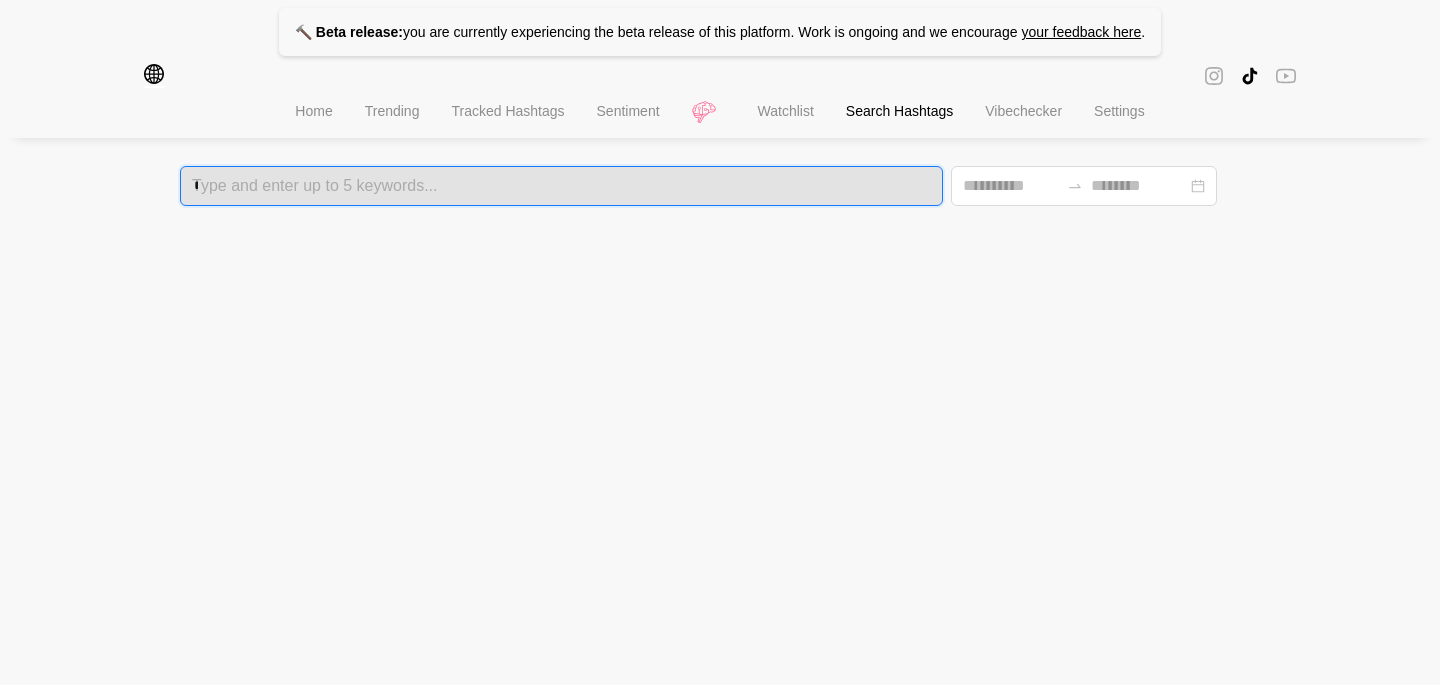 type on "***" 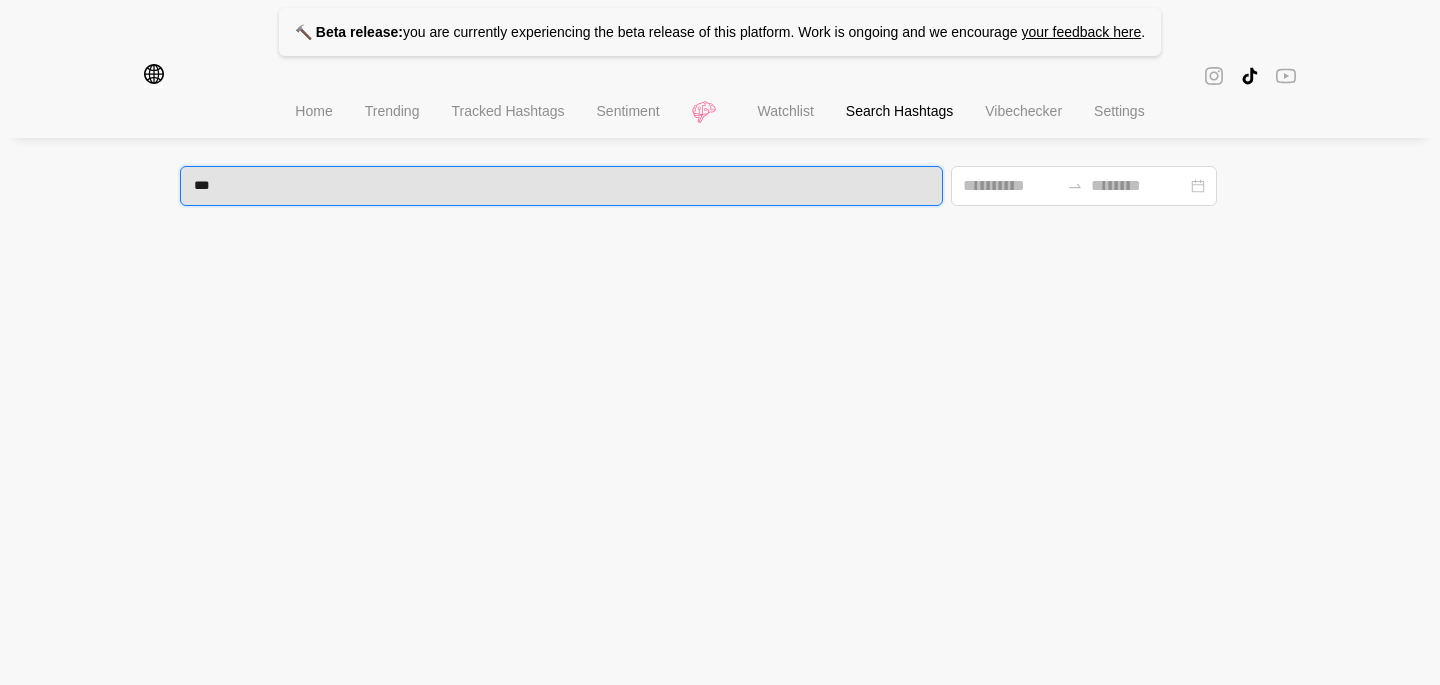 type 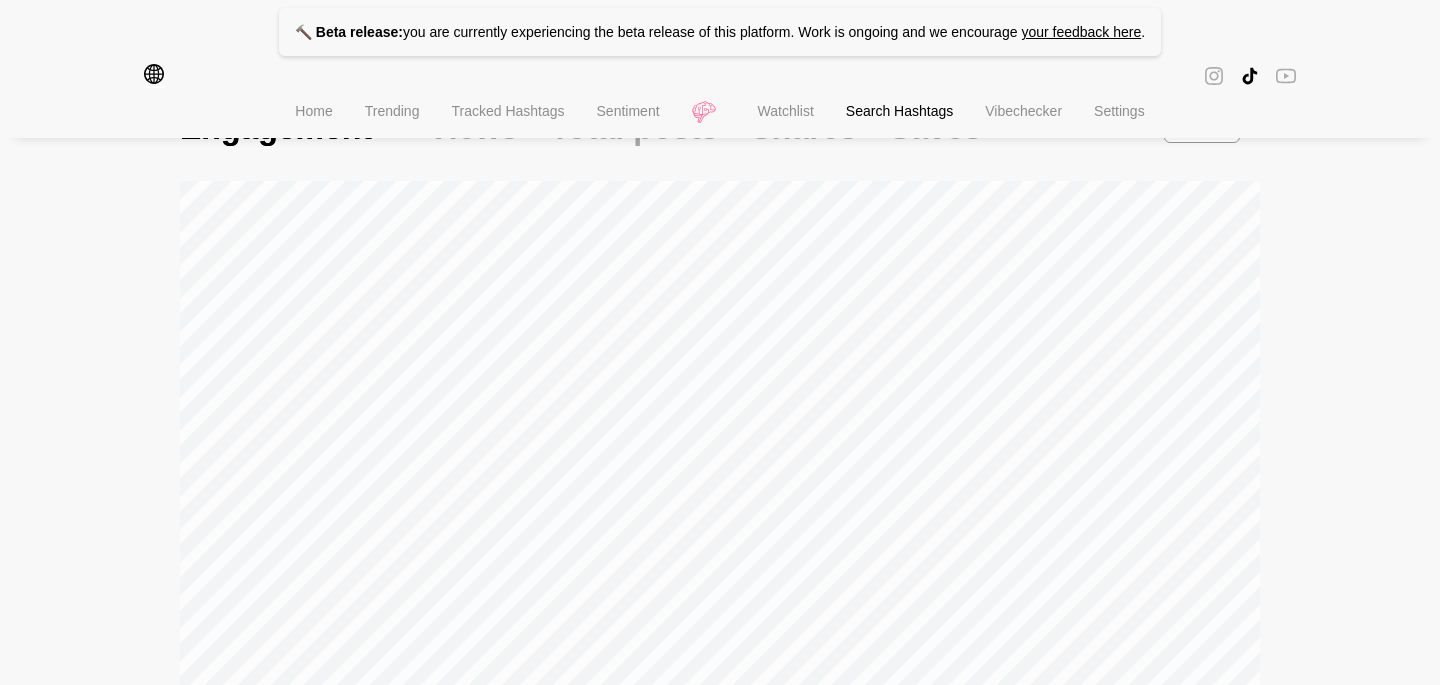 scroll, scrollTop: 0, scrollLeft: 0, axis: both 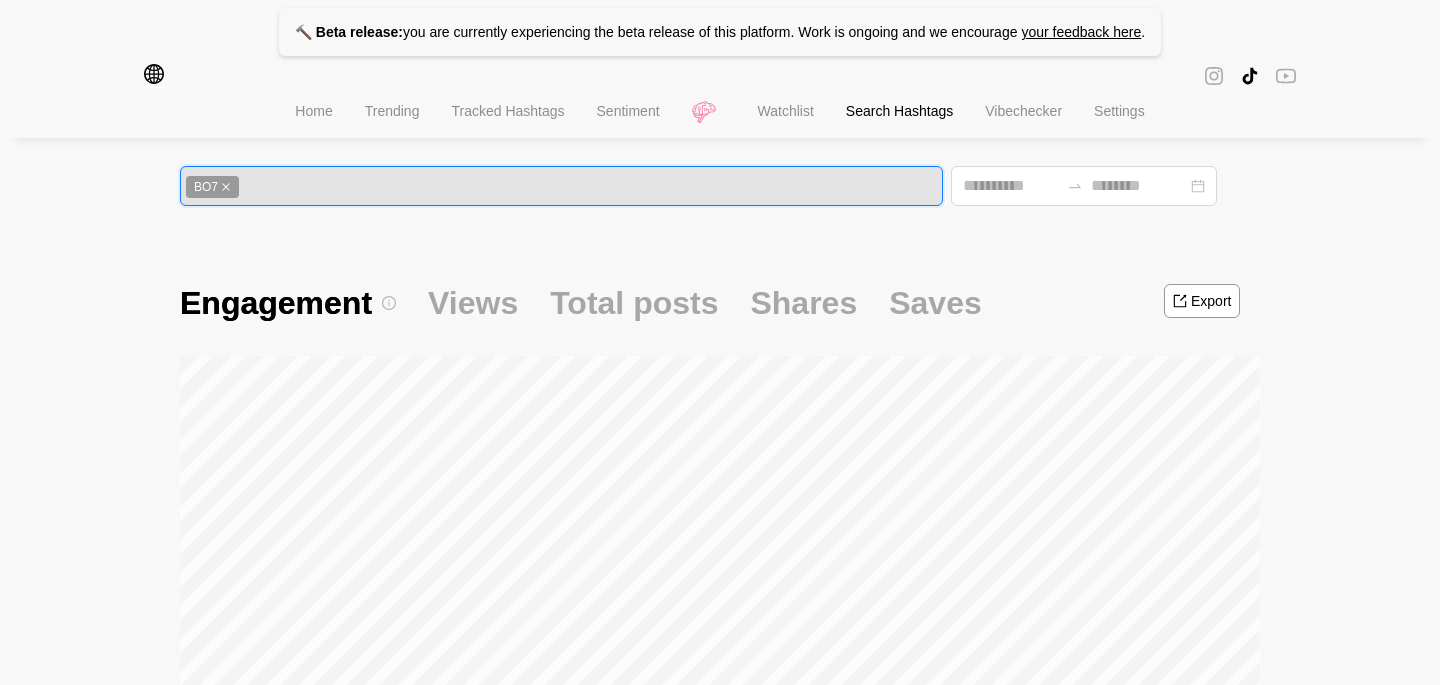 click on "Views" at bounding box center [473, 303] 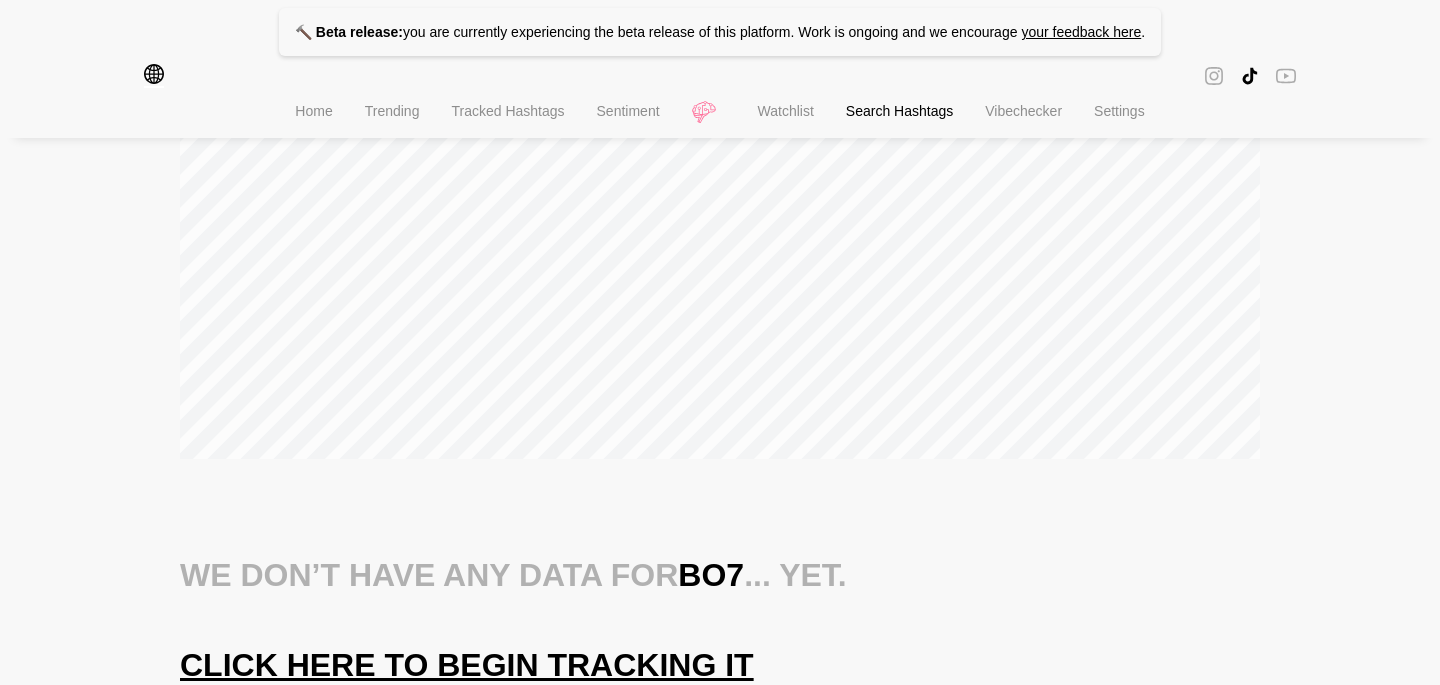 scroll, scrollTop: 0, scrollLeft: 0, axis: both 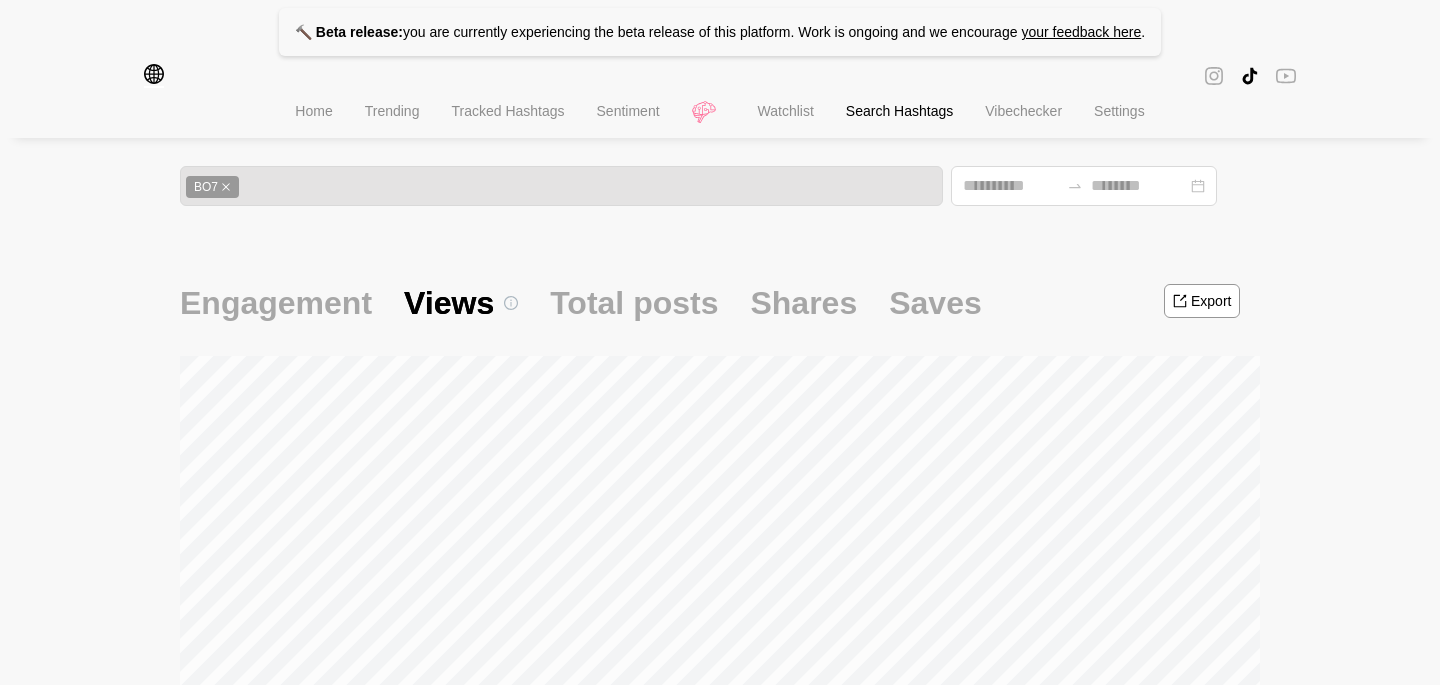 click on "Tracked Hashtags" at bounding box center (507, 111) 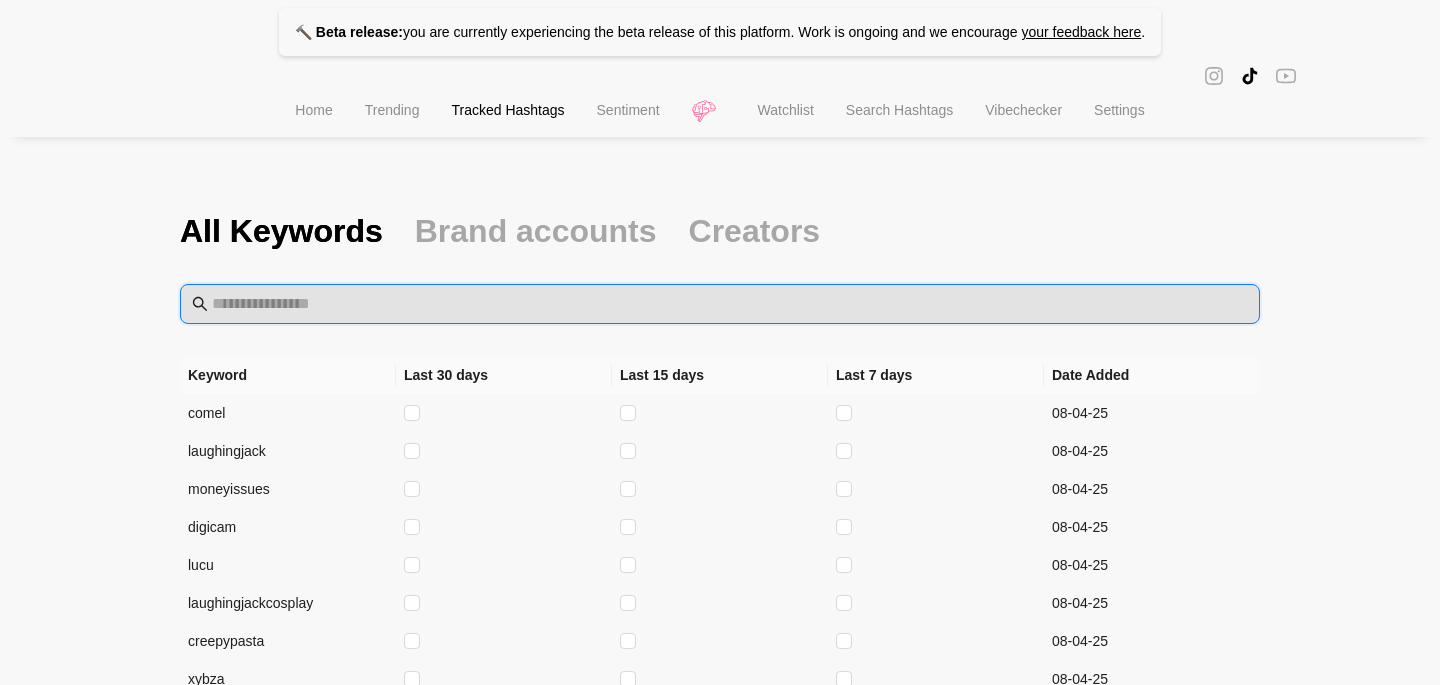 click at bounding box center [730, 304] 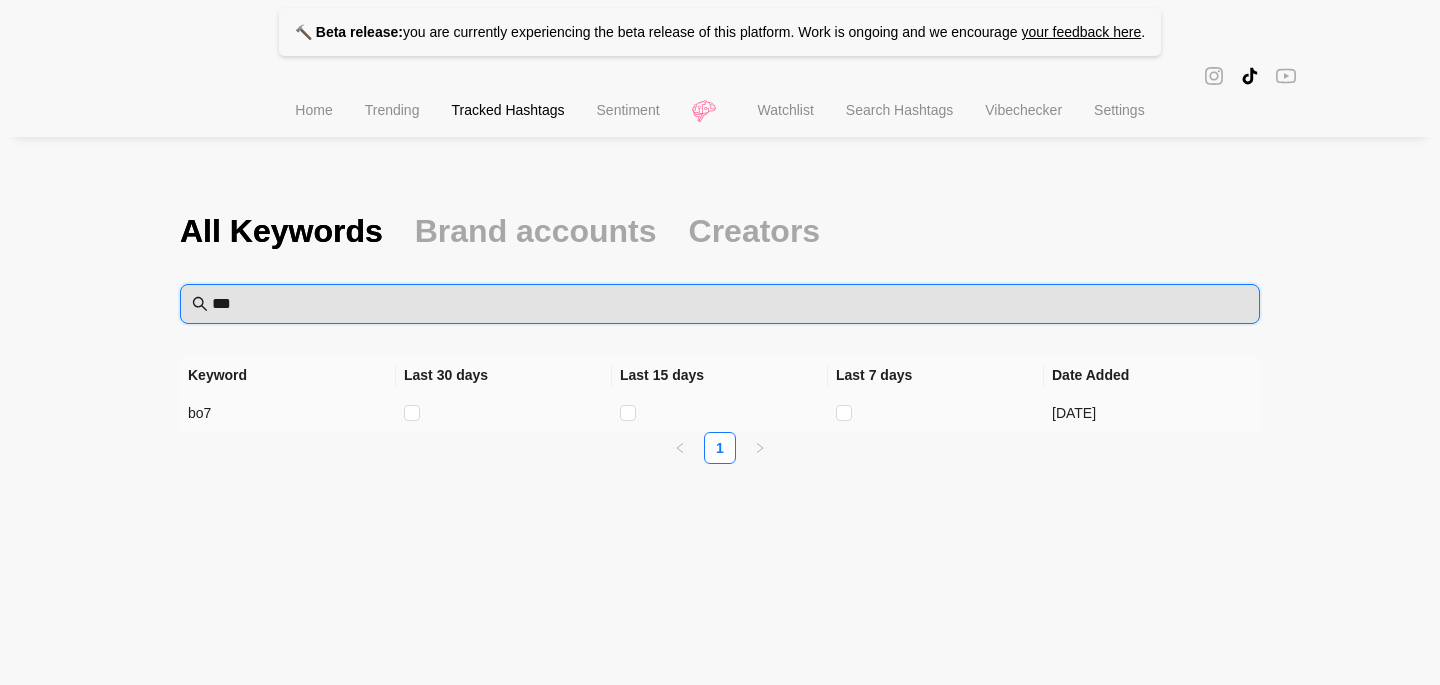 type on "***" 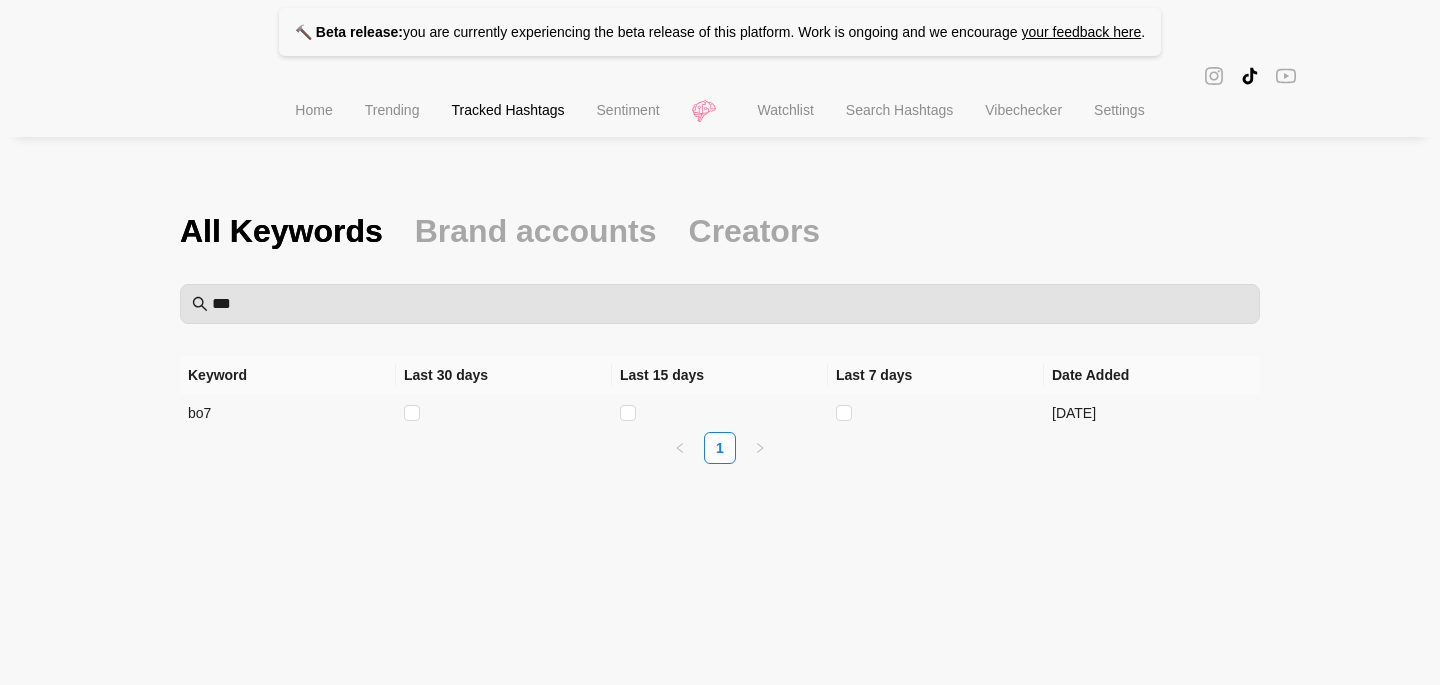 click on "Frustrated:
🔨 Beta release: you are currently experiencing the beta release of this platform. Work is ongoing and we encourage your feedback here . Home Trending Tracked Hashtags Sentiment Watchlist Search Hashtags Vibechecker Settings All Keywords Brand accounts Creators *** Keyword Last 30 days Last 15 days Last 7 days Date Added bo7 [MM]-[DD]-[YY] 1" at bounding box center (720, 280) 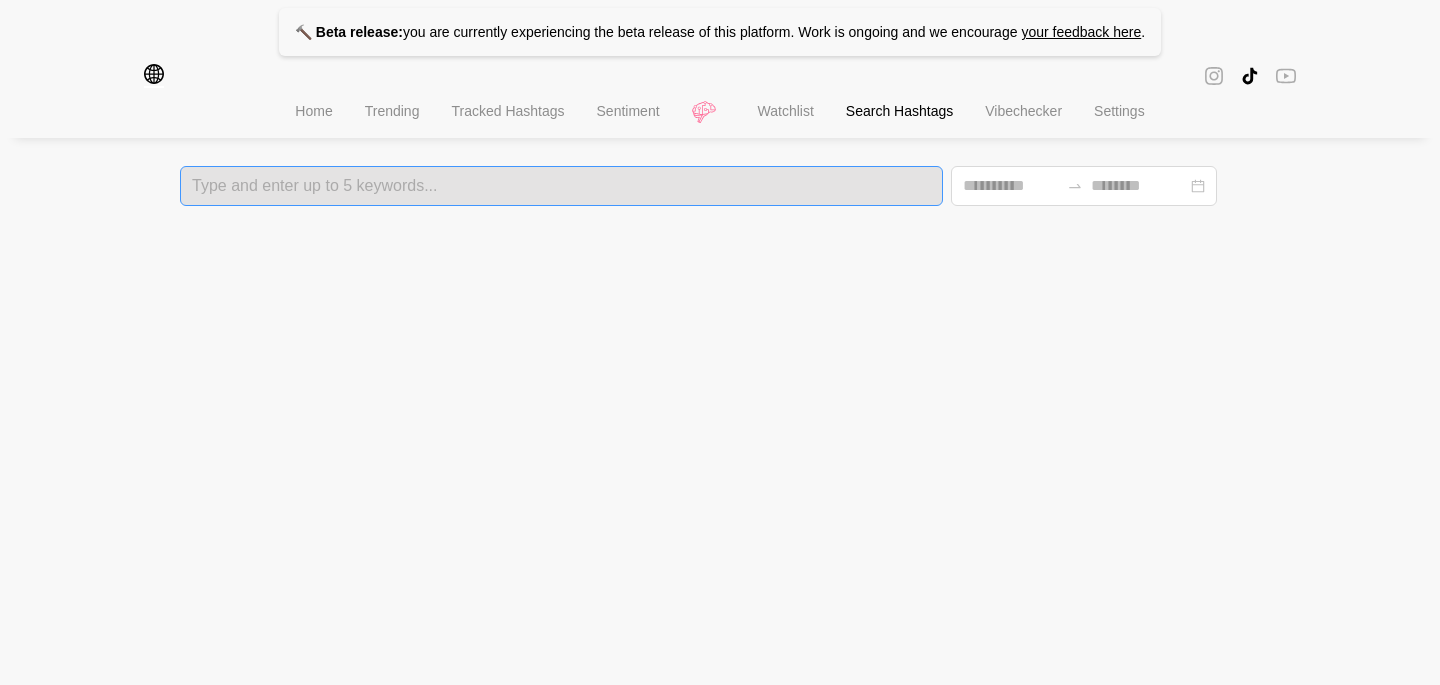 click at bounding box center [561, 186] 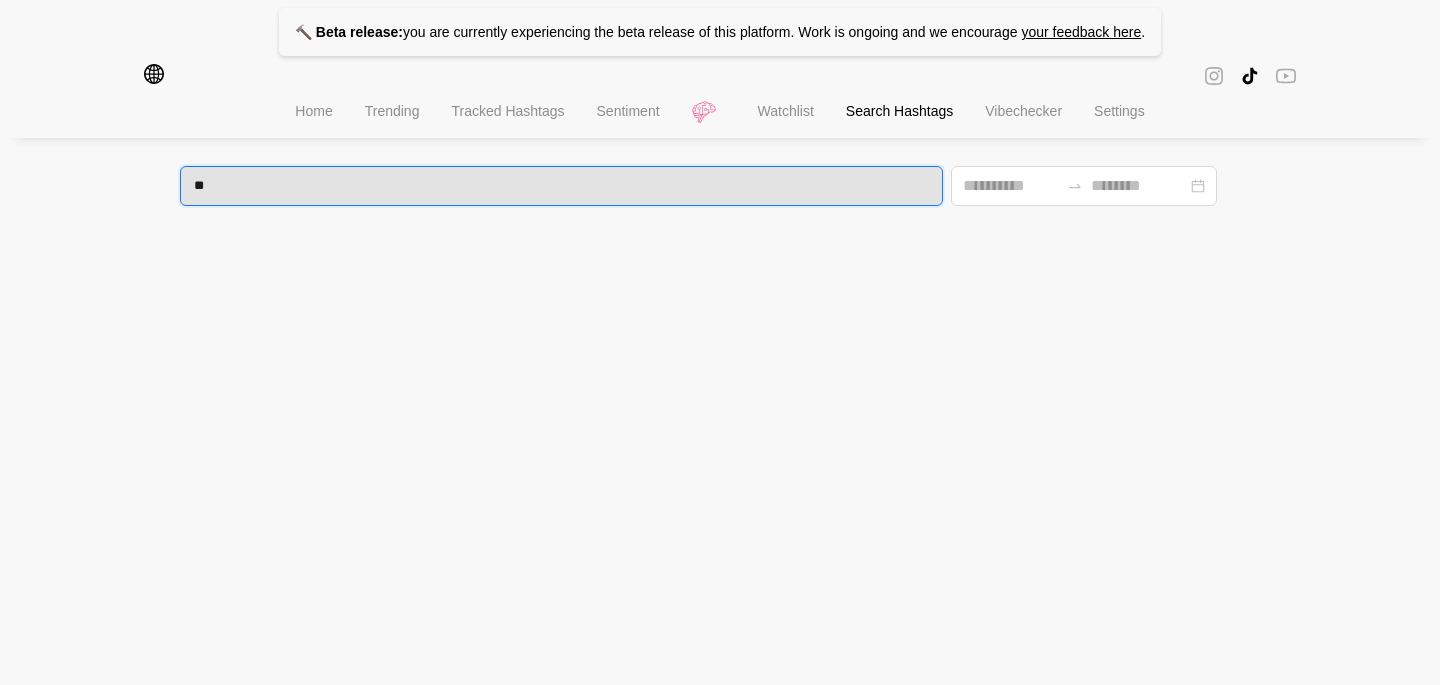 type on "***" 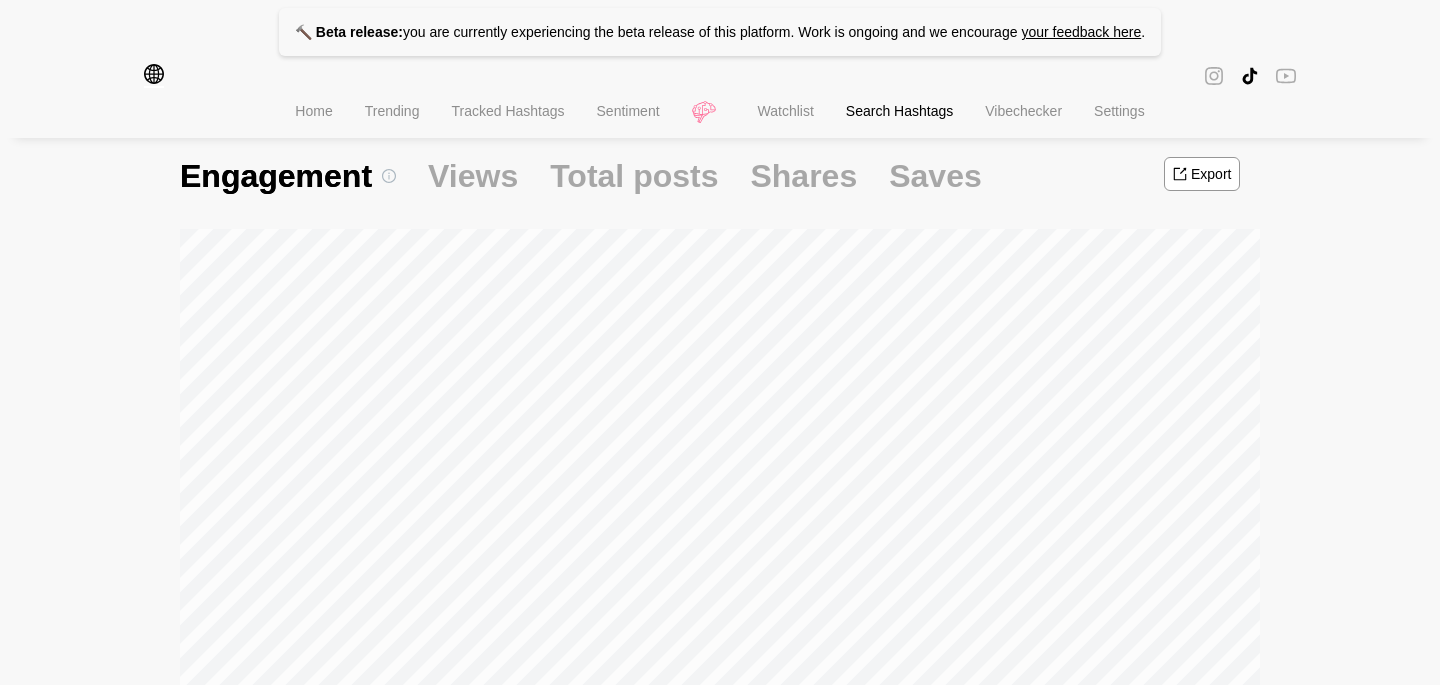 scroll, scrollTop: 0, scrollLeft: 0, axis: both 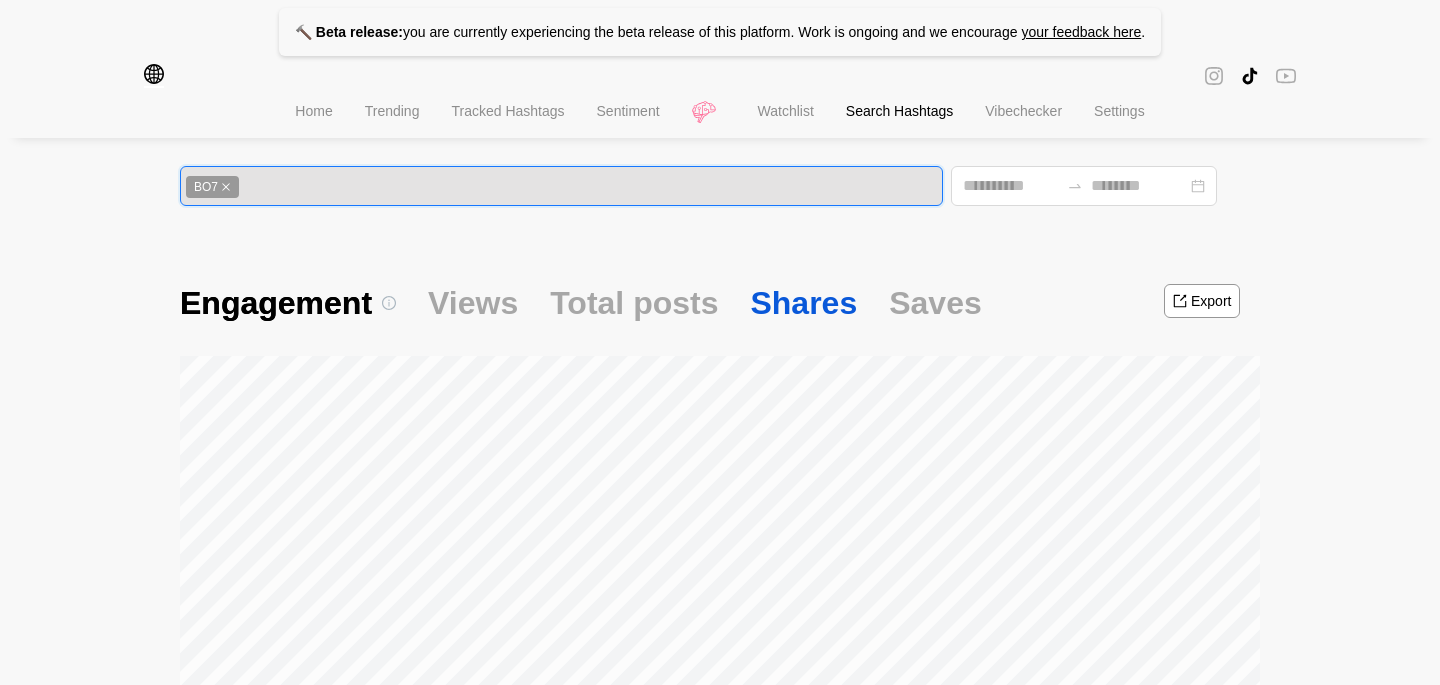 drag, startPoint x: 814, startPoint y: 303, endPoint x: 886, endPoint y: 300, distance: 72.06247 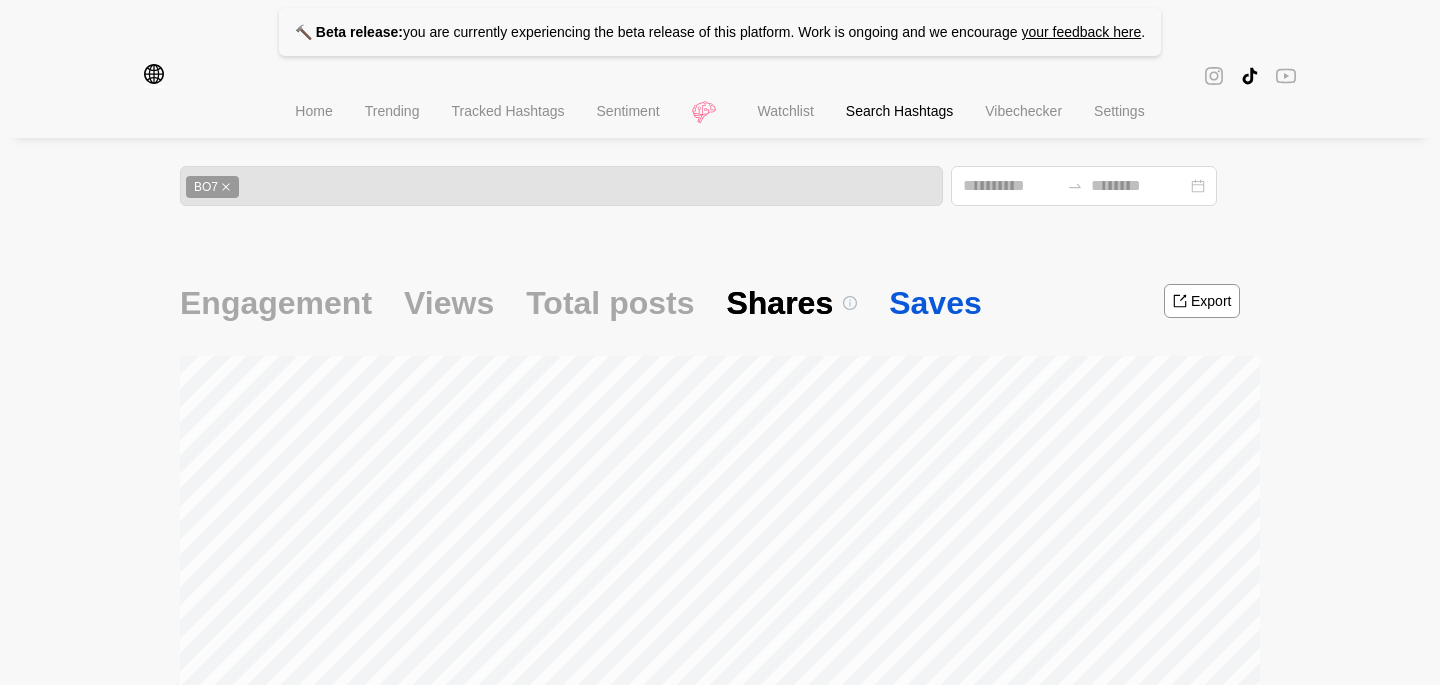click on "Saves" at bounding box center [935, 303] 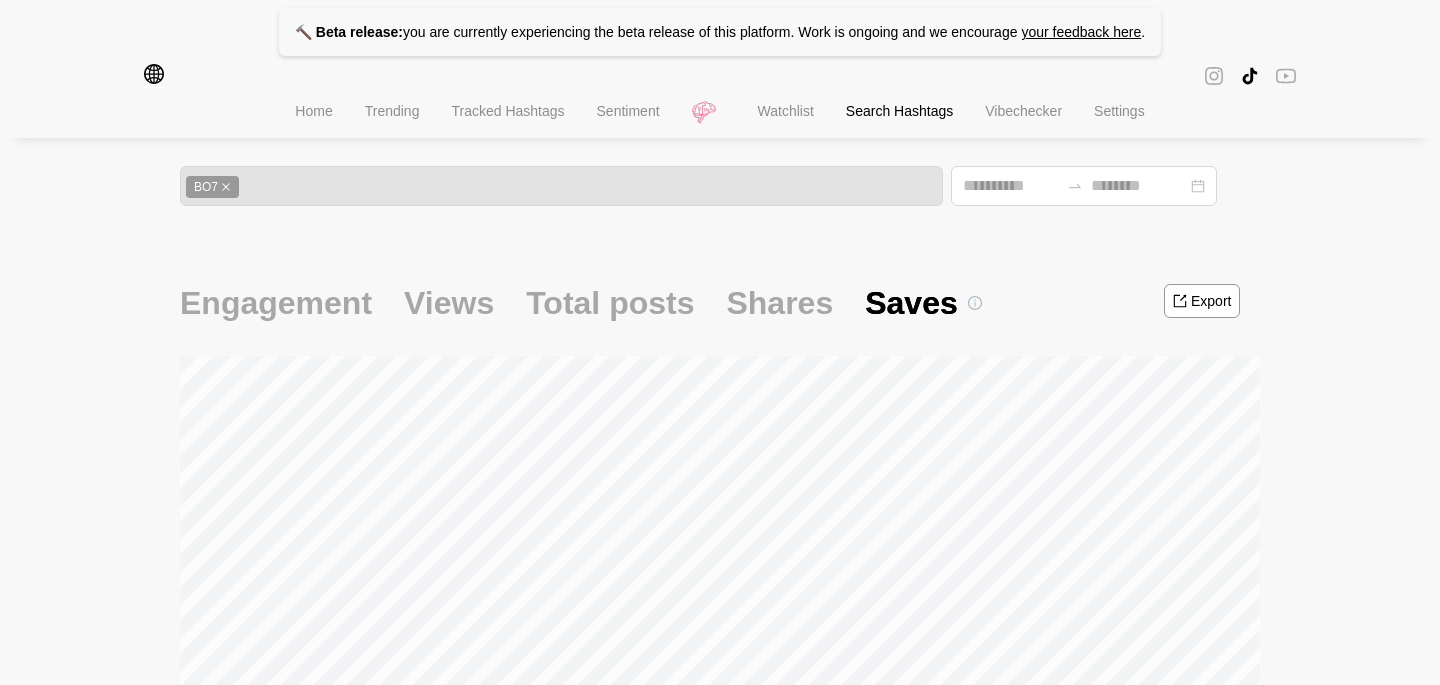 click on "Engagement" at bounding box center (276, 303) 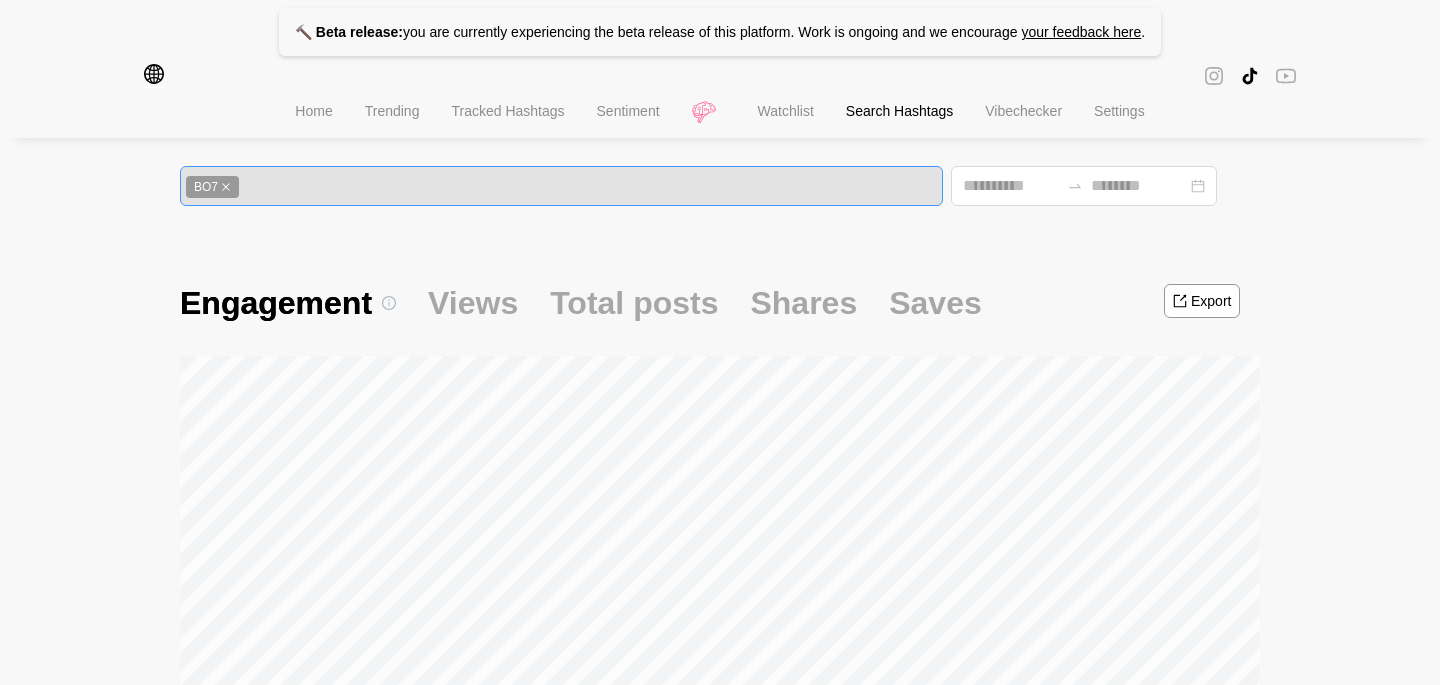 click 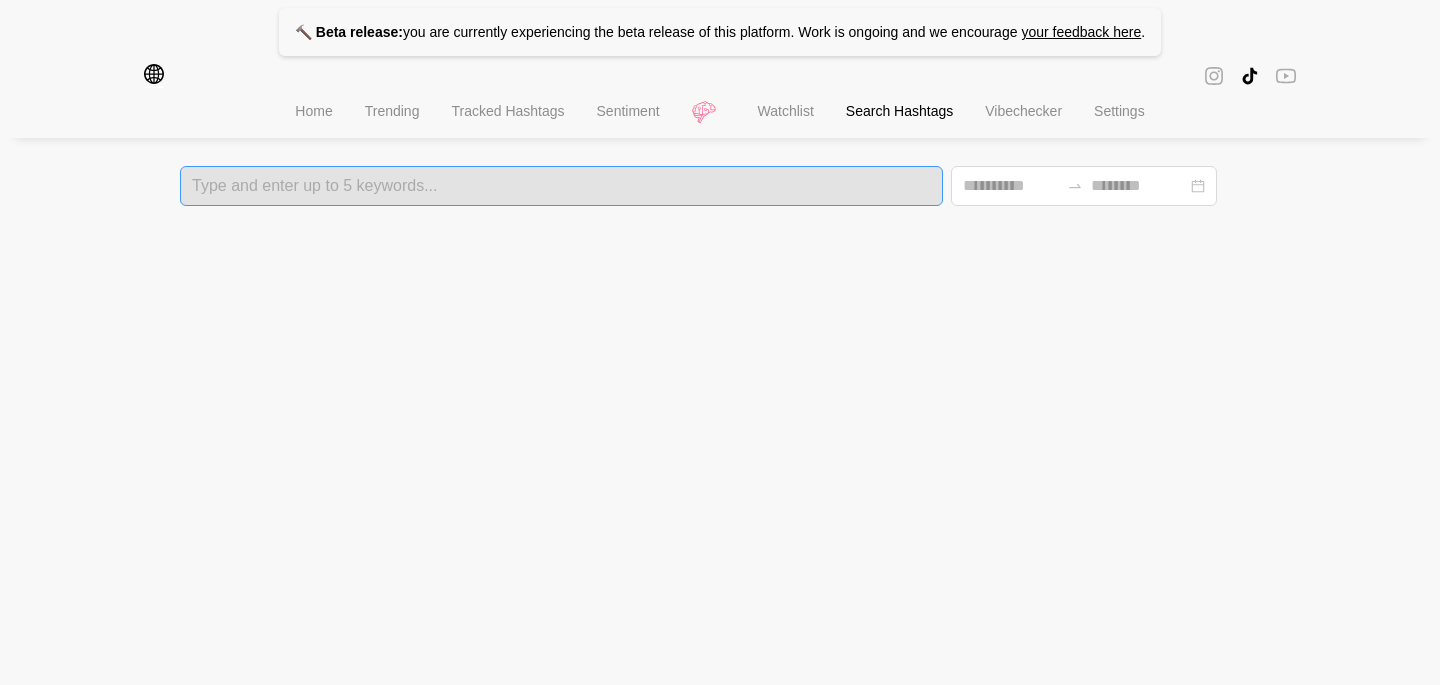 click at bounding box center [561, 186] 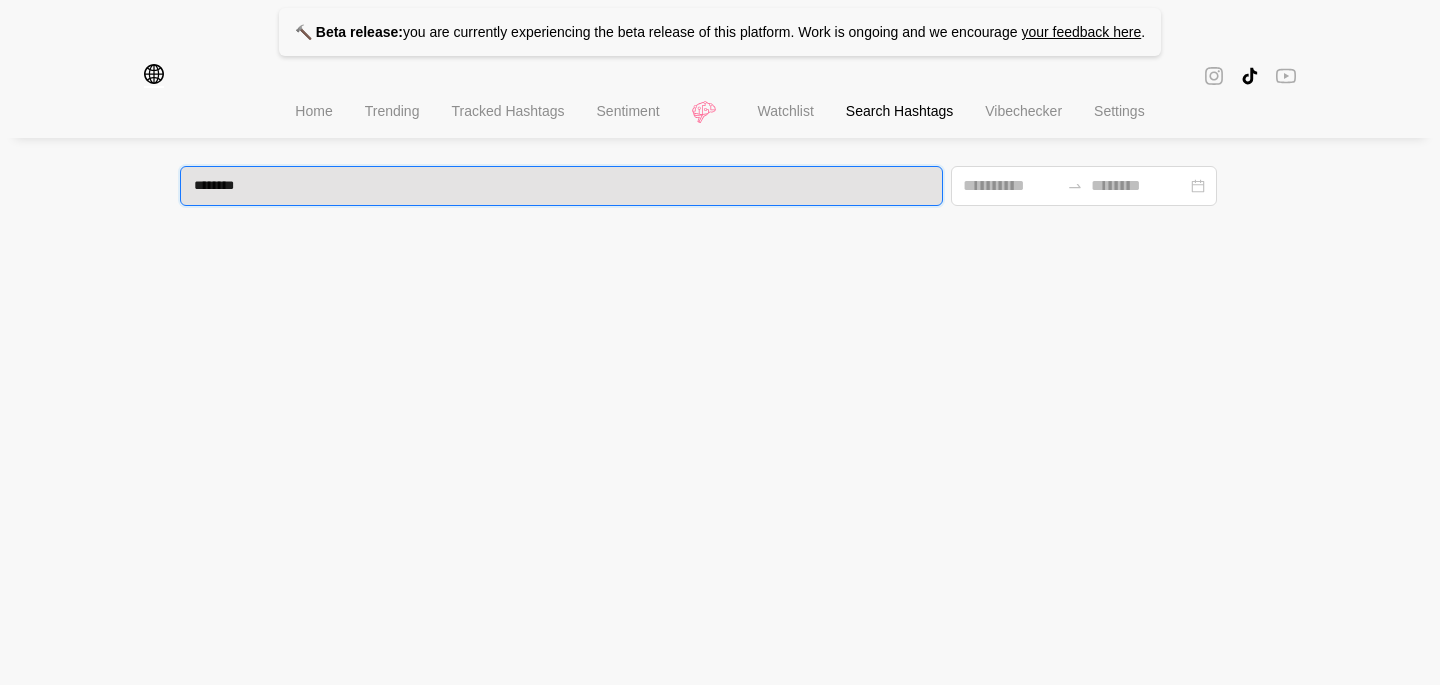 type on "*********" 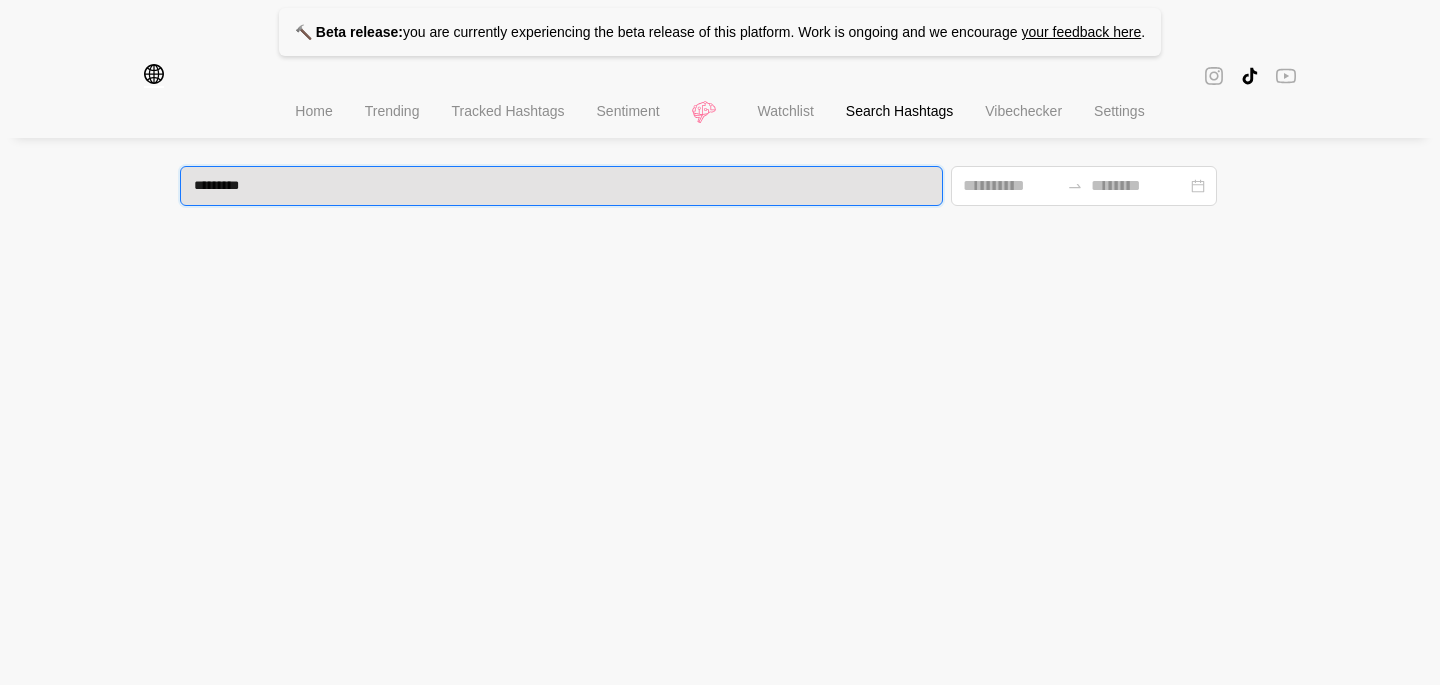 type 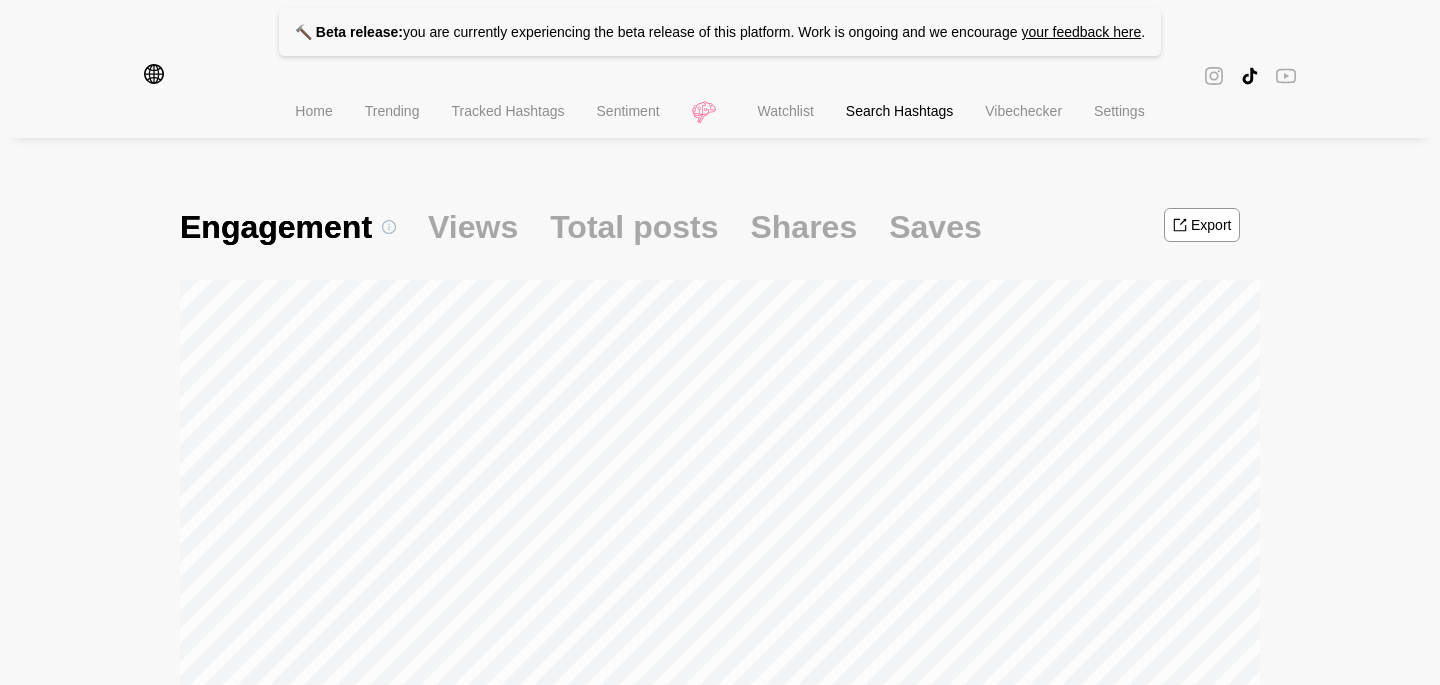 scroll, scrollTop: 497, scrollLeft: 0, axis: vertical 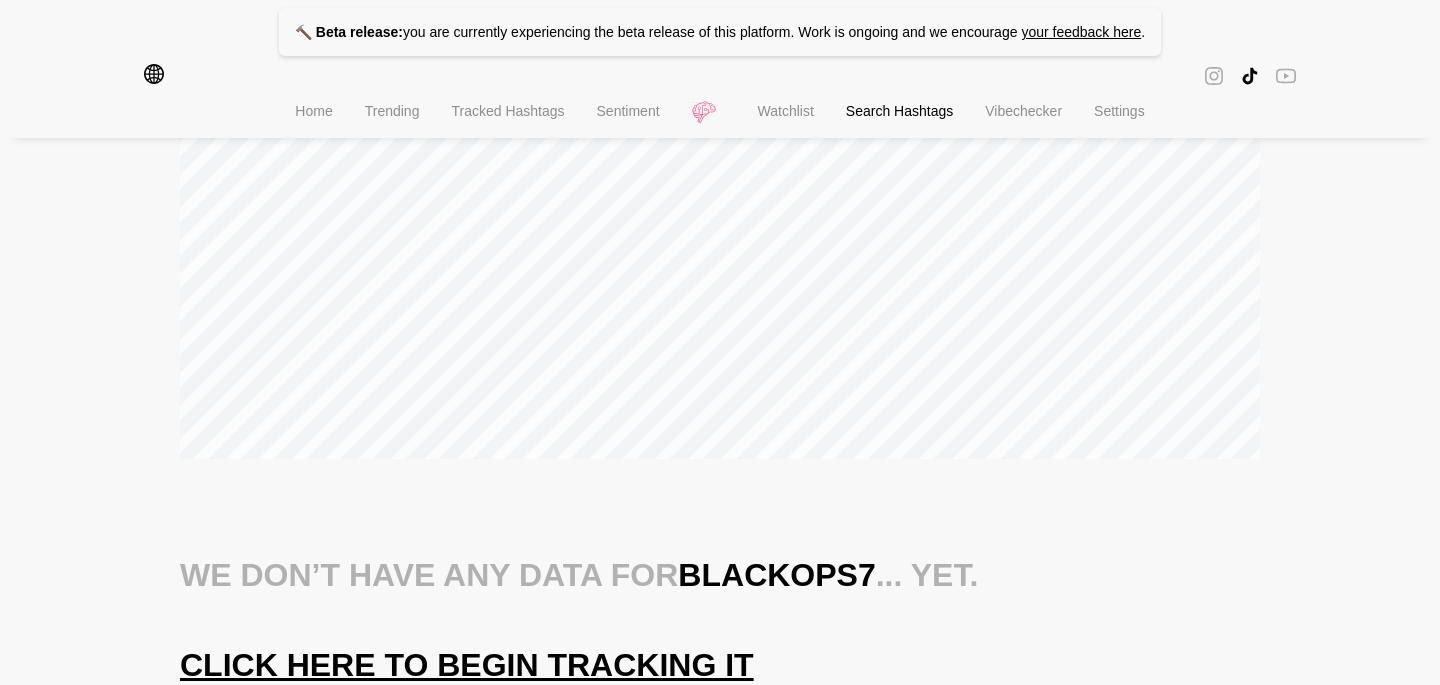 click on "Click here to begin tracking it" at bounding box center (467, 665) 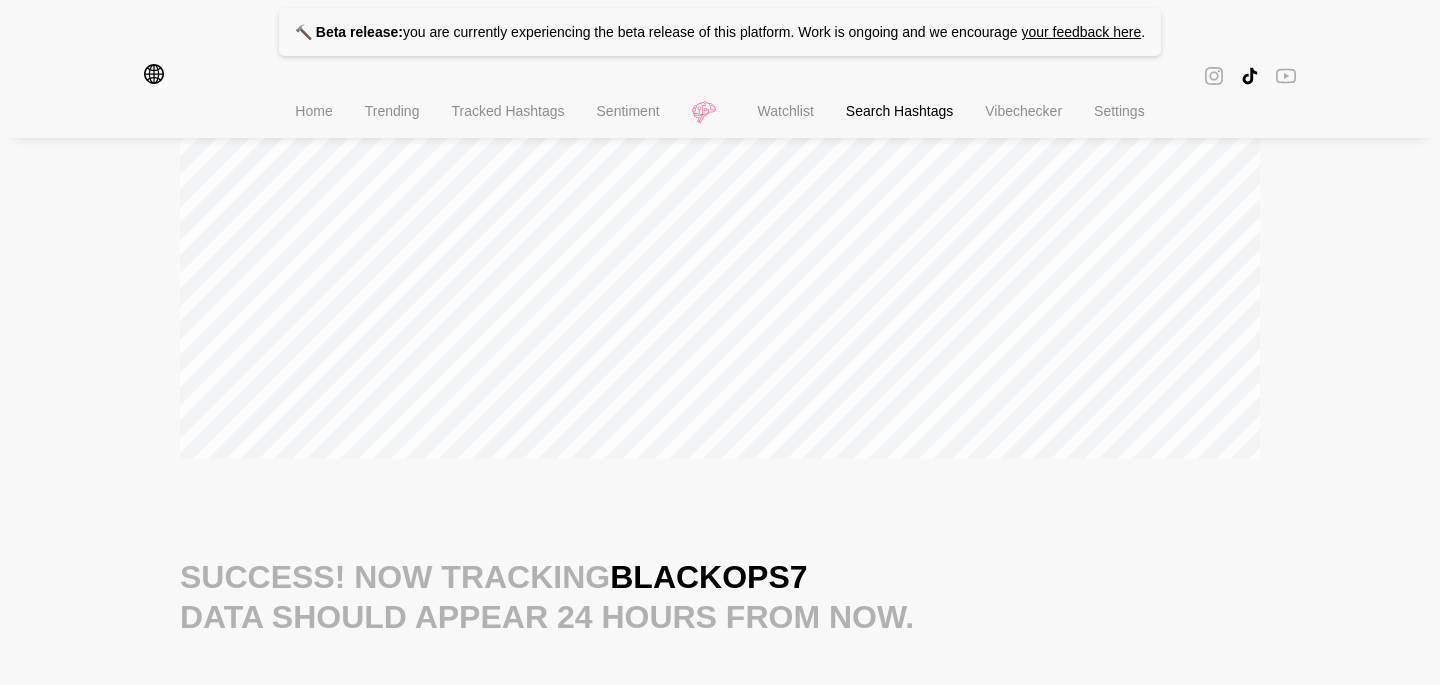 scroll, scrollTop: 539, scrollLeft: 0, axis: vertical 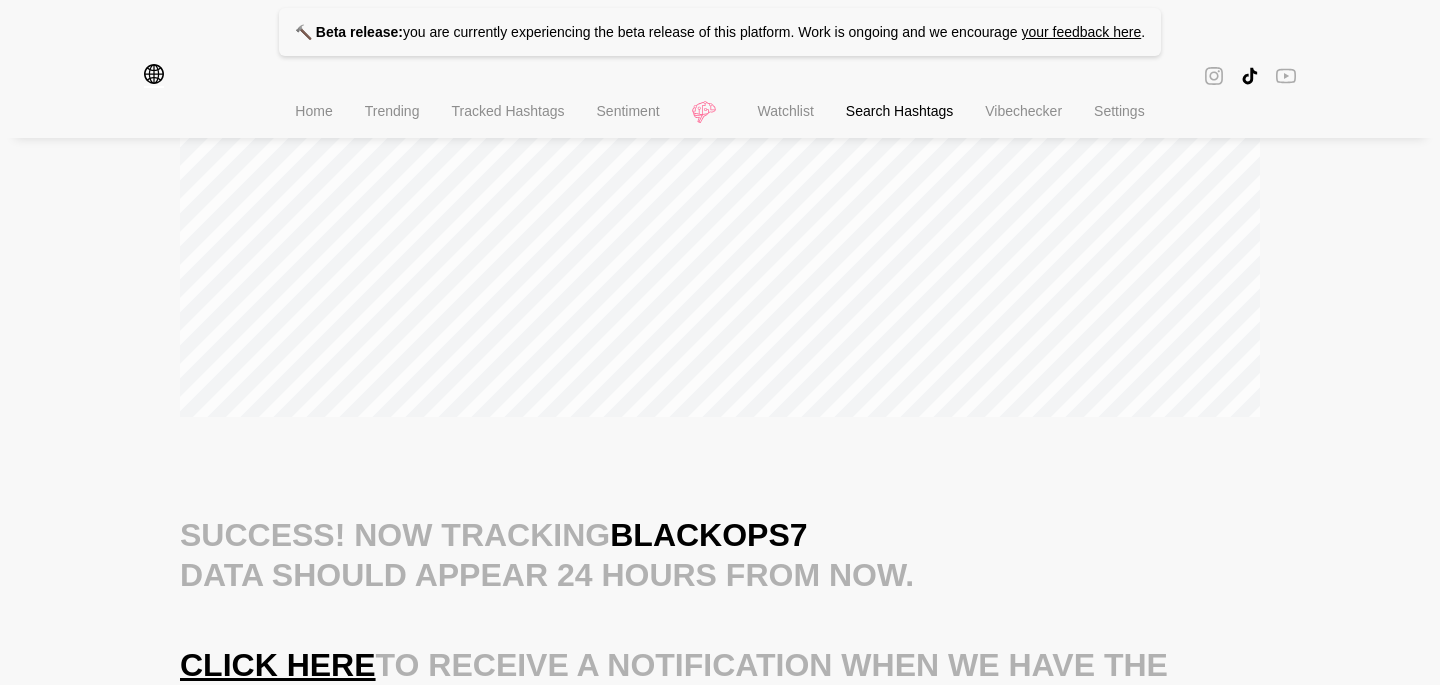 click on "Click here" at bounding box center (278, 665) 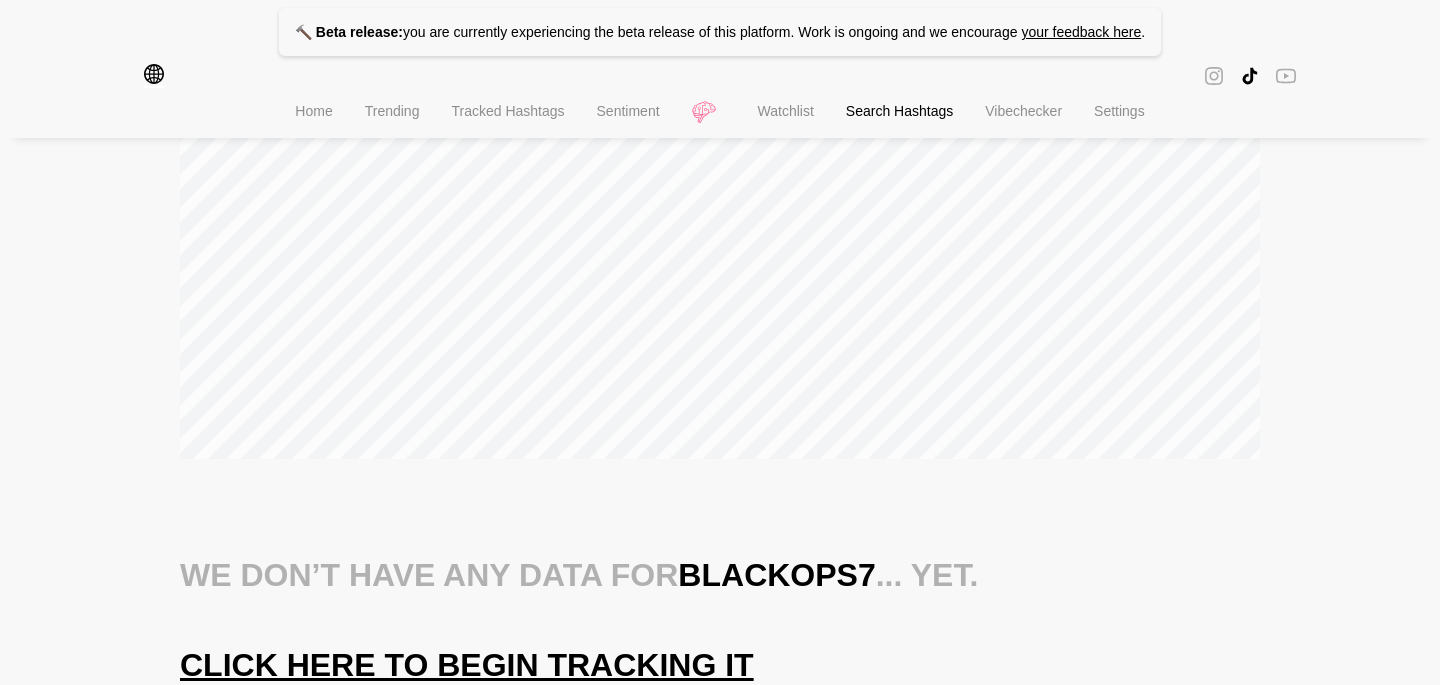 scroll, scrollTop: 0, scrollLeft: 0, axis: both 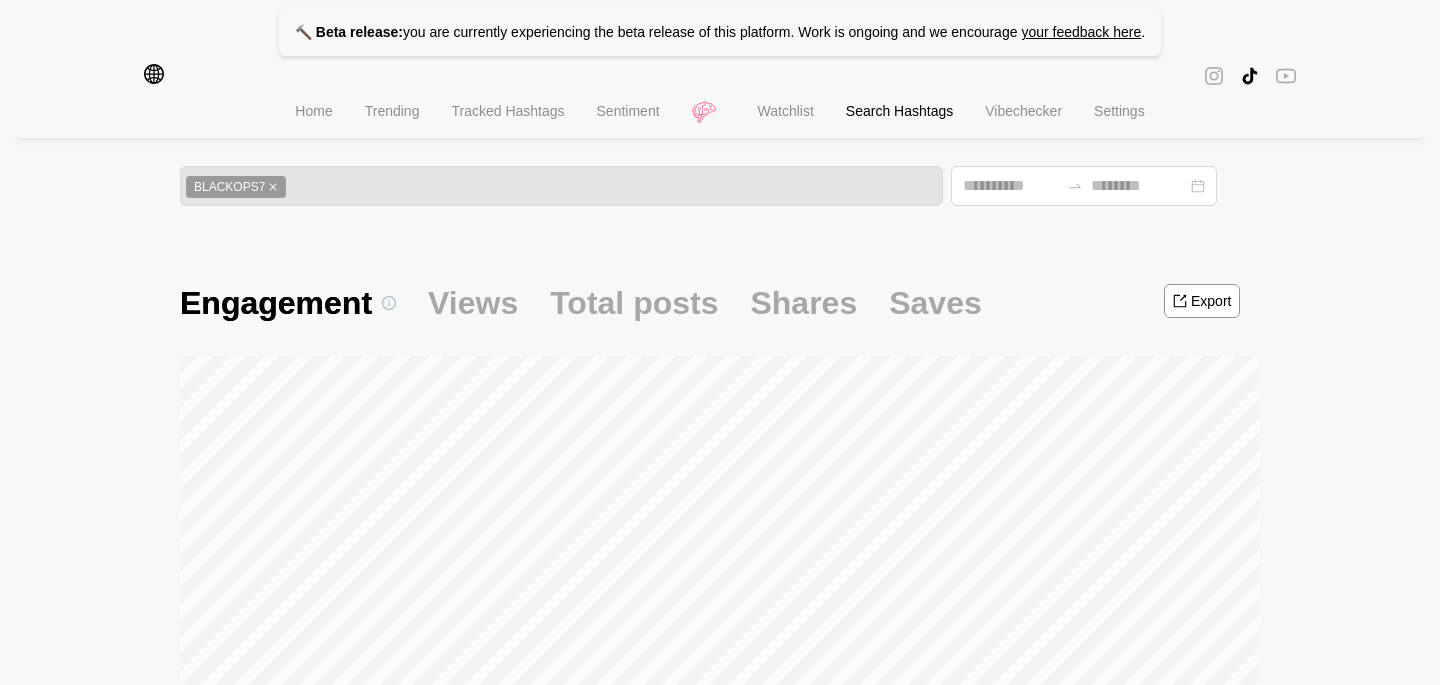 click on "Vibechecker" at bounding box center [1023, 113] 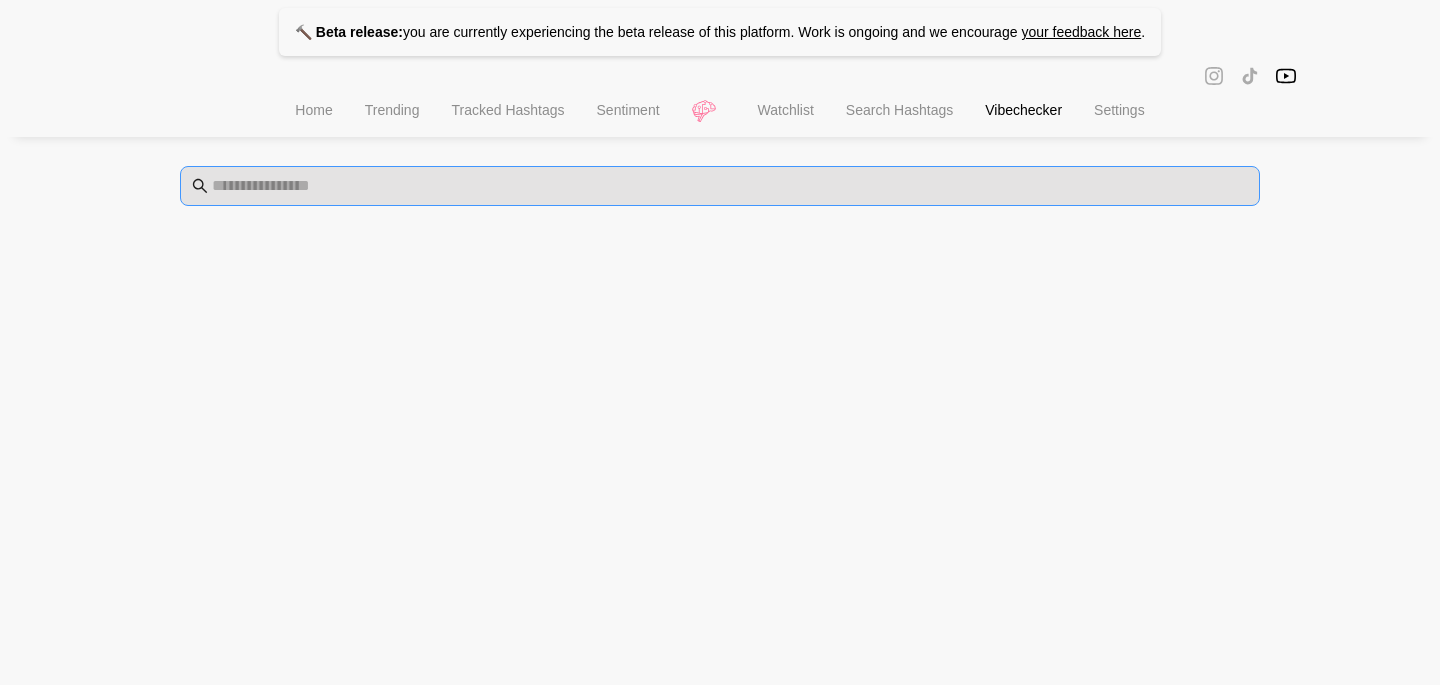 click at bounding box center [720, 186] 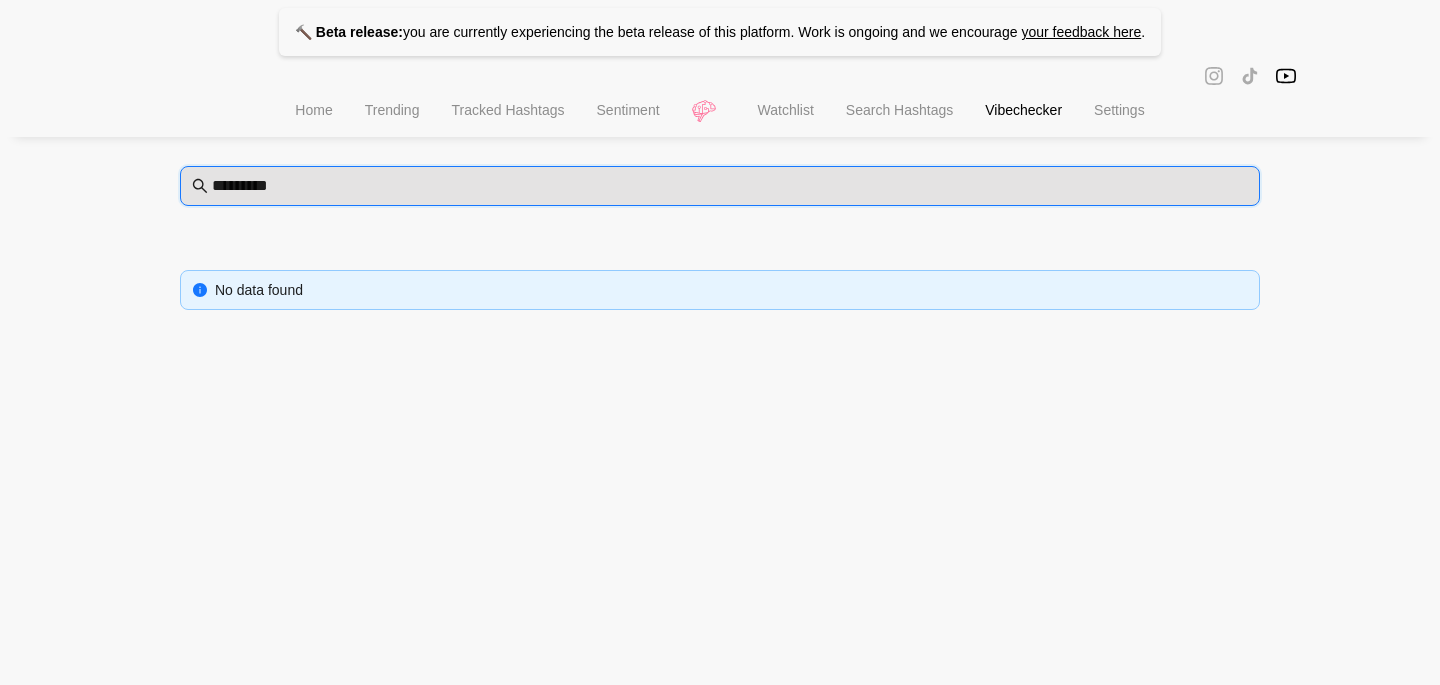 click on "*********" at bounding box center [730, 186] 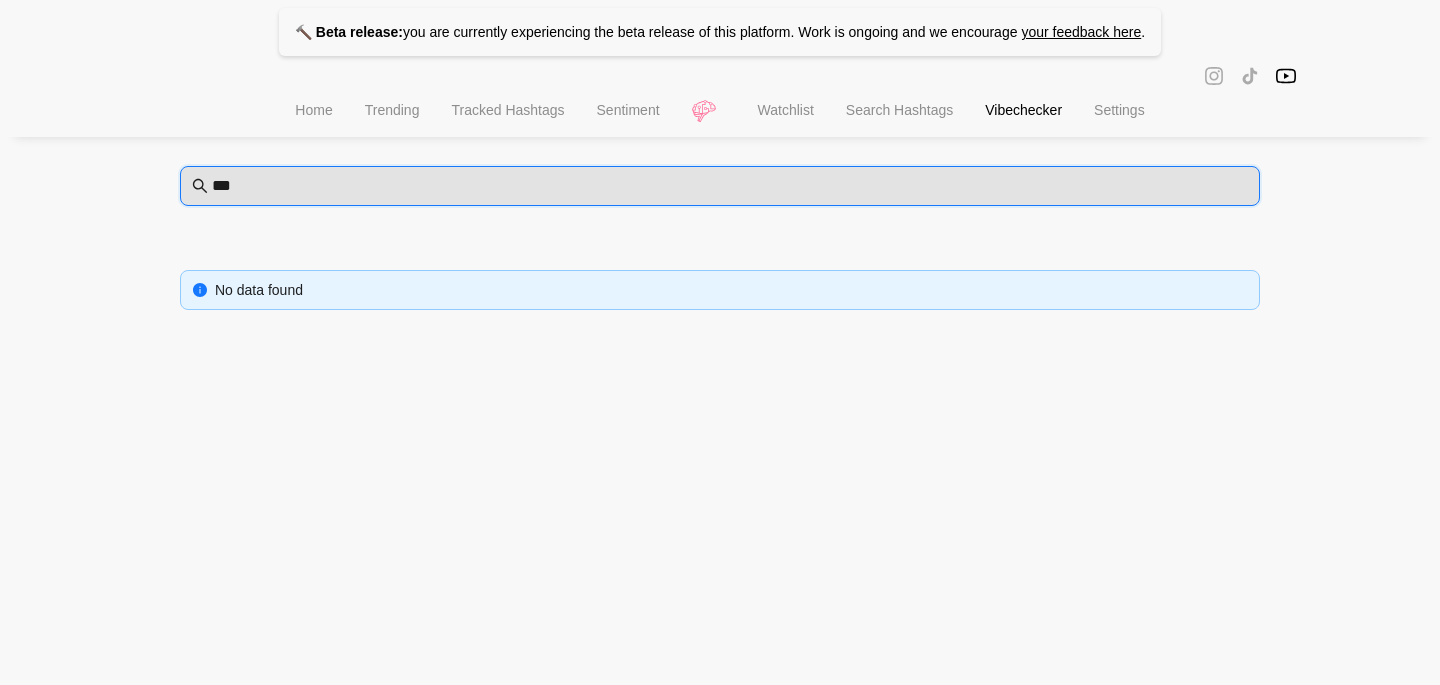 click on "***" at bounding box center [730, 186] 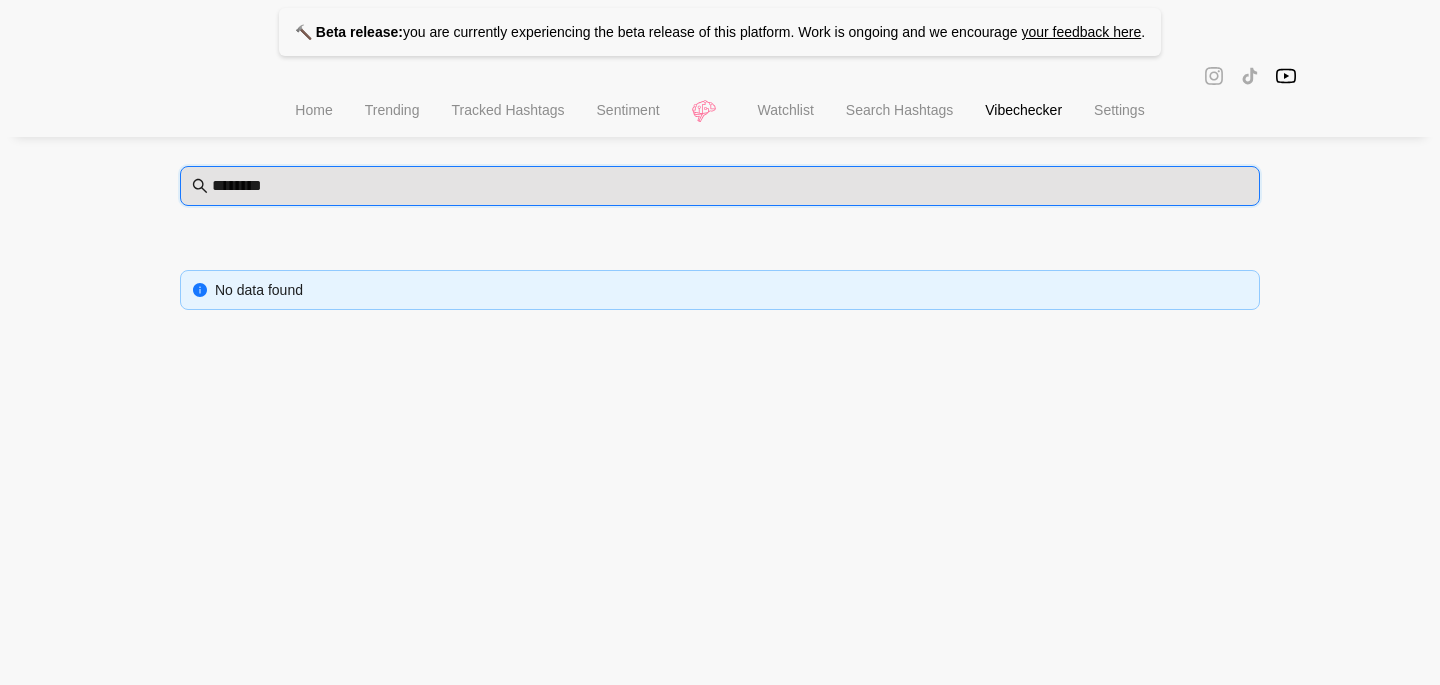 click on "********" at bounding box center (730, 186) 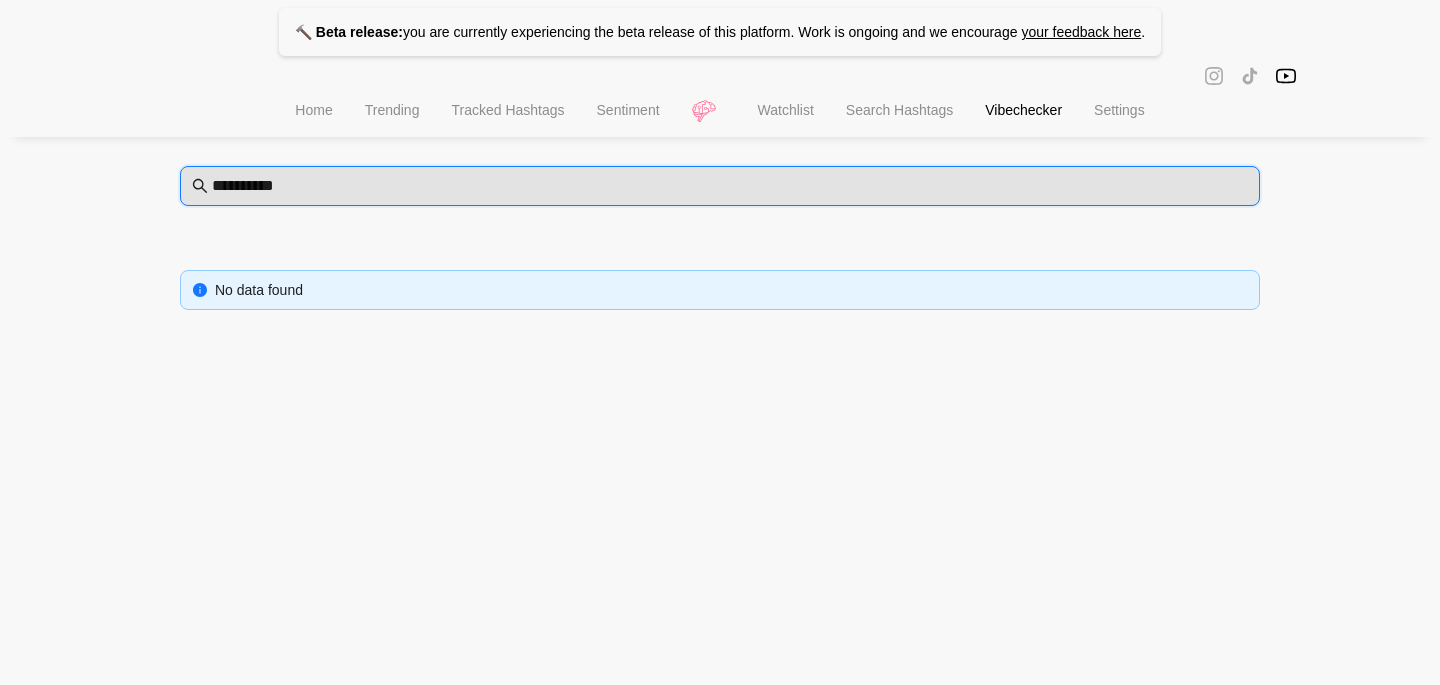 type on "*********" 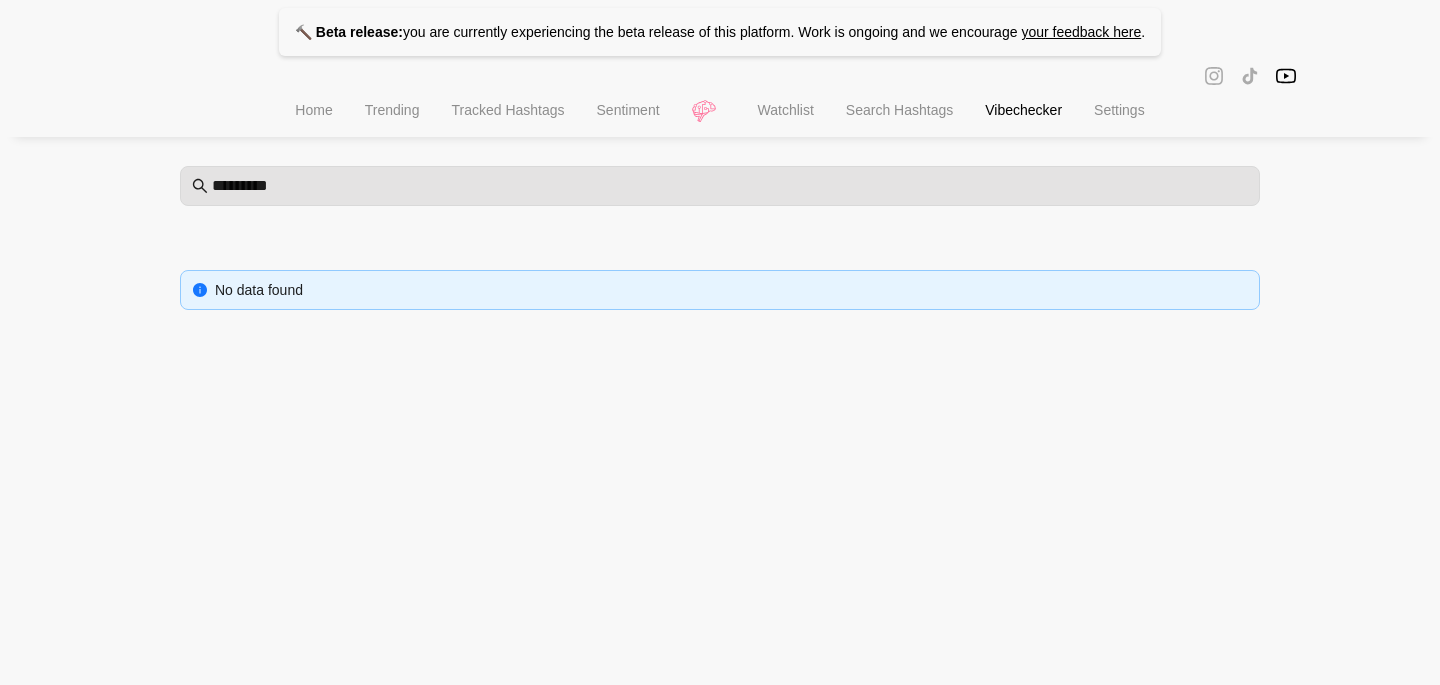 click on "Settings" at bounding box center (1119, 112) 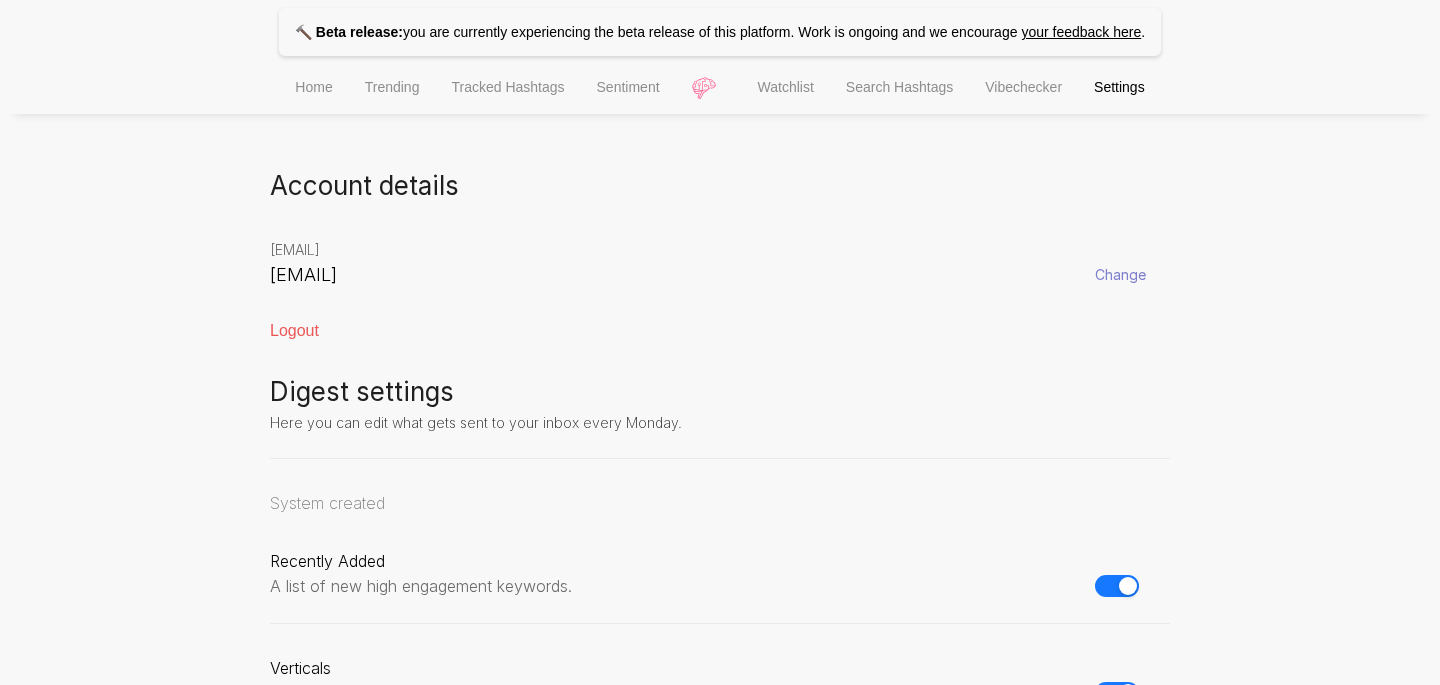 click on "Watchlist" at bounding box center [786, 87] 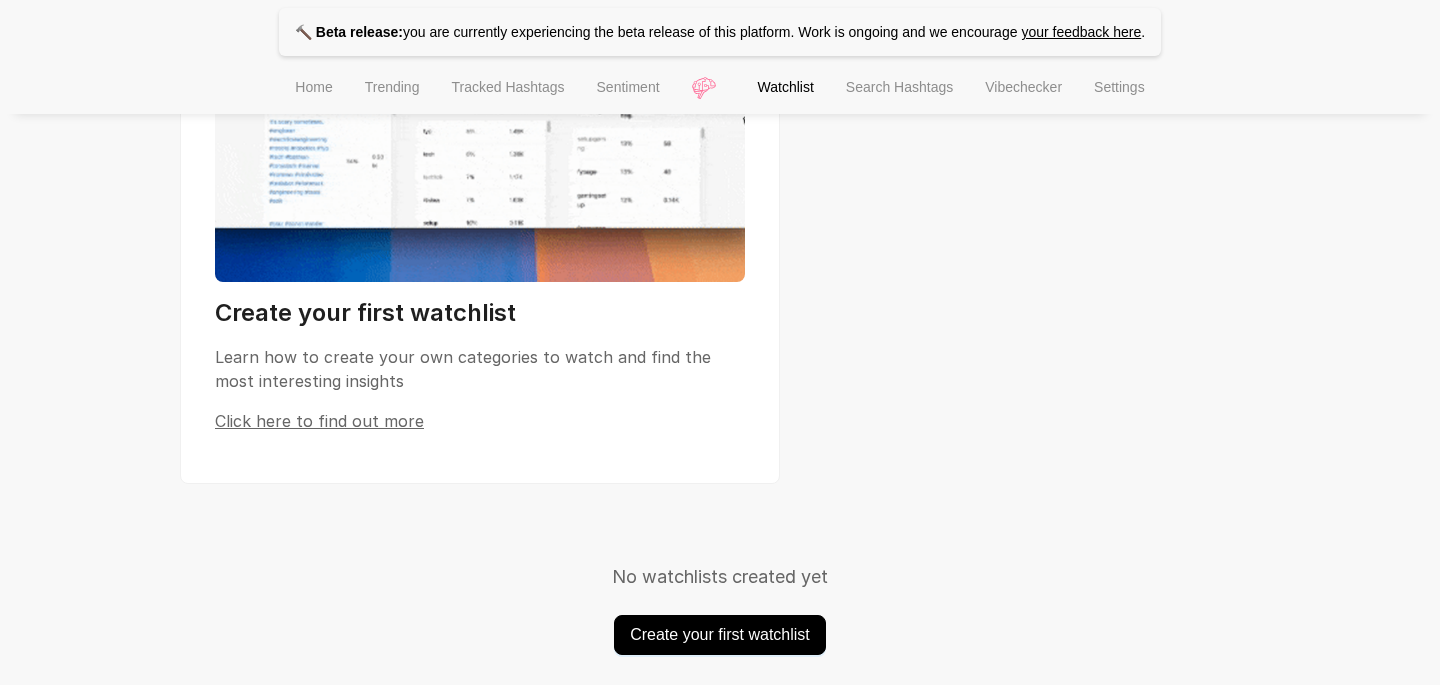 scroll, scrollTop: 304, scrollLeft: 0, axis: vertical 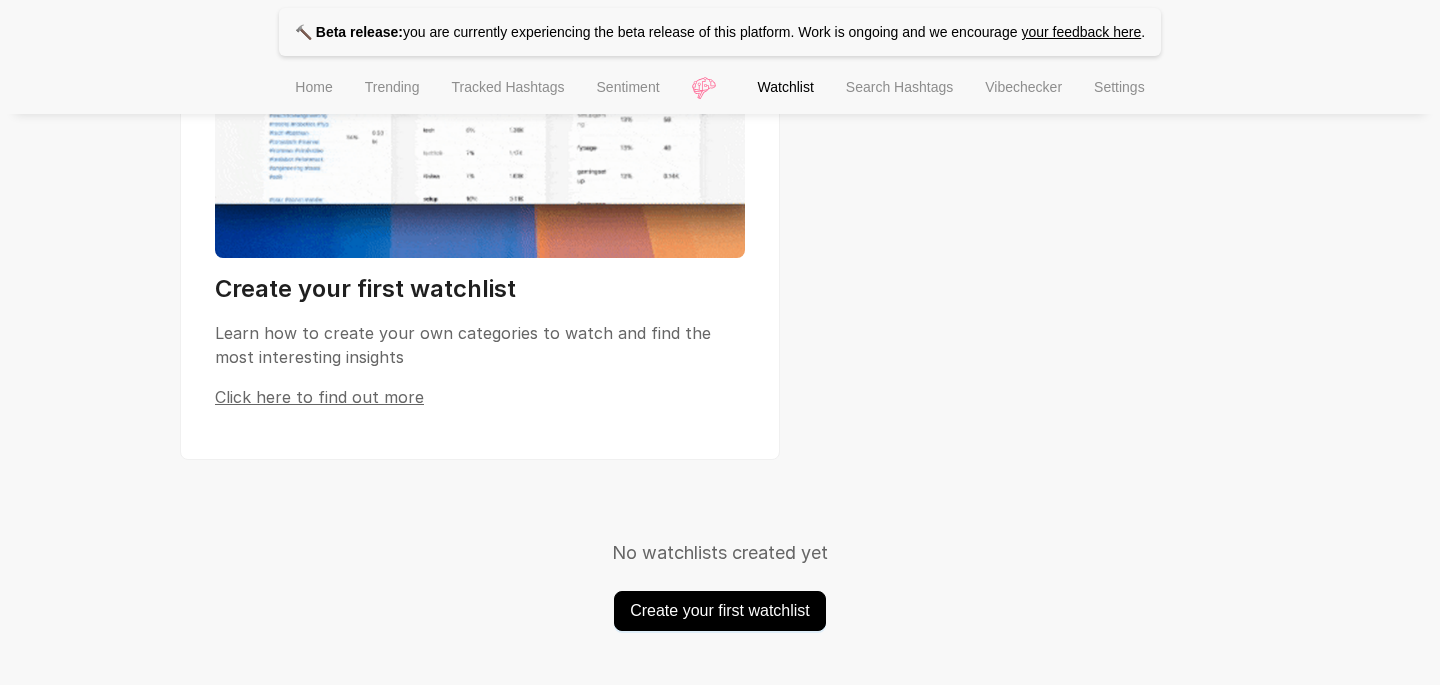click on "Create your first watchlist" at bounding box center (720, 611) 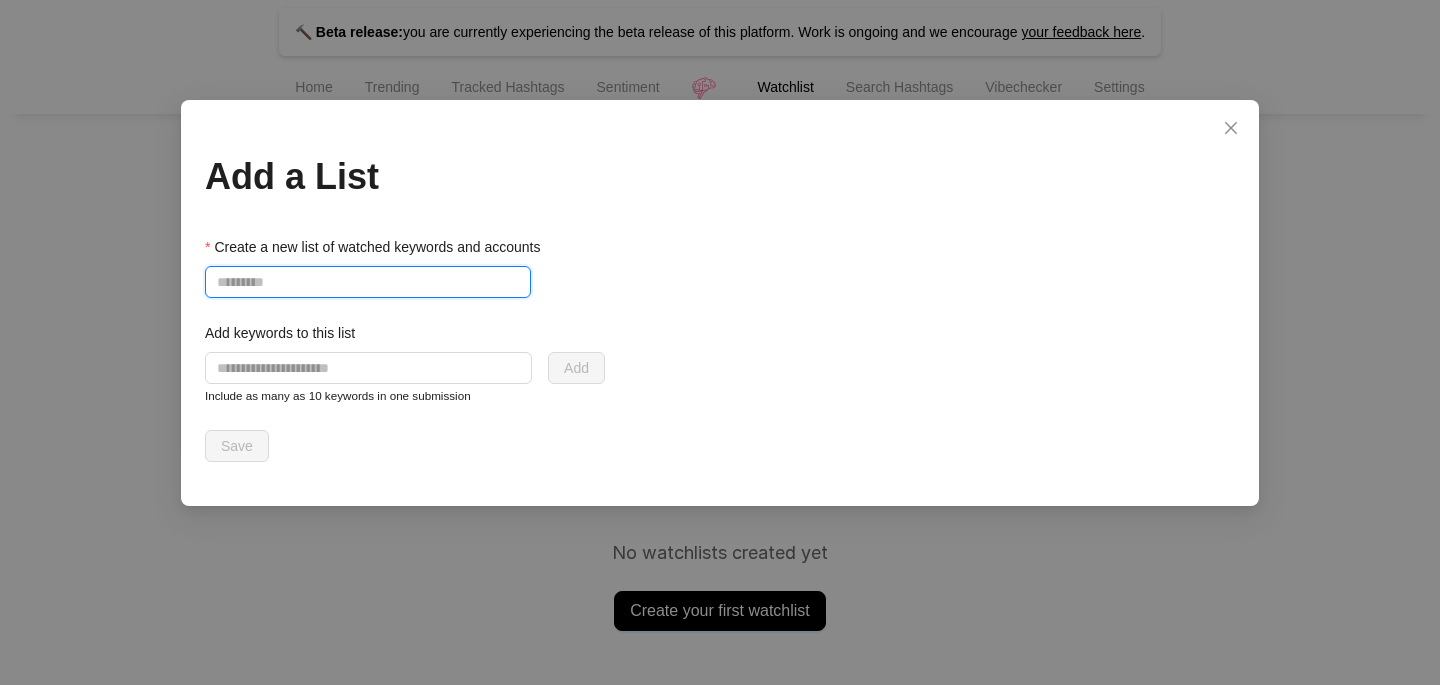 click on "Create a new list of watched keywords and accounts" at bounding box center (368, 282) 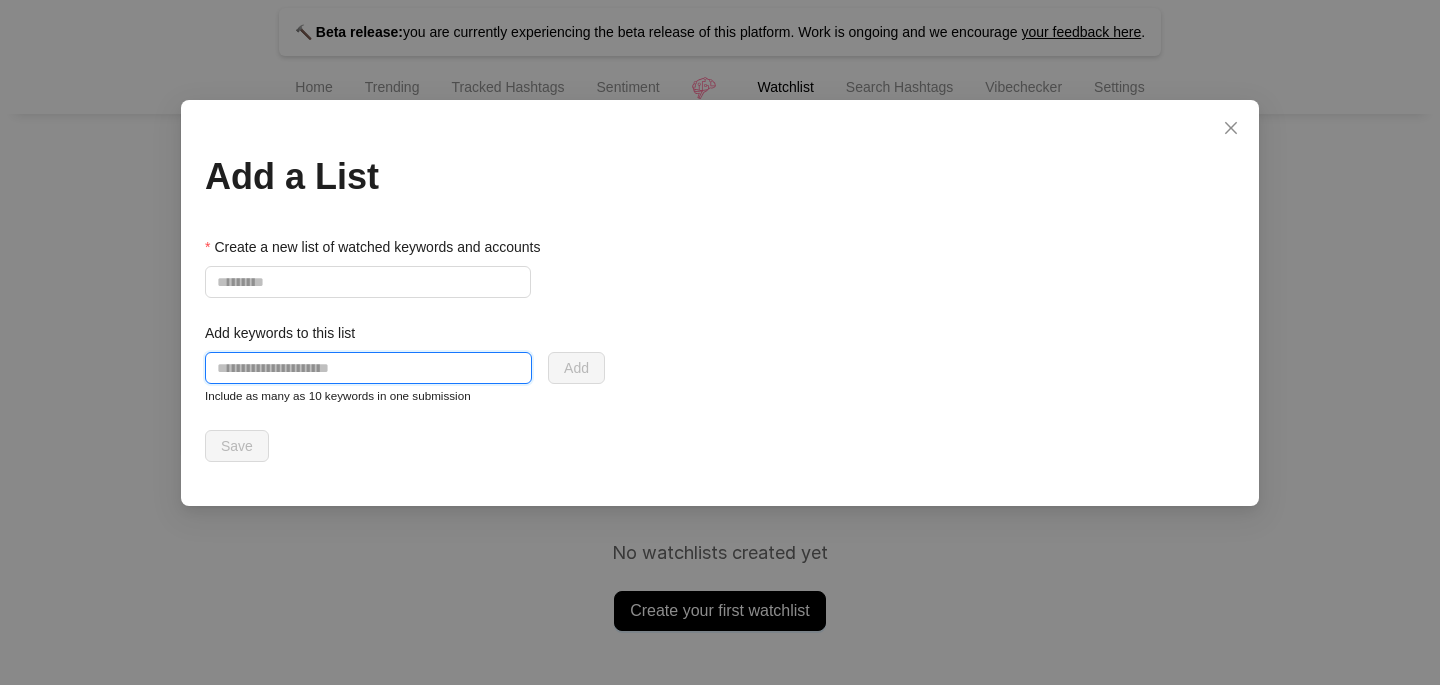click at bounding box center [368, 368] 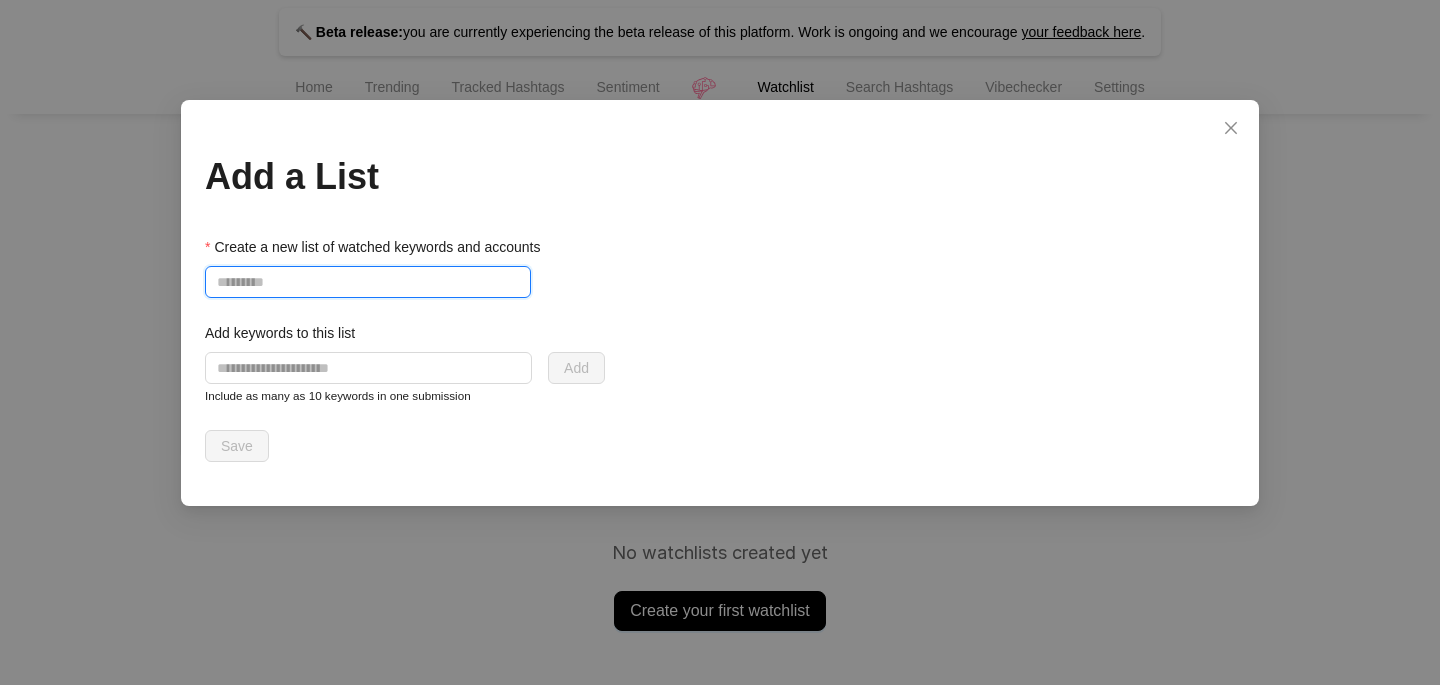 click on "Create a new list of watched keywords and accounts" at bounding box center (368, 282) 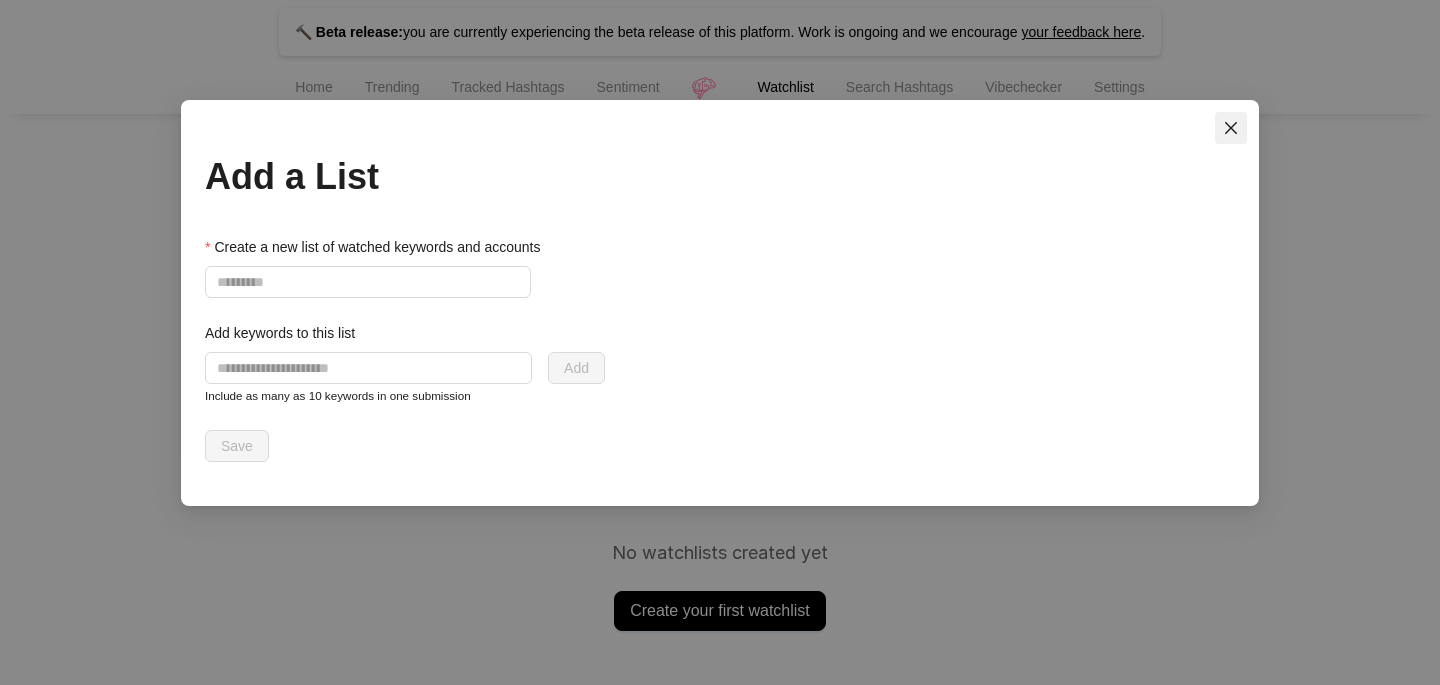 click at bounding box center (1231, 128) 